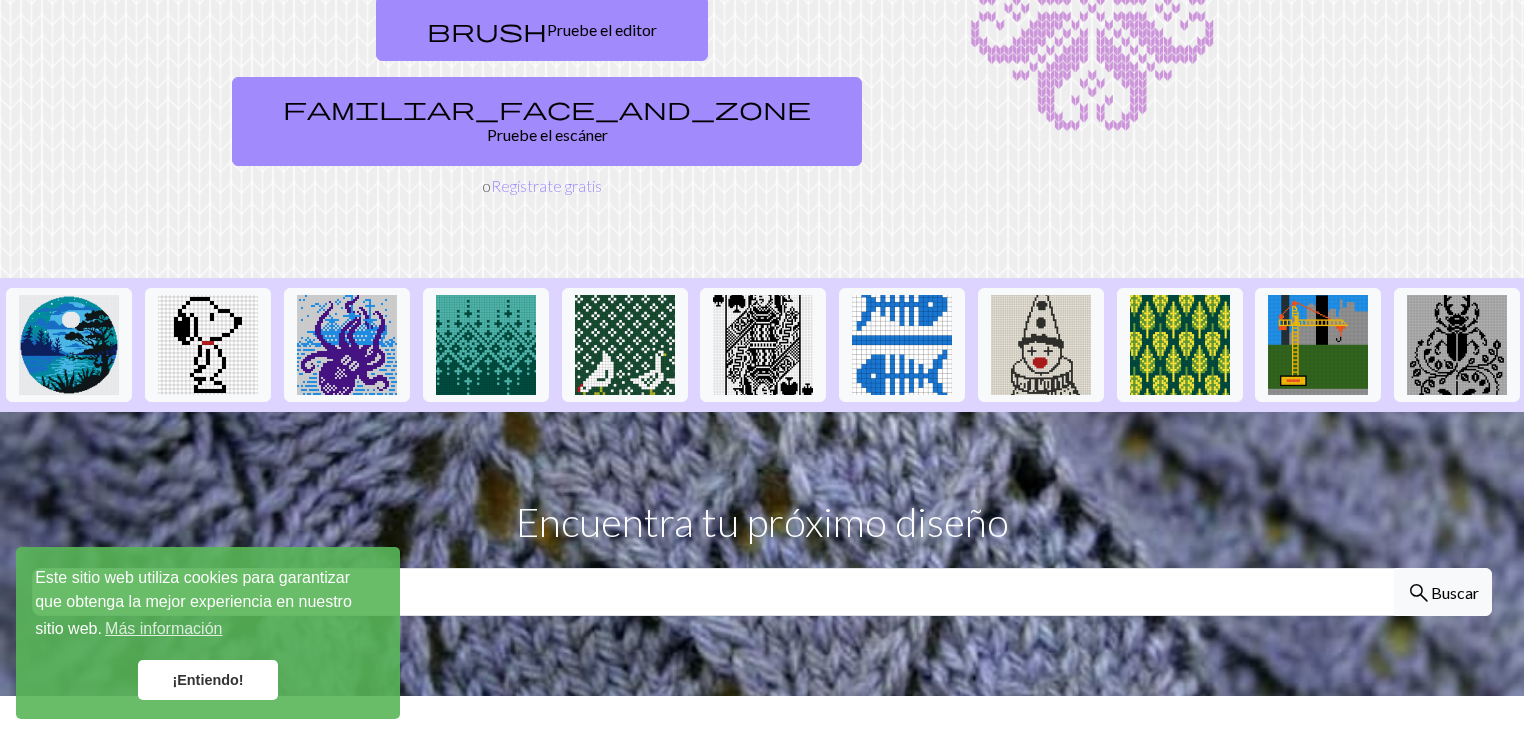 scroll, scrollTop: 346, scrollLeft: 0, axis: vertical 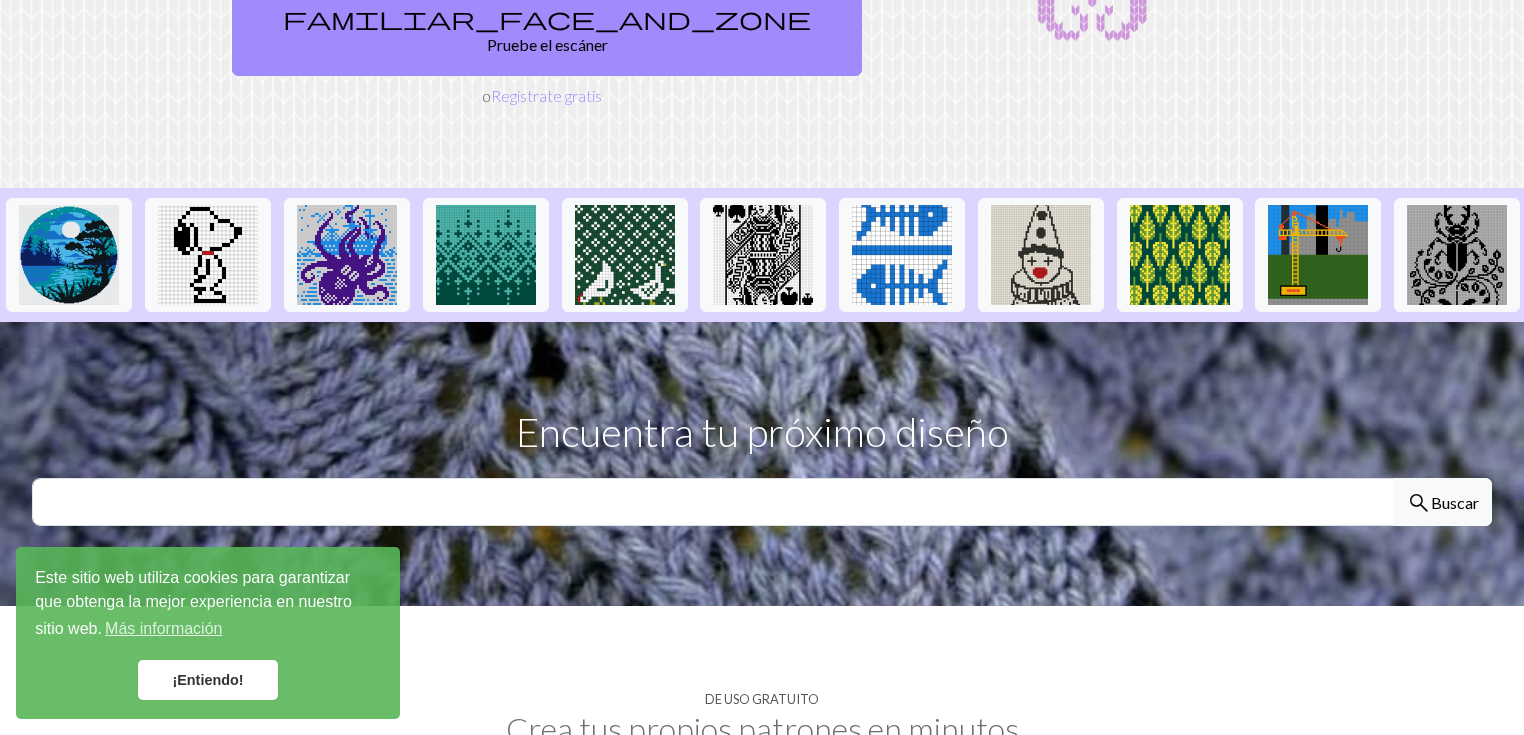 click on "¡Entiendo!" at bounding box center (208, 680) 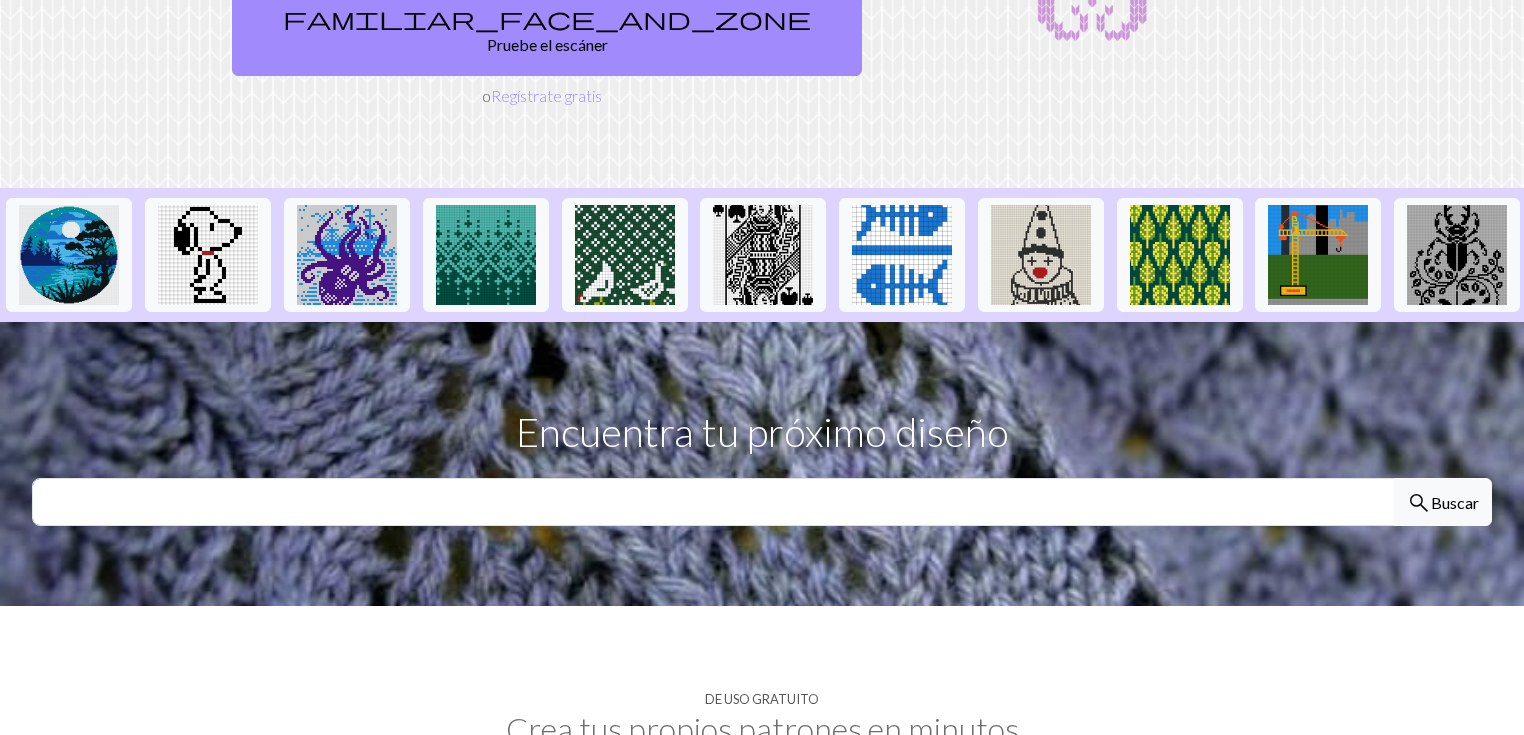 click on "brush" at bounding box center [487, -60] 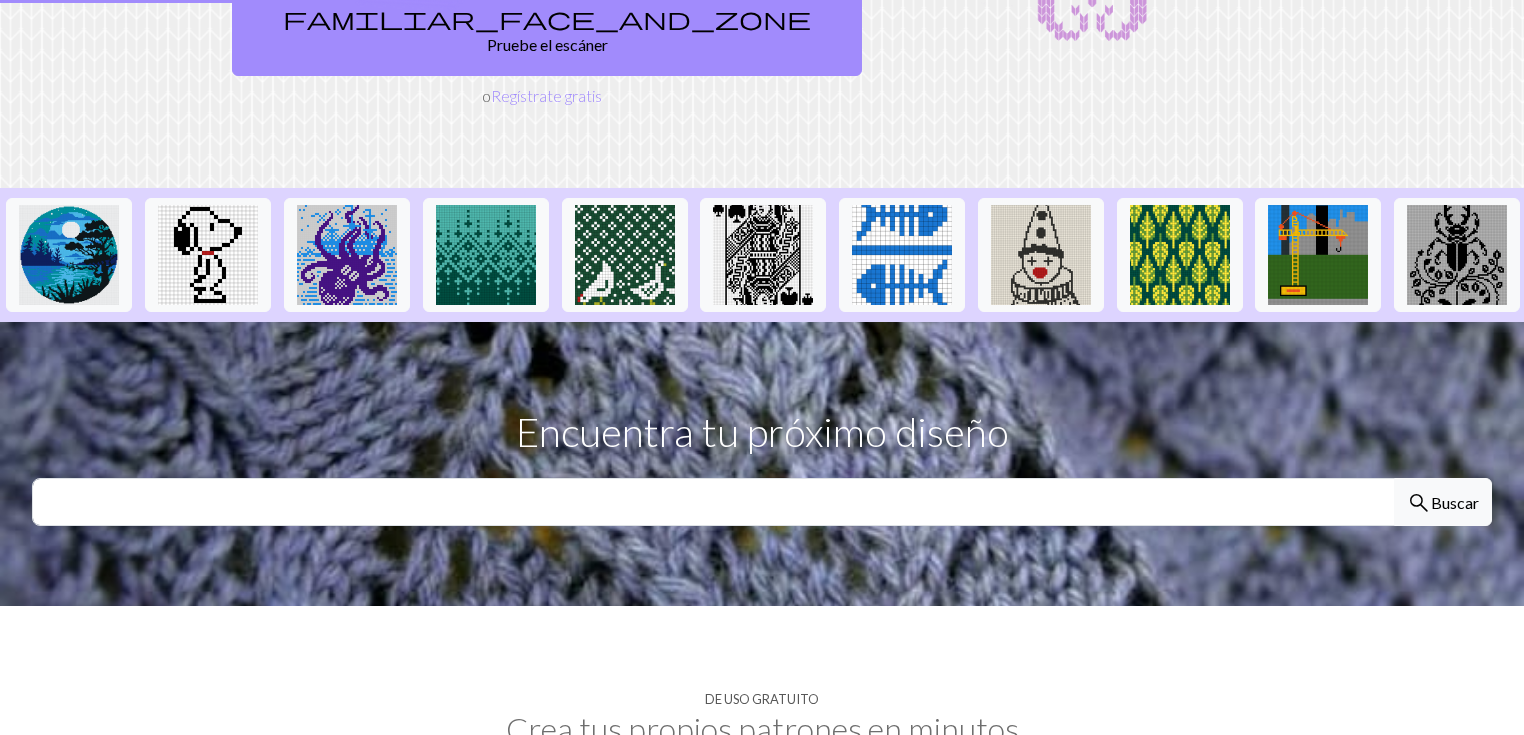 scroll, scrollTop: 0, scrollLeft: 0, axis: both 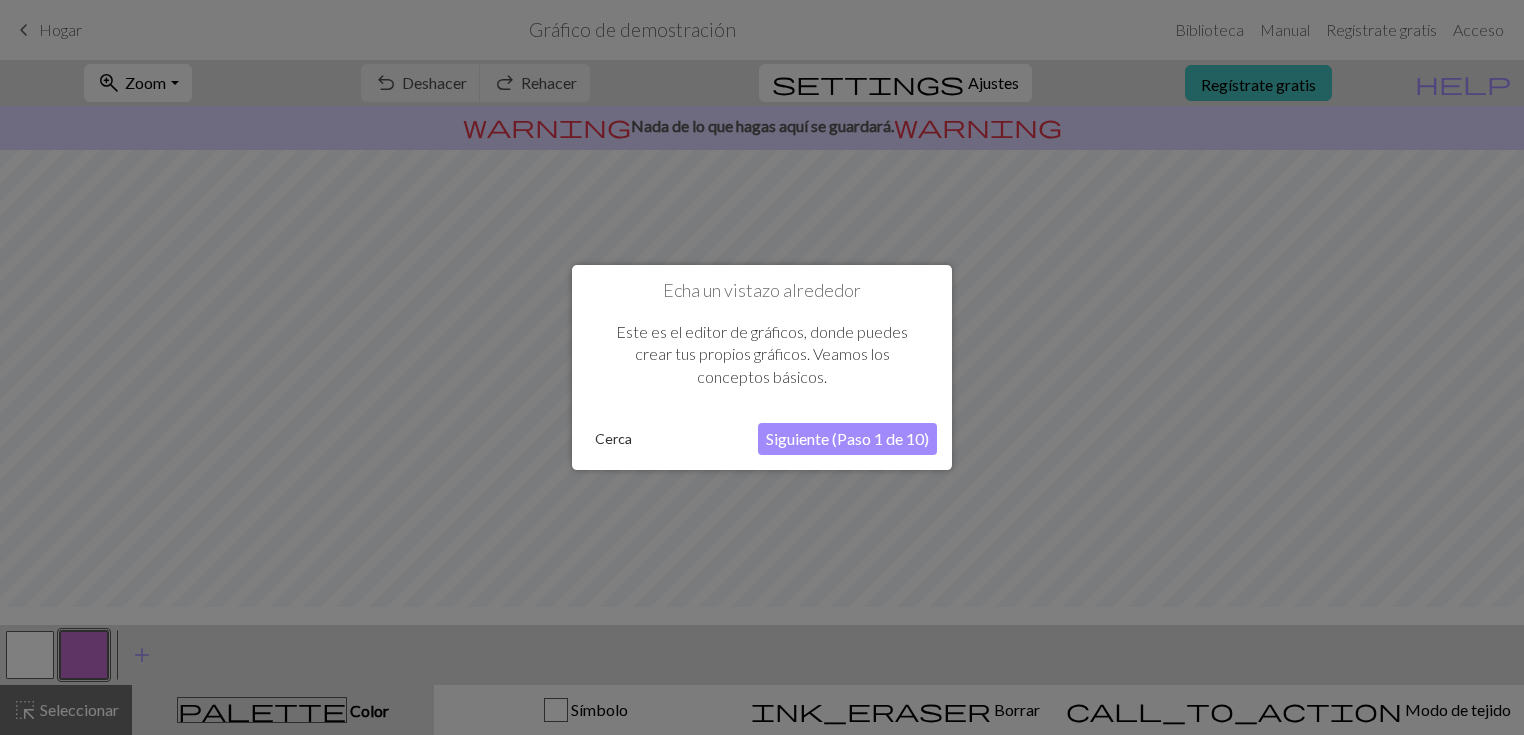 click on "Siguiente (Paso 1 de 10)" at bounding box center (847, 438) 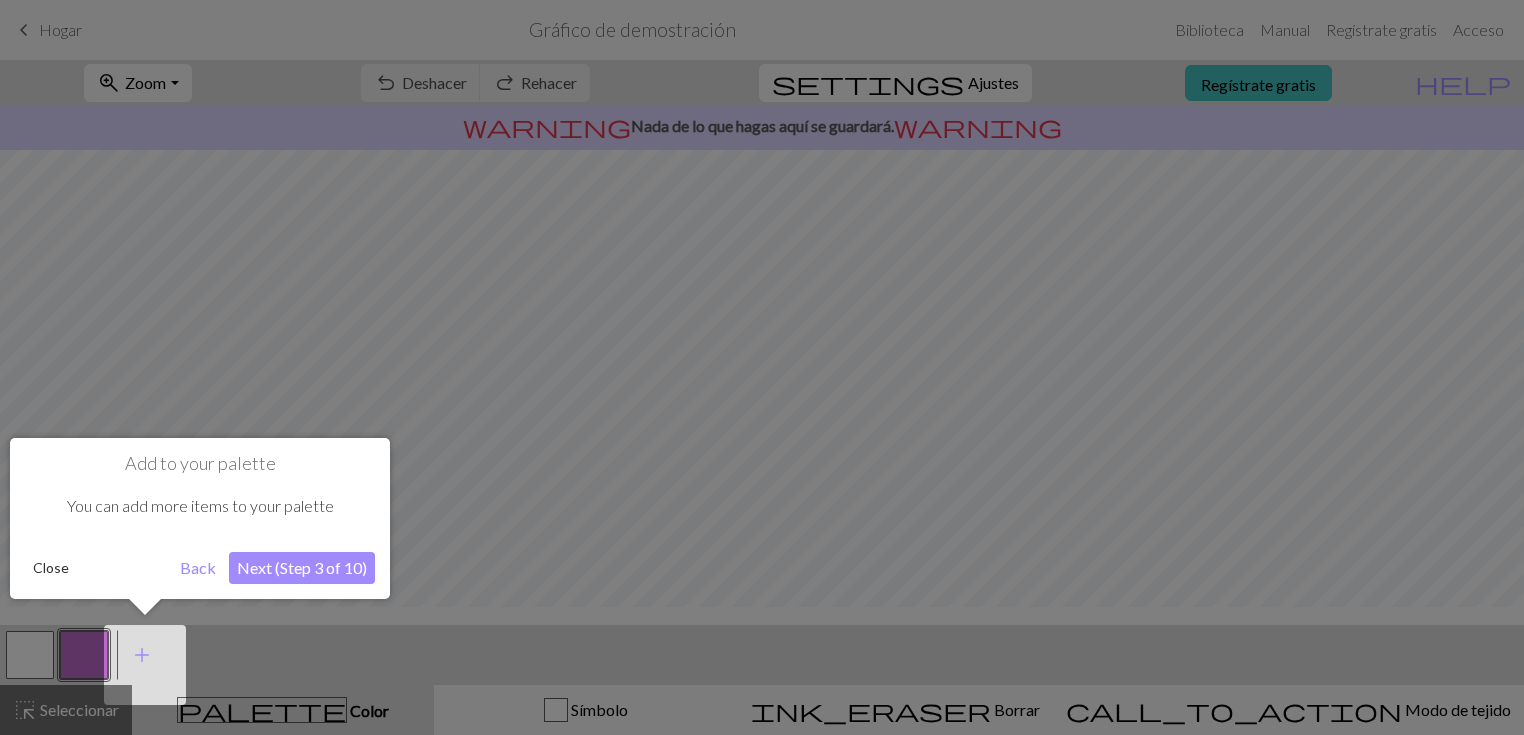 scroll, scrollTop: 11, scrollLeft: 0, axis: vertical 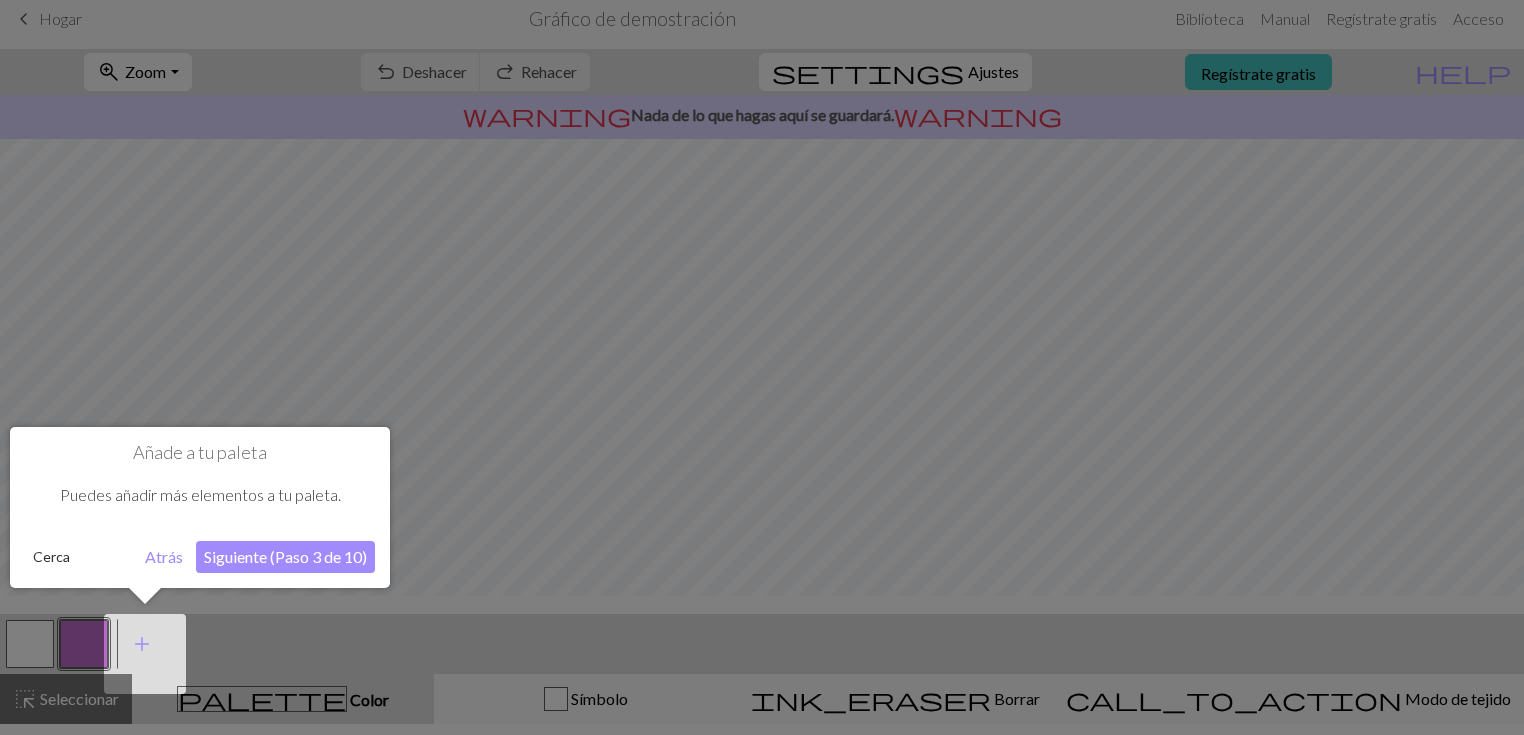 click on "Añade a tu paleta Puedes añadir más elementos a tu paleta. Cerca Atrás Siguiente (Paso 3 de 10)" at bounding box center (200, 507) 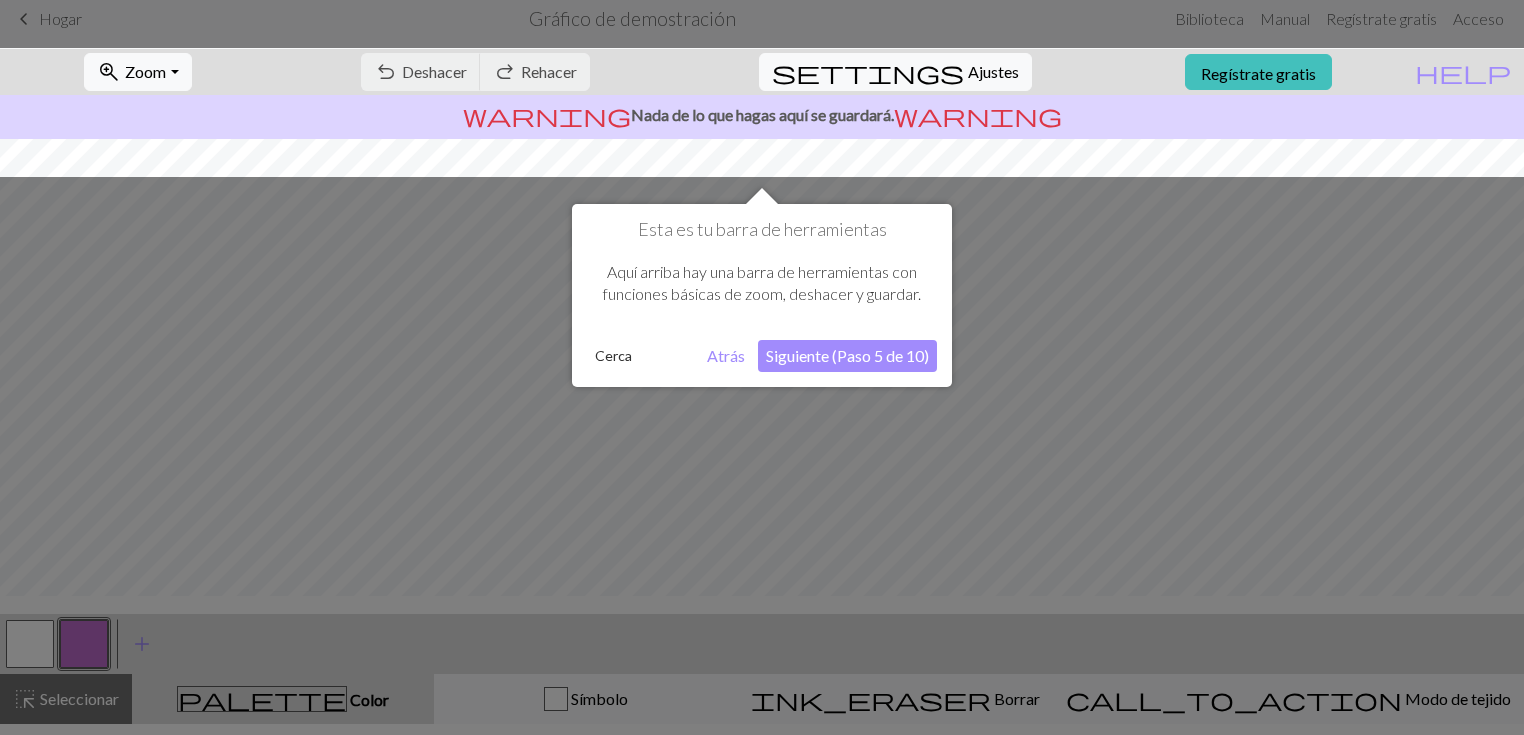 click on "Siguiente (Paso 5 de 10)" at bounding box center (847, 355) 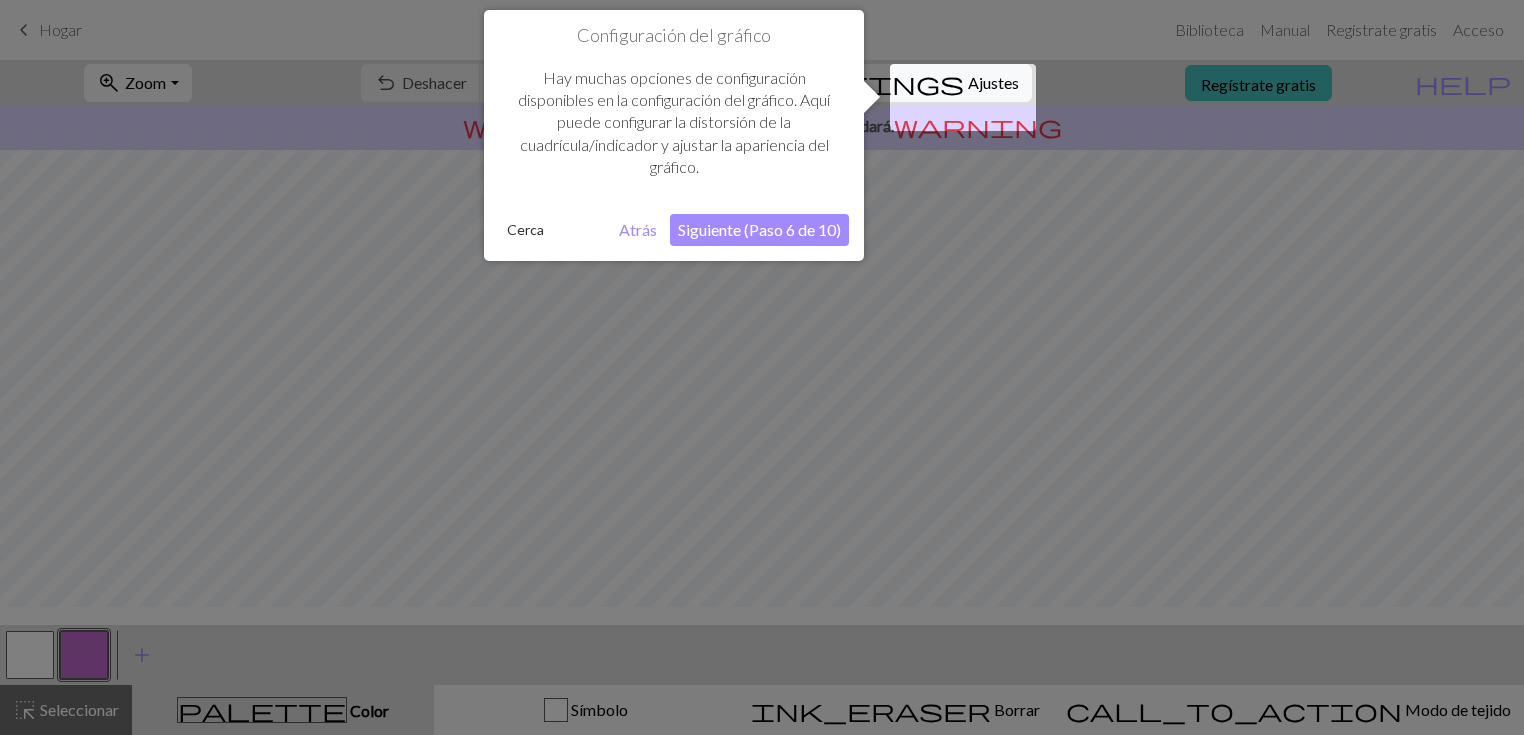 click on "Siguiente (Paso 6 de 10)" at bounding box center (759, 229) 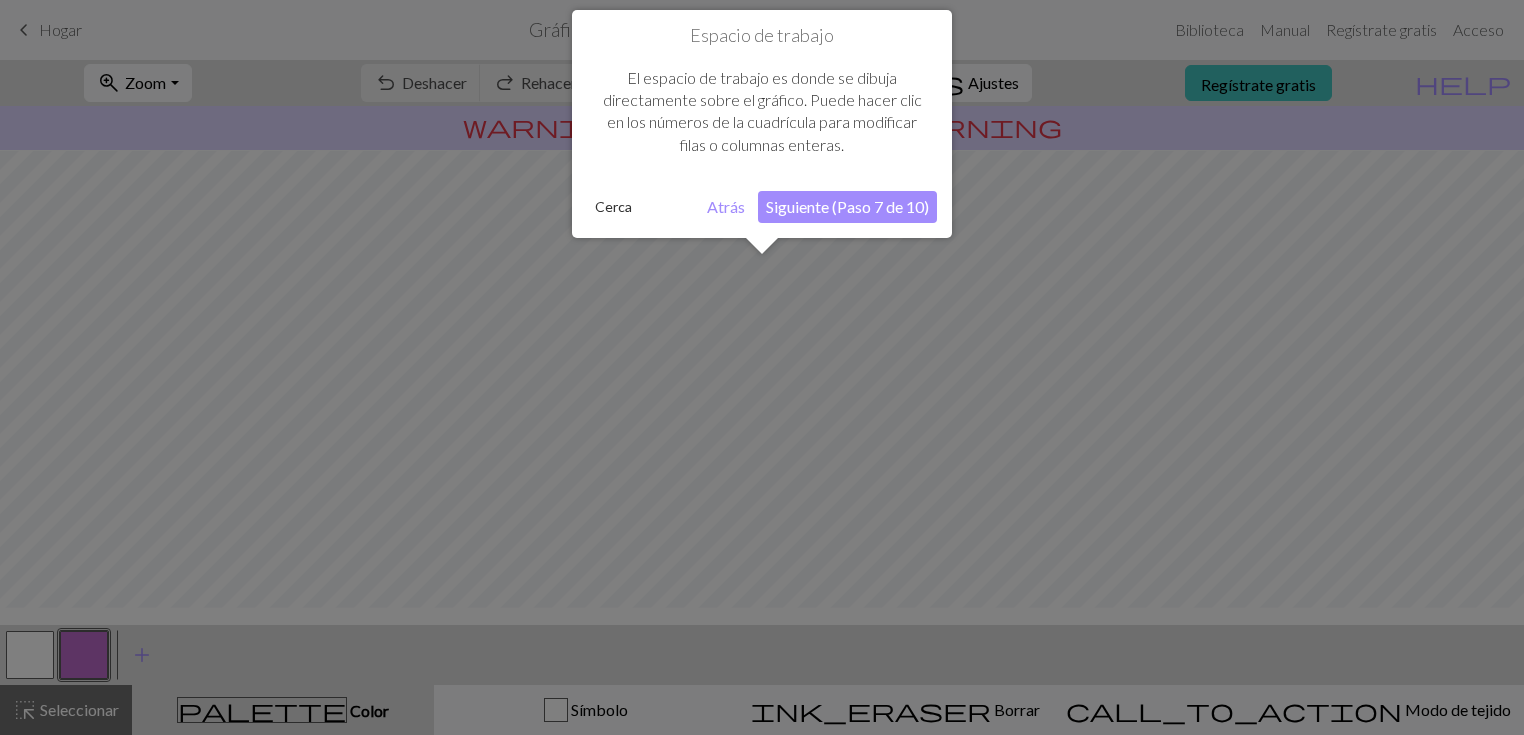 scroll, scrollTop: 148, scrollLeft: 0, axis: vertical 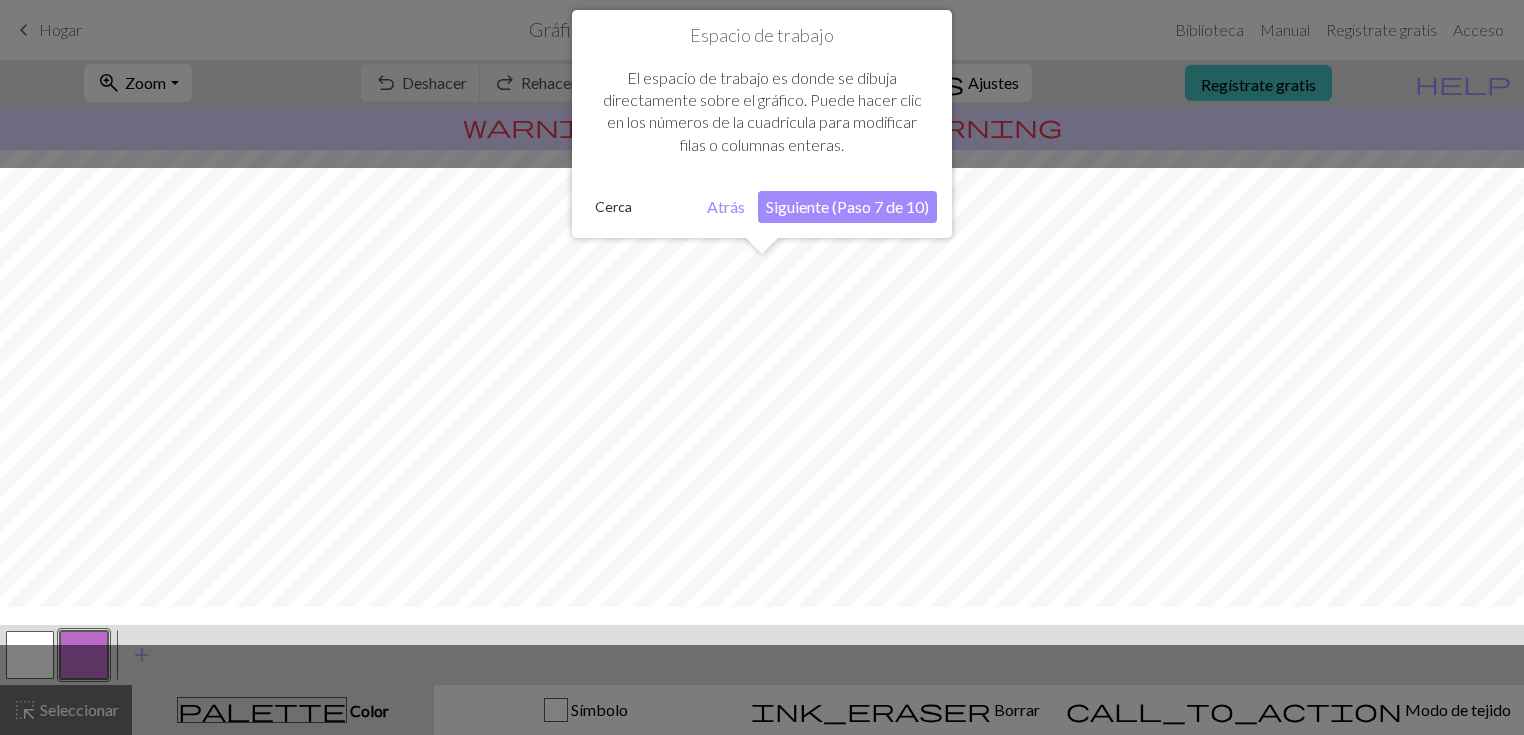 click on "Siguiente (Paso 7 de 10)" at bounding box center (847, 206) 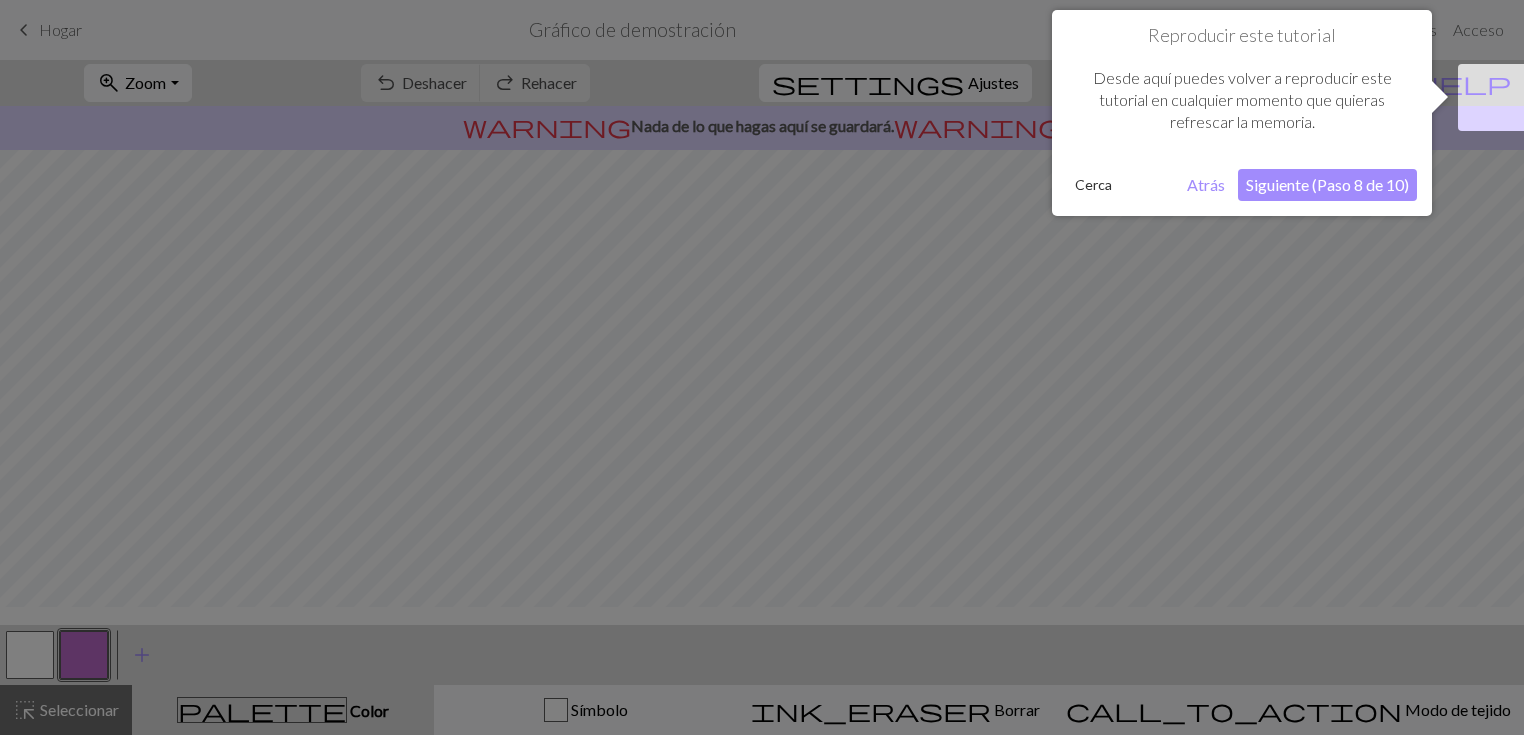 click on "Siguiente (Paso 8 de 10)" at bounding box center (1327, 184) 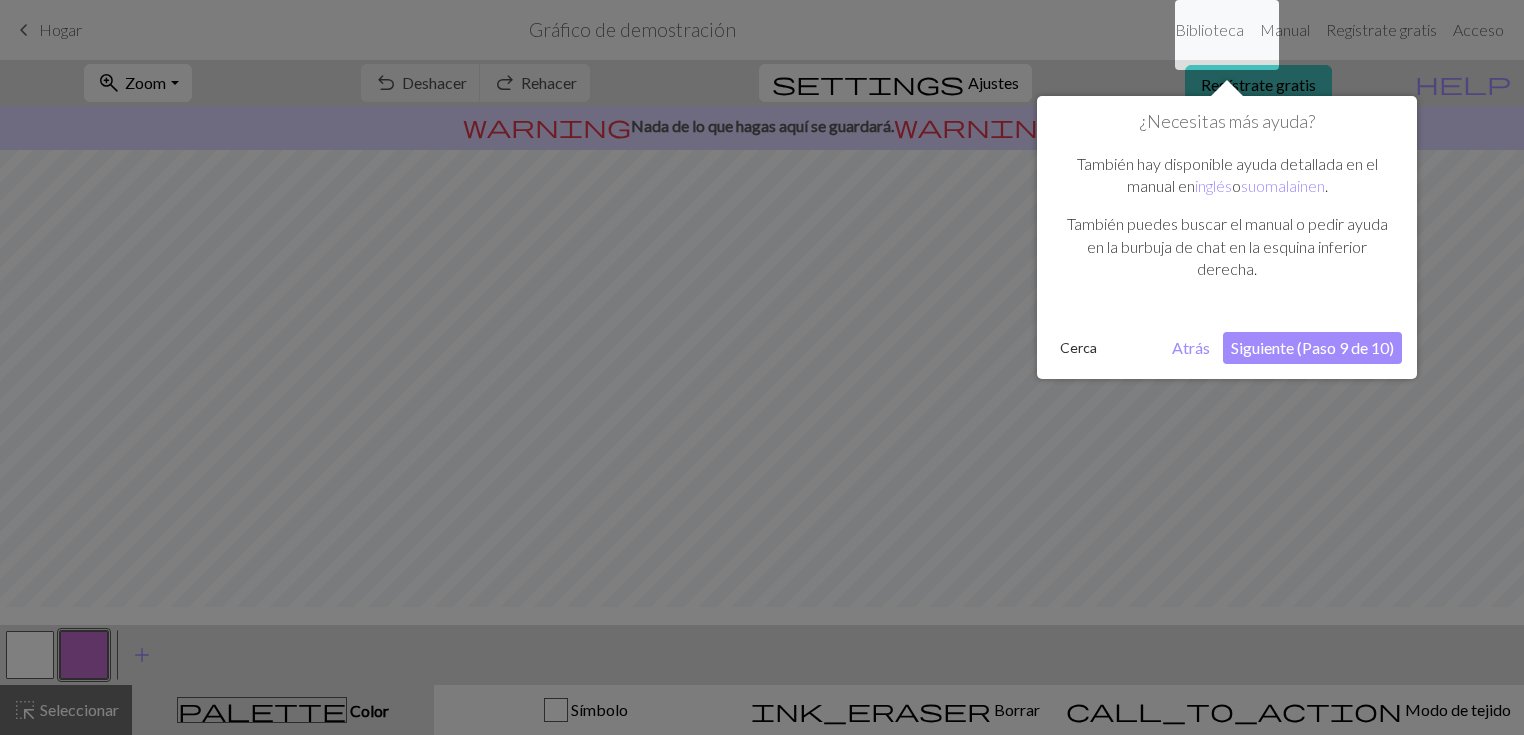 click on "Siguiente (Paso 9 de 10)" at bounding box center [1312, 347] 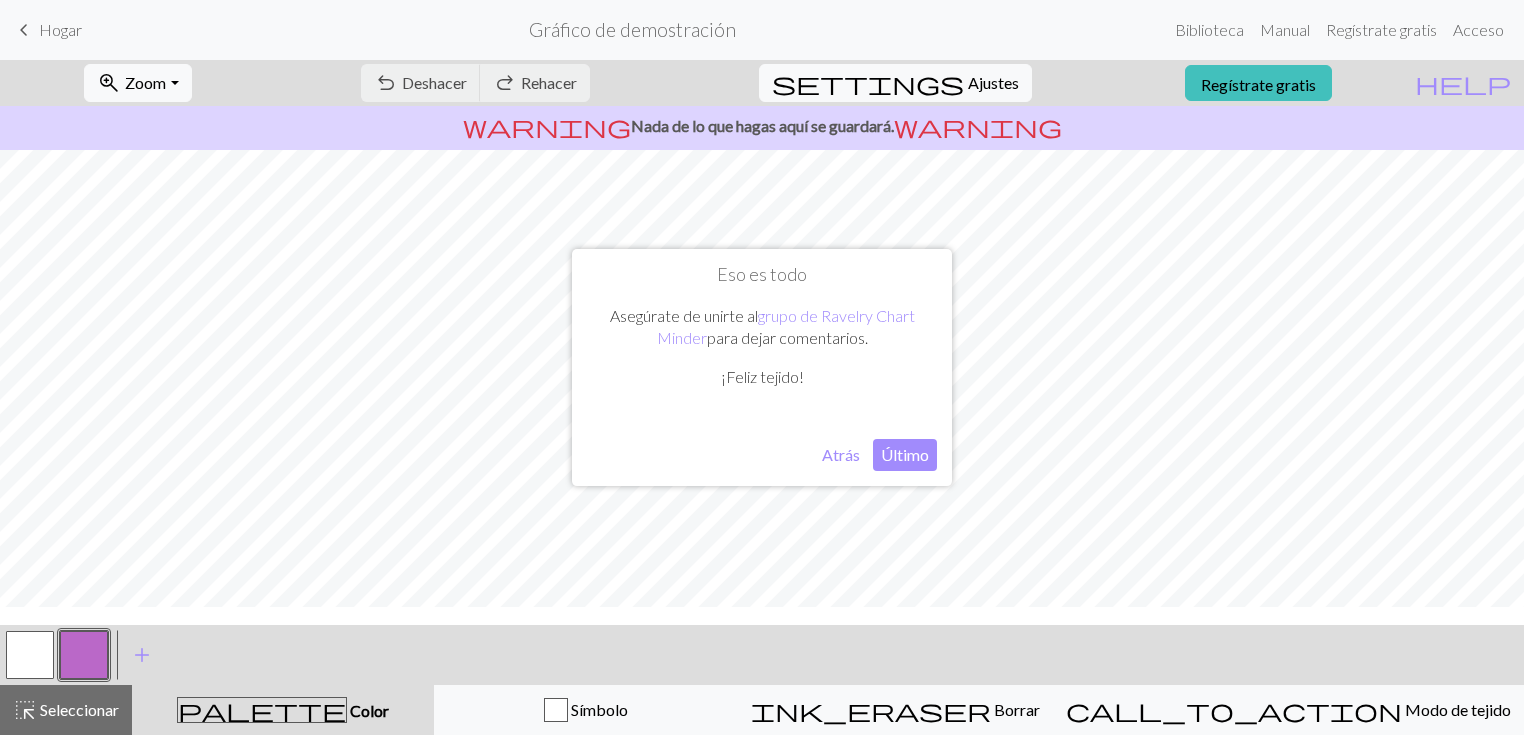 click on "Último" at bounding box center (905, 454) 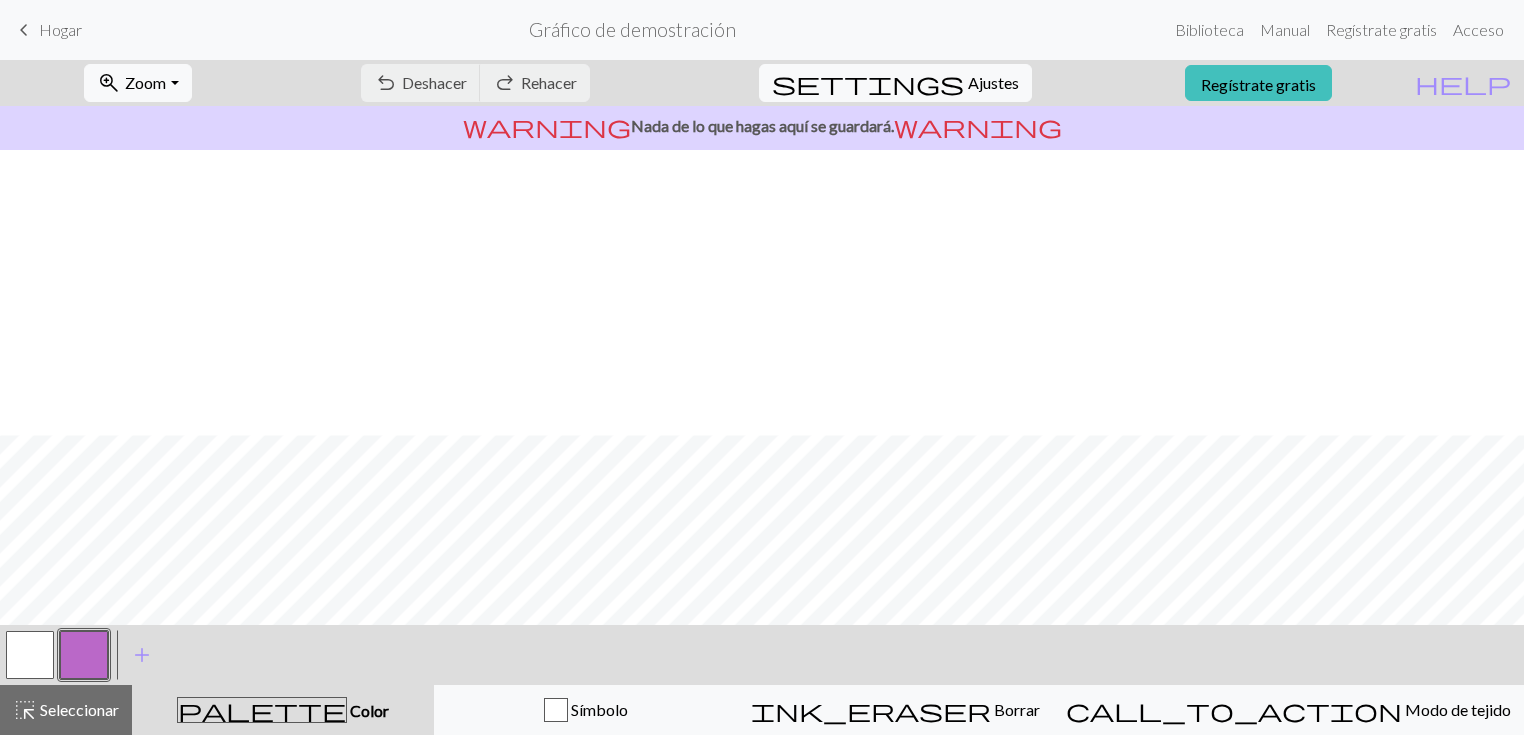 scroll, scrollTop: 285, scrollLeft: 0, axis: vertical 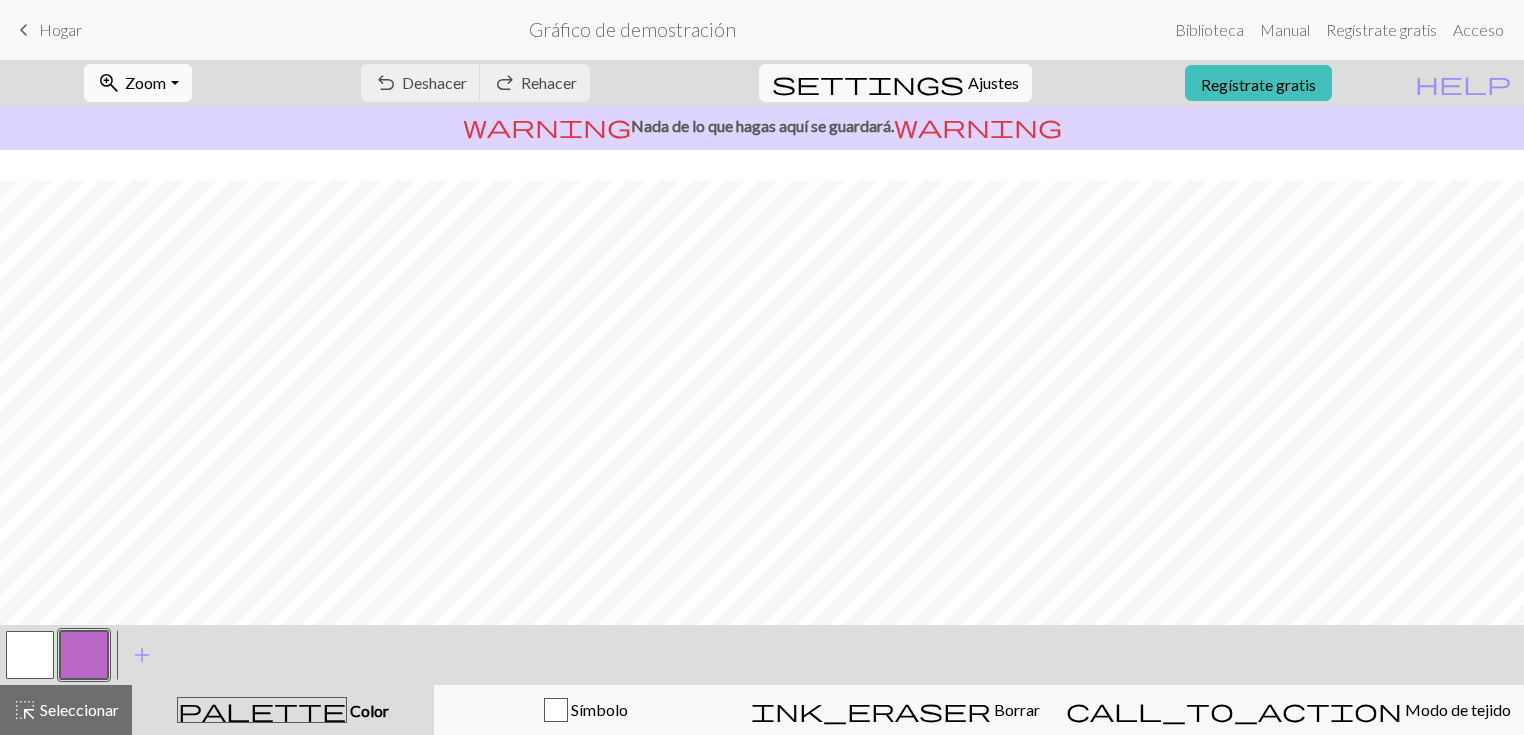 click on "zoom_in Zoom Zoom" at bounding box center [137, 83] 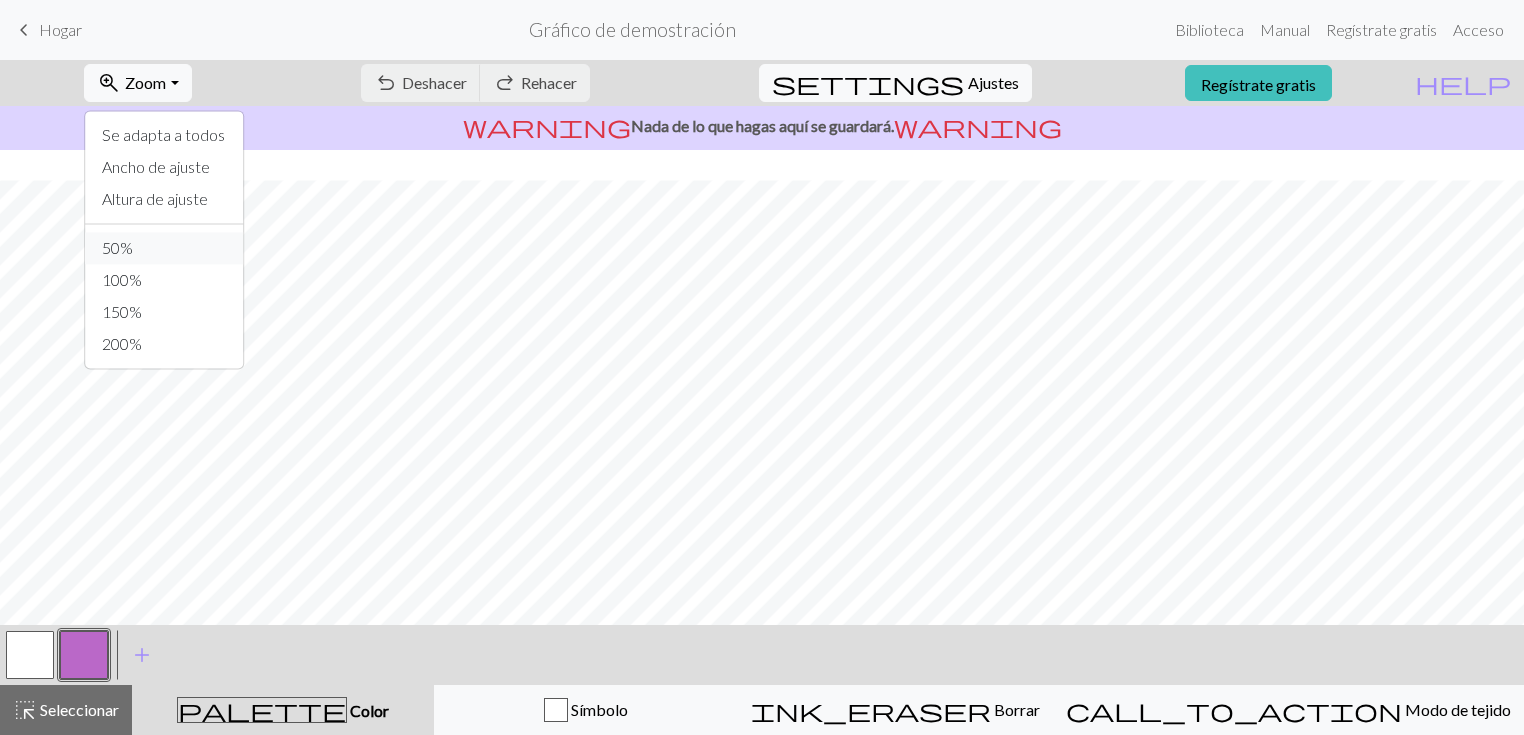 click on "50%" at bounding box center (165, 248) 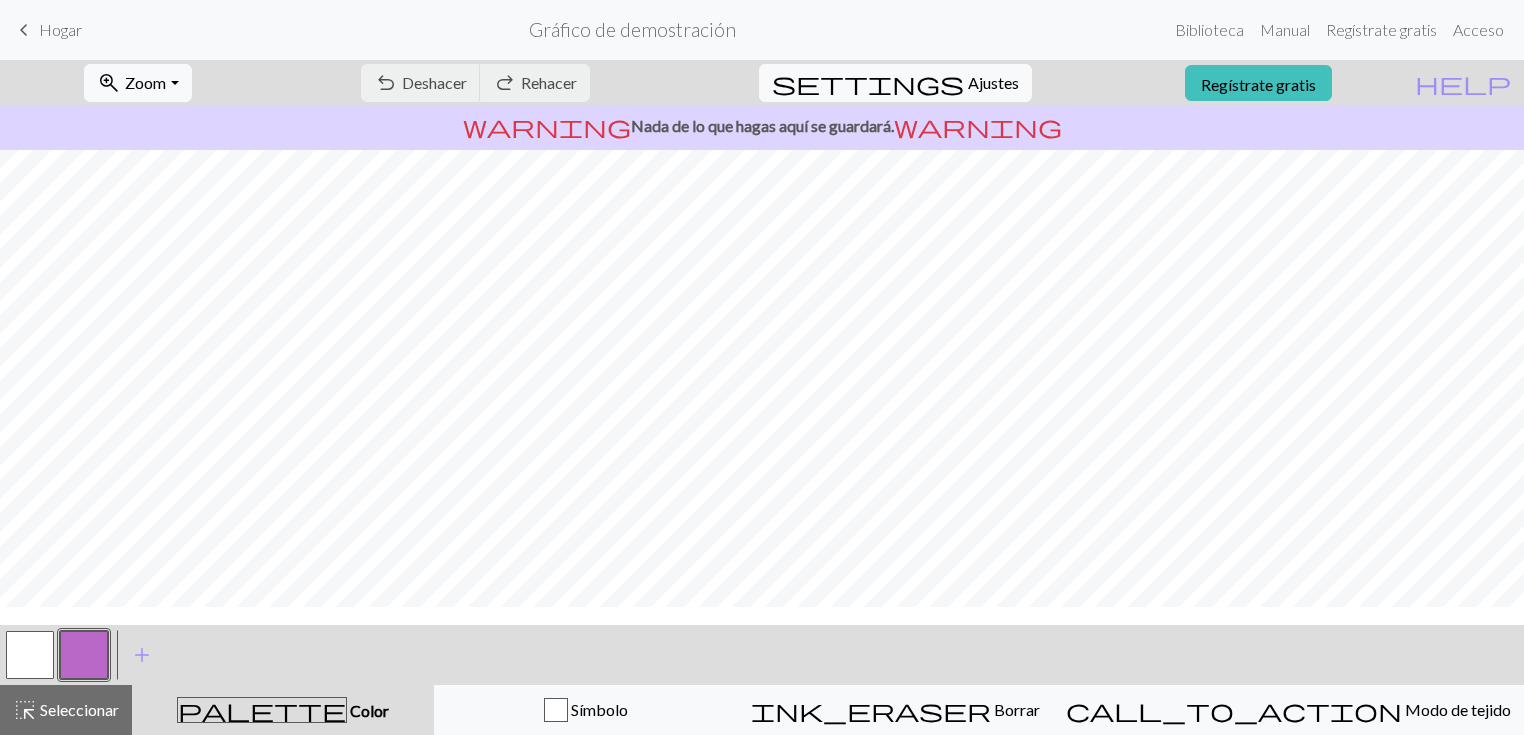scroll, scrollTop: 0, scrollLeft: 0, axis: both 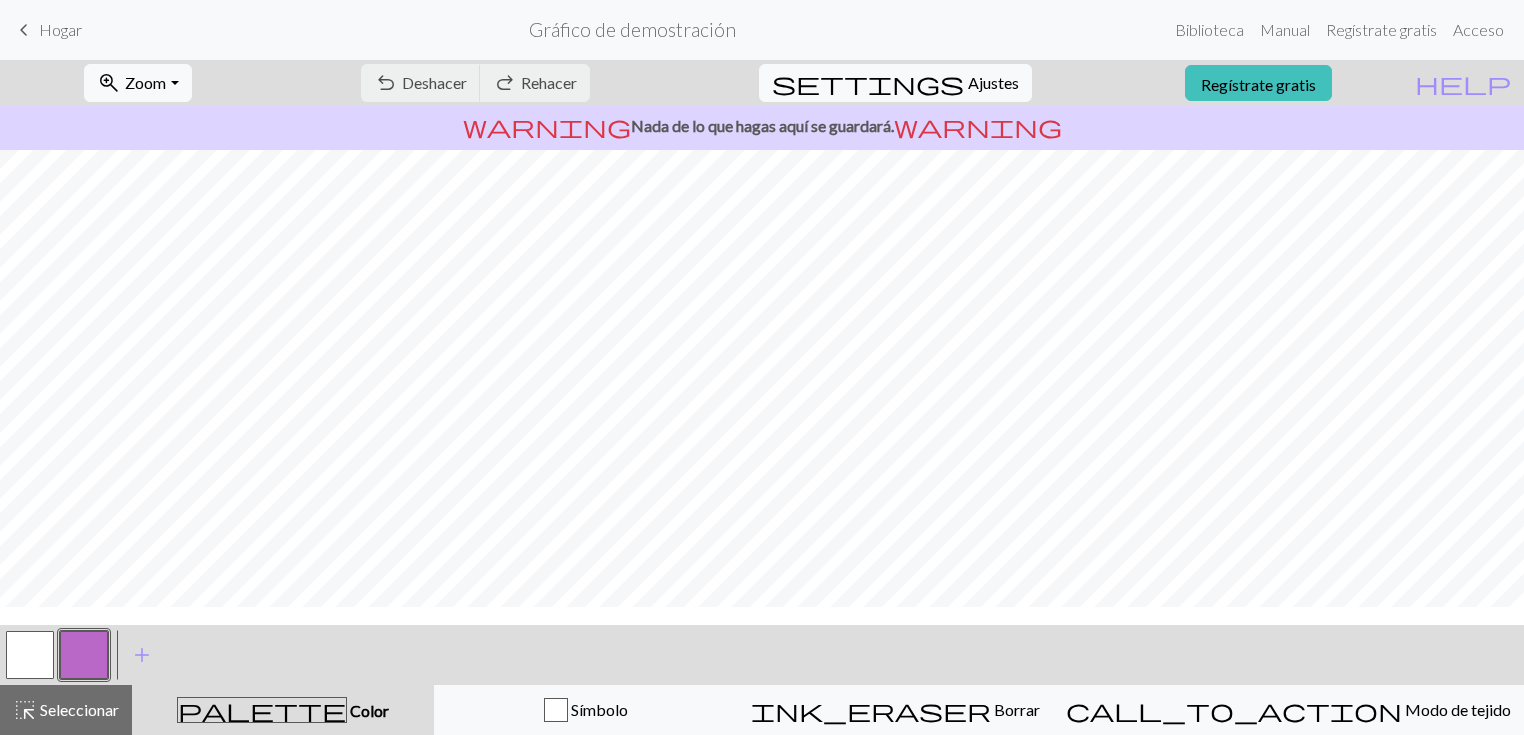 click on "Hogar" at bounding box center [60, 29] 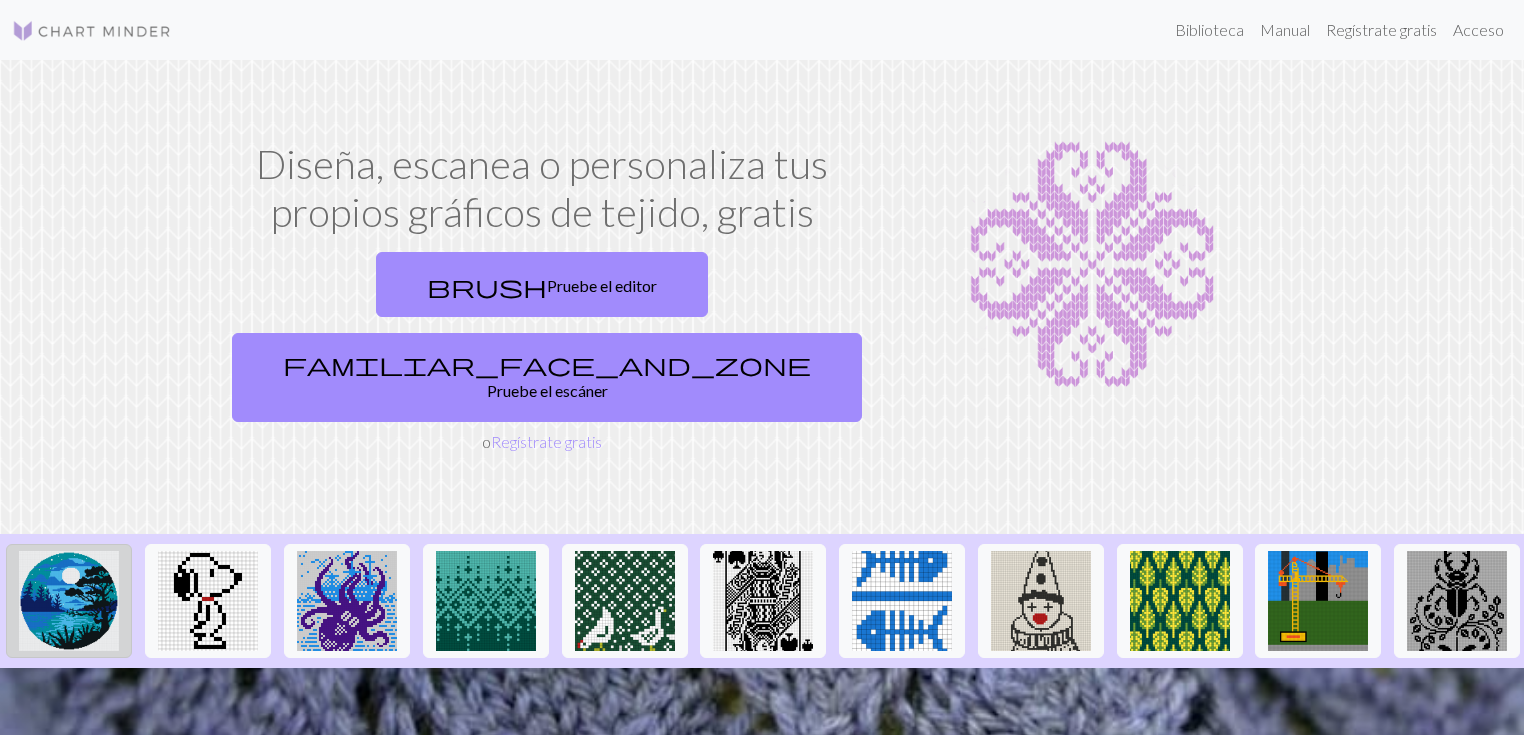 click at bounding box center [69, 601] 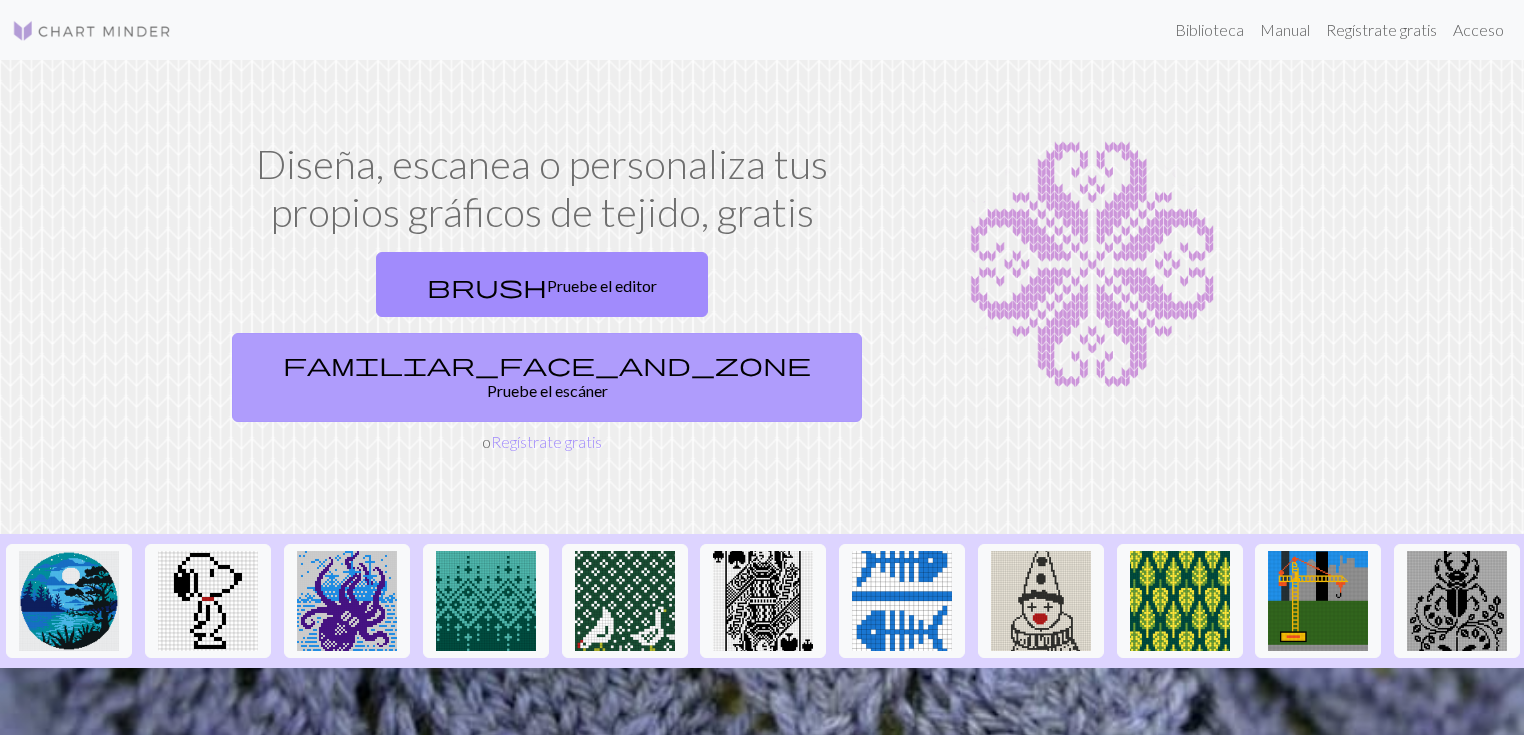 click on "familiar_face_and_zone Pruebe el escáner" at bounding box center (547, 377) 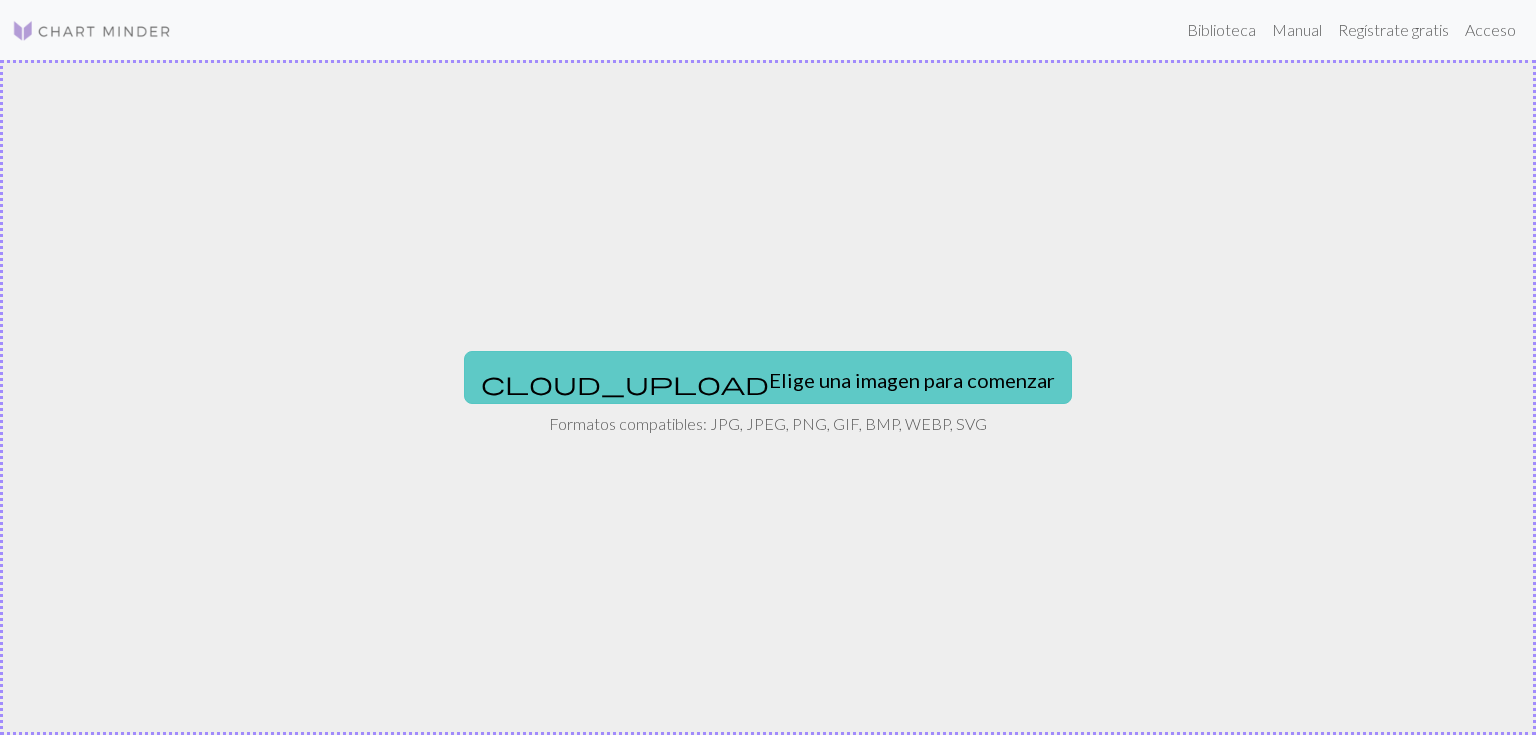 click on "Elige una imagen para comenzar" at bounding box center (912, 377) 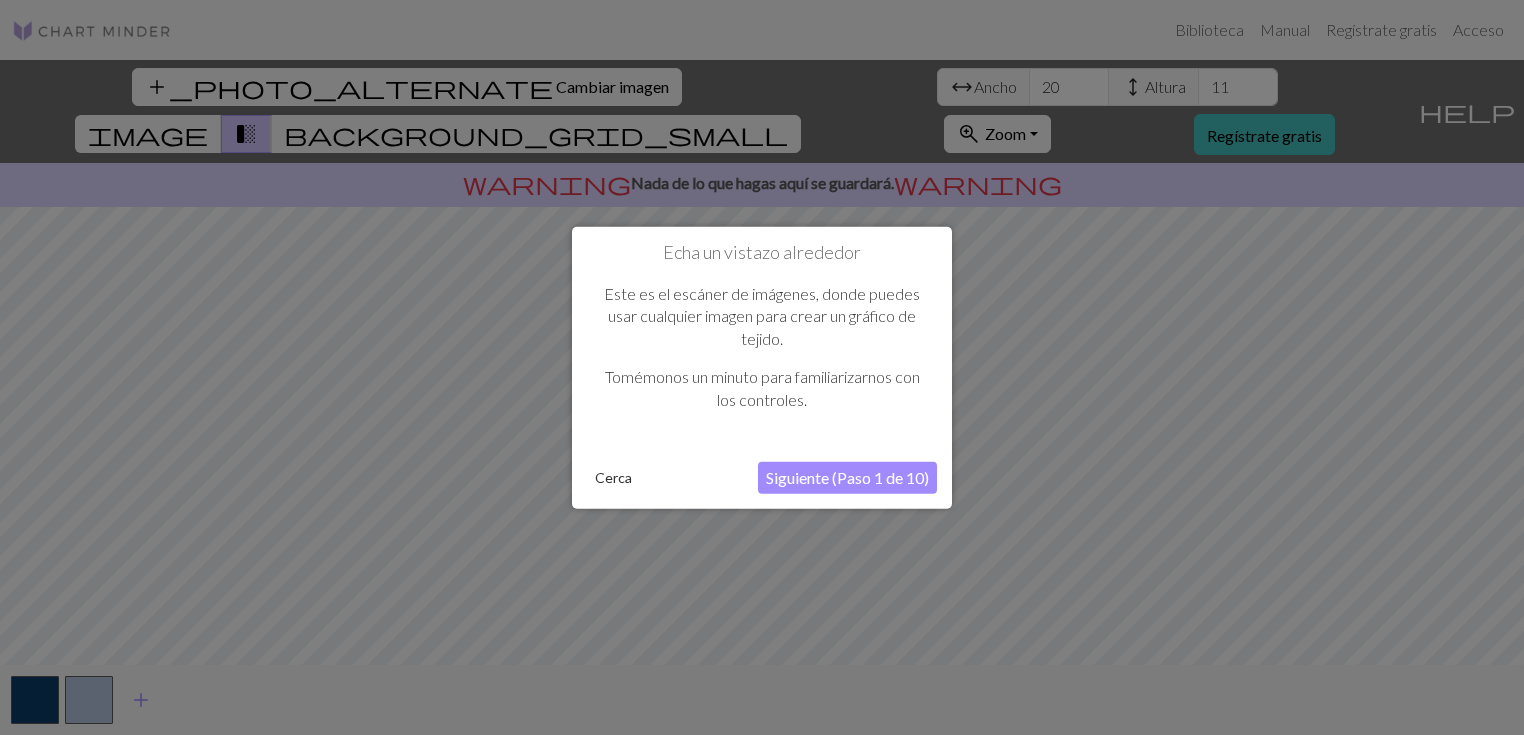 click on "Siguiente (Paso 1 de 10)" at bounding box center [847, 477] 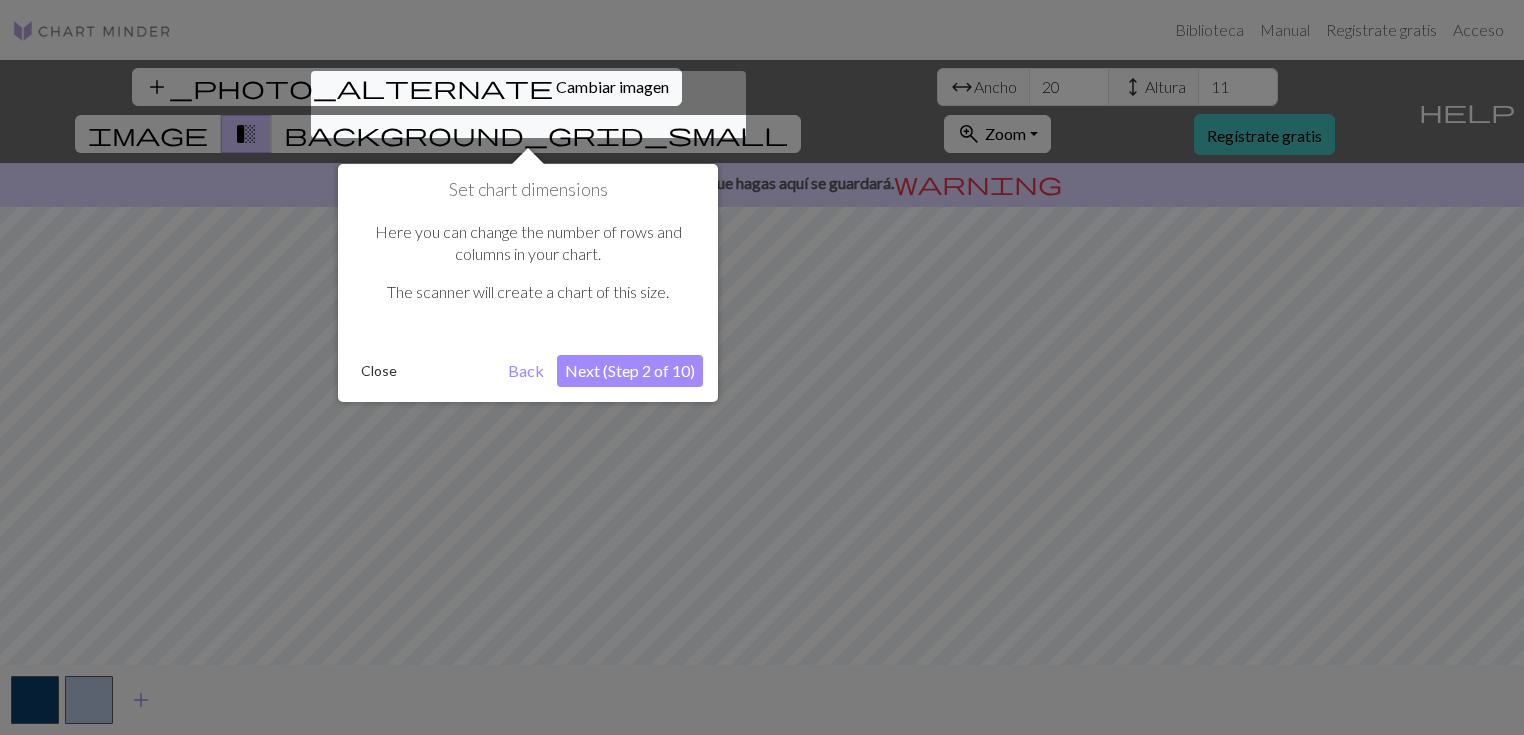 scroll, scrollTop: 11, scrollLeft: 0, axis: vertical 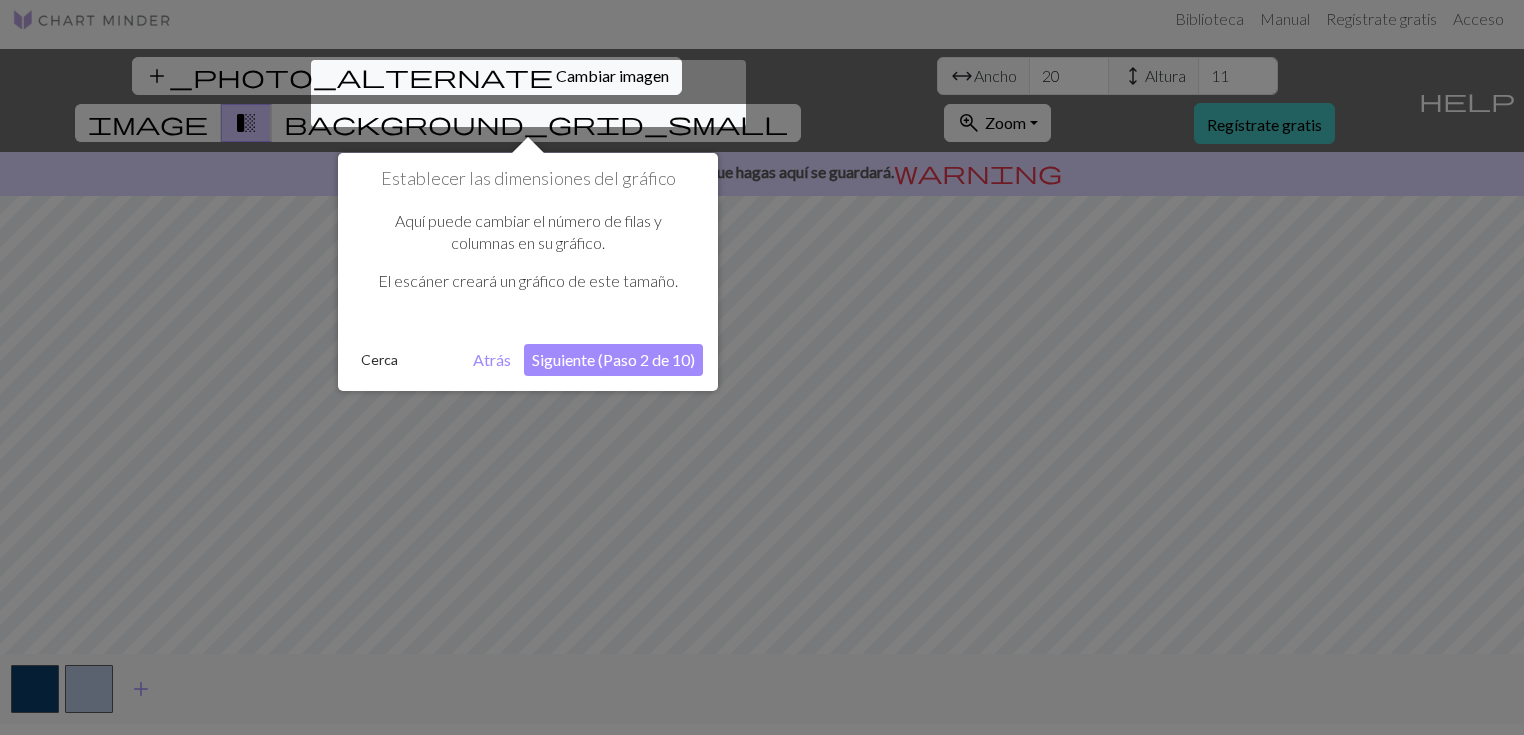 click on "Siguiente (Paso 2 de 10)" at bounding box center (613, 359) 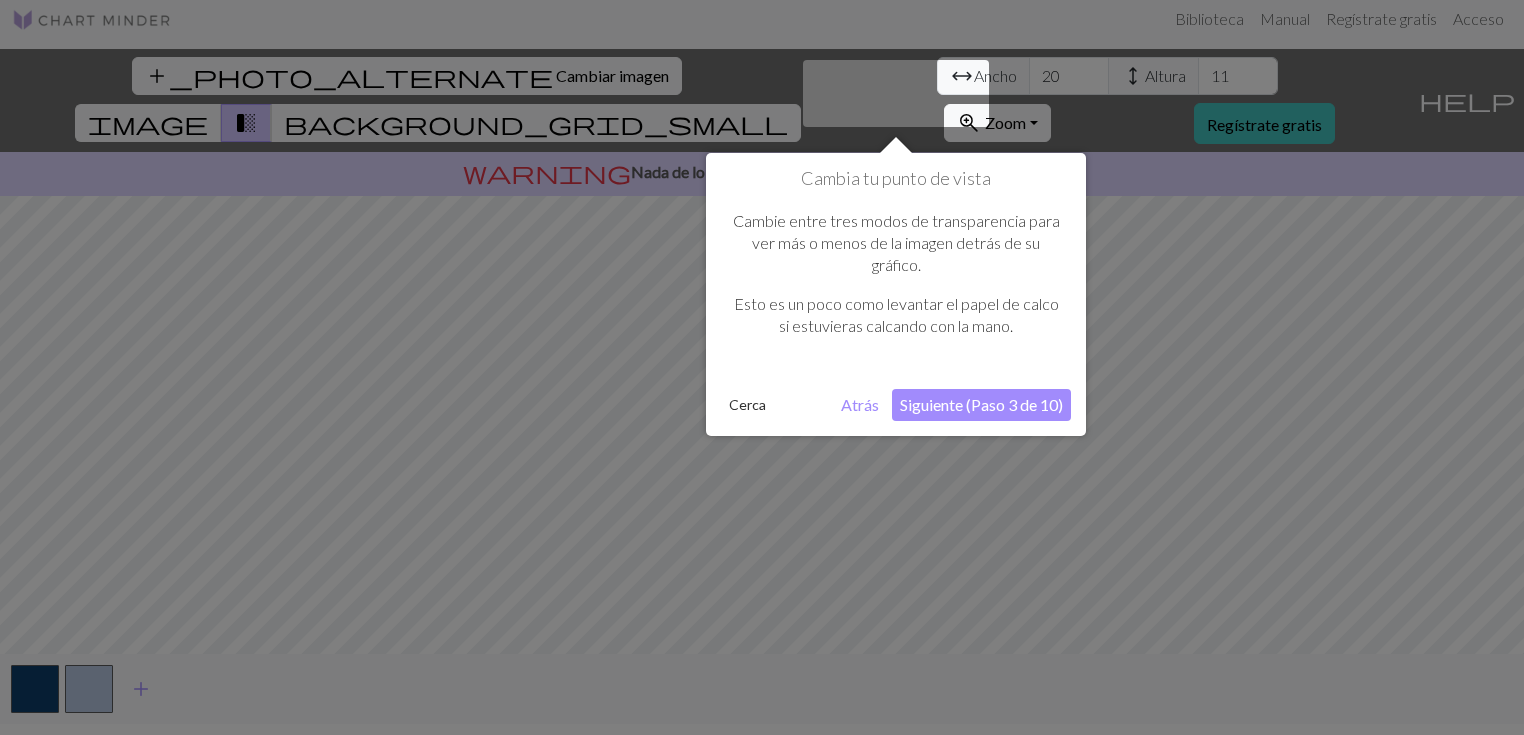 click on "Siguiente (Paso 3 de 10)" at bounding box center [981, 404] 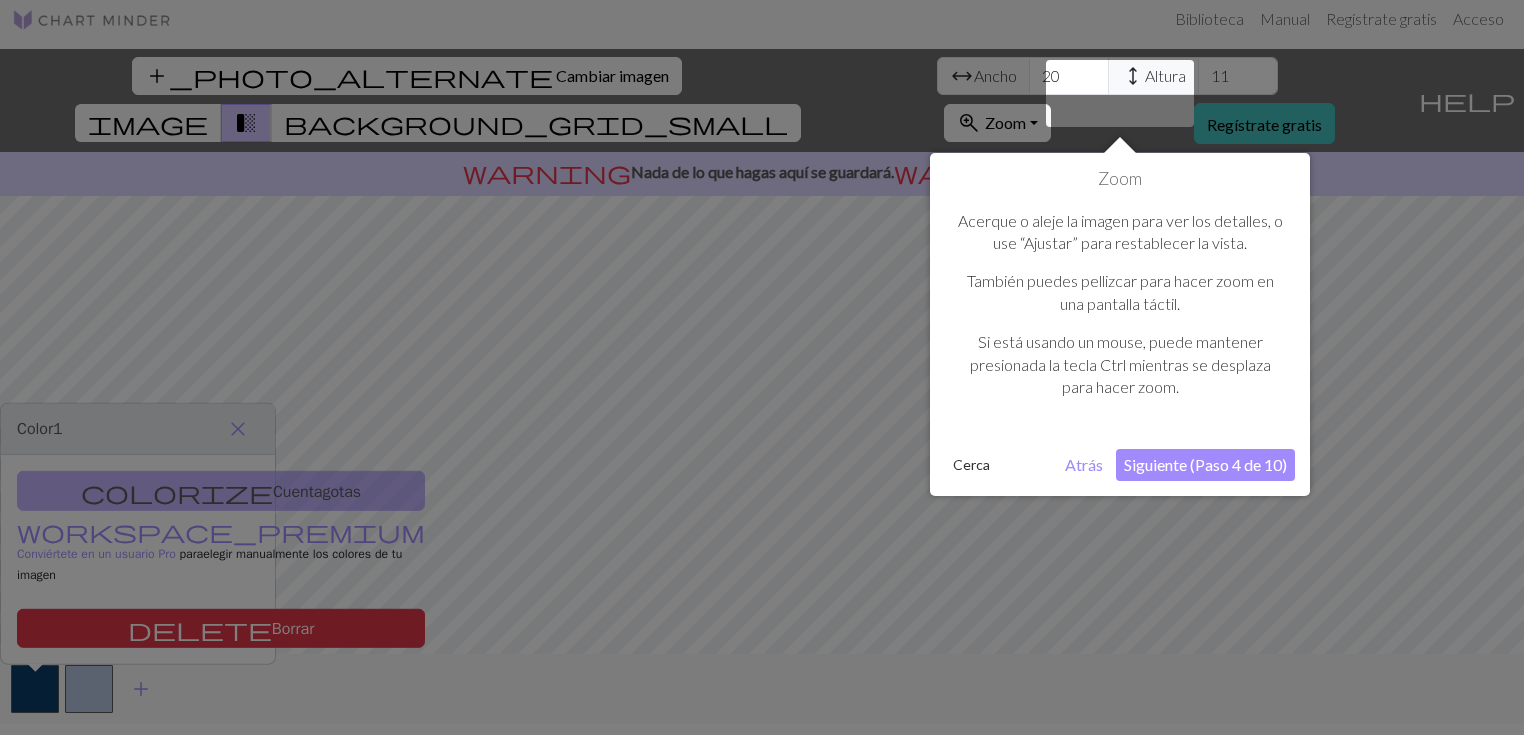 click on "Siguiente (Paso 4 de 10)" at bounding box center (1205, 464) 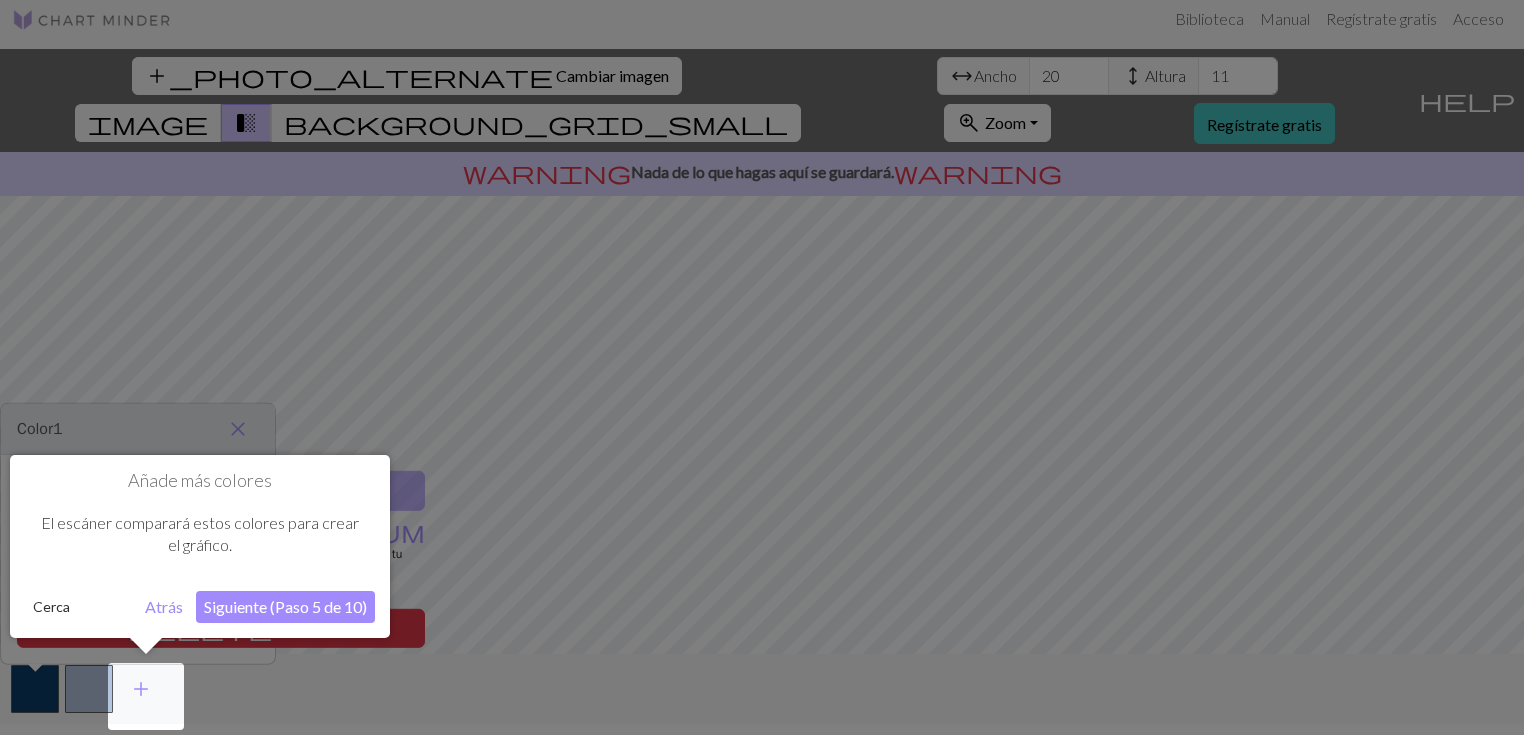 click on "Añade más colores El escáner comparará estos colores para crear el gráfico. Cerca Atrás Siguiente (Paso 5 de 10)" at bounding box center [200, 546] 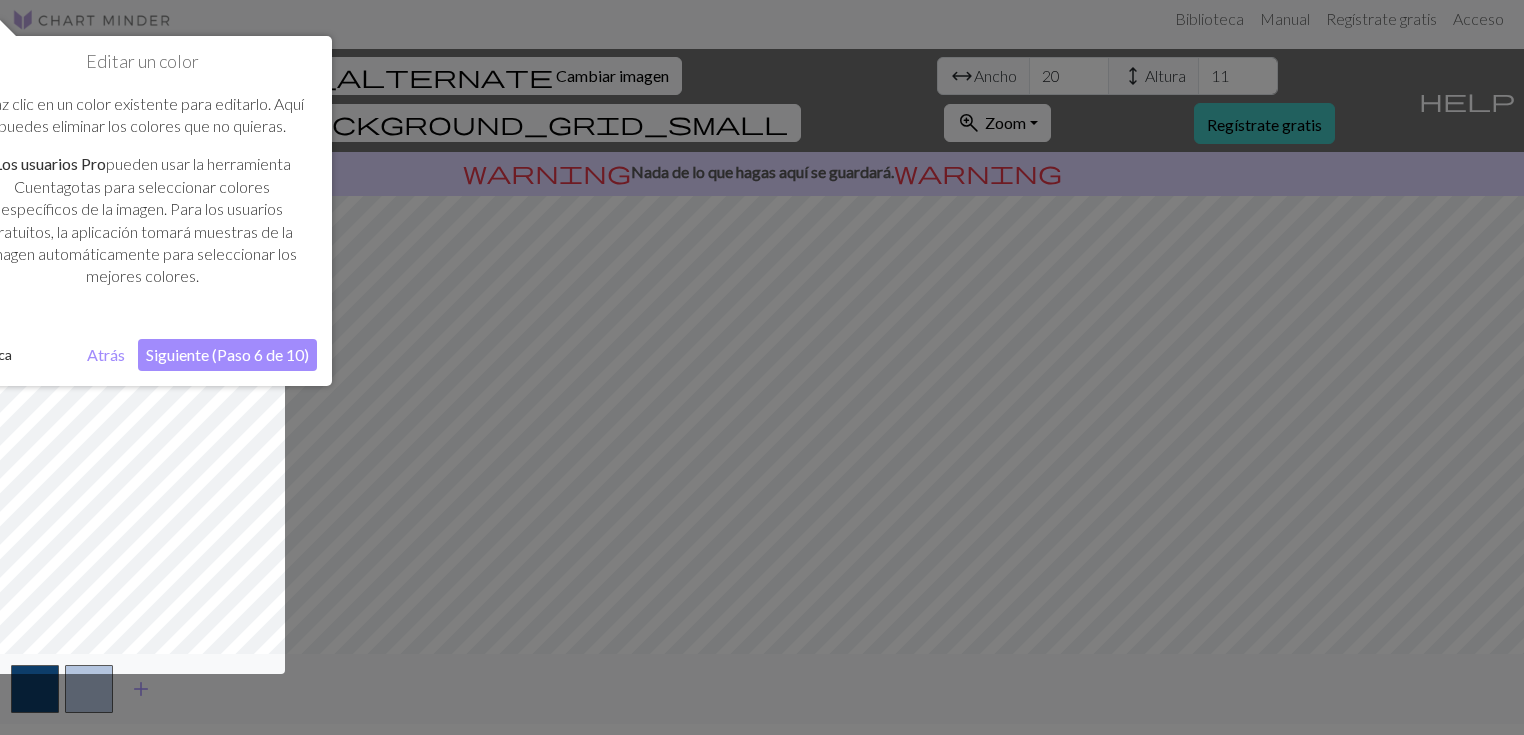 click on "Siguiente (Paso 6 de 10)" at bounding box center (227, 354) 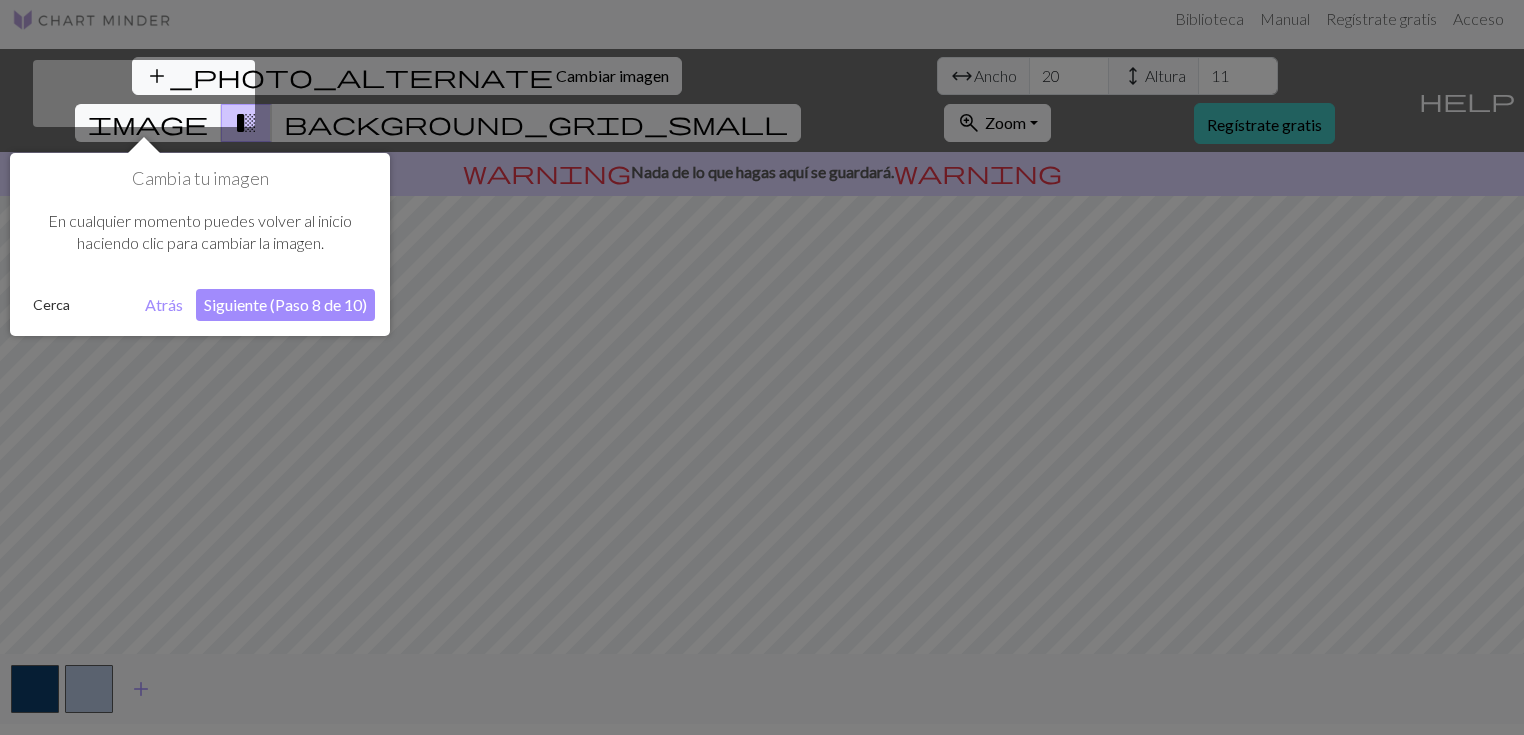 click on "Siguiente (Paso 8 de 10)" at bounding box center [285, 304] 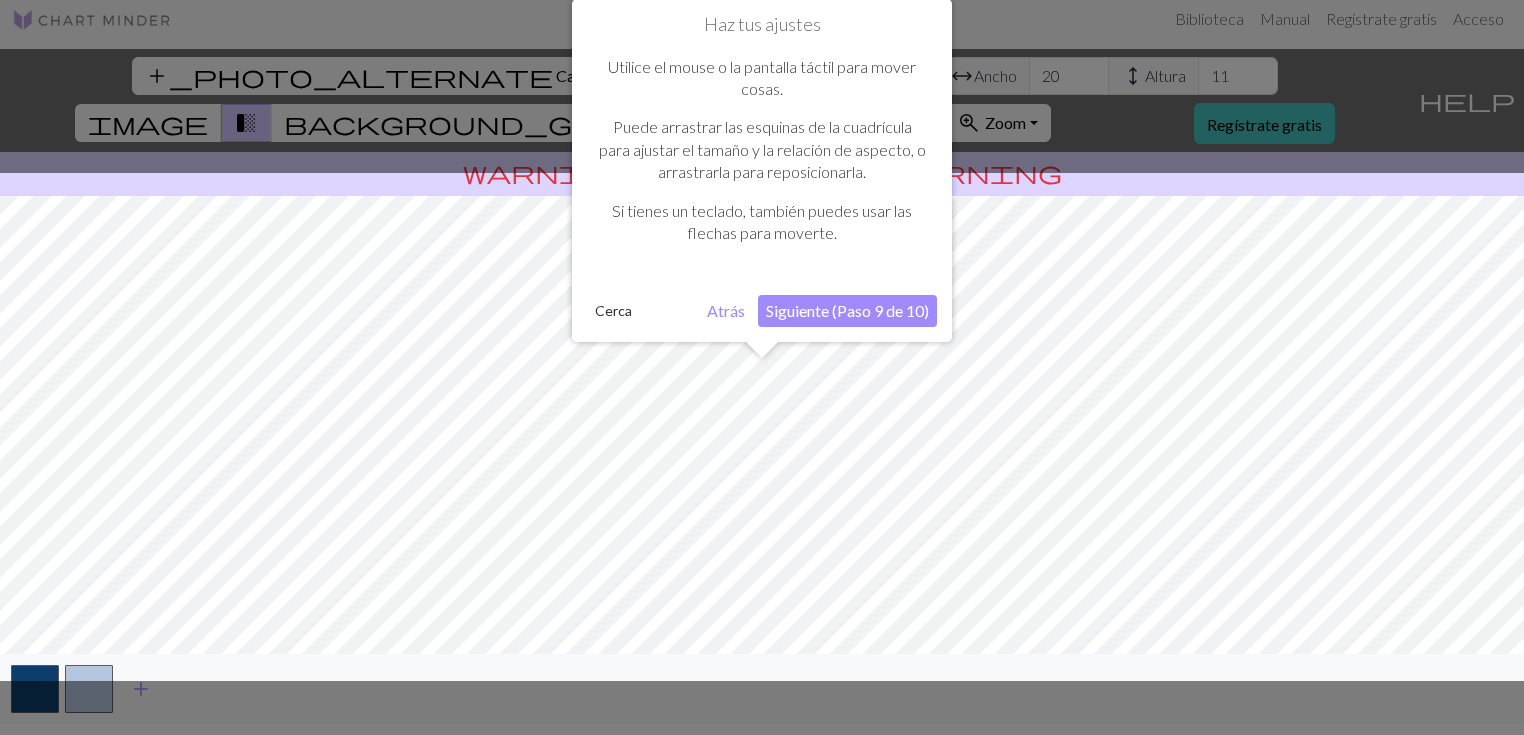 click on "Siguiente (Paso 9 de 10)" at bounding box center [847, 310] 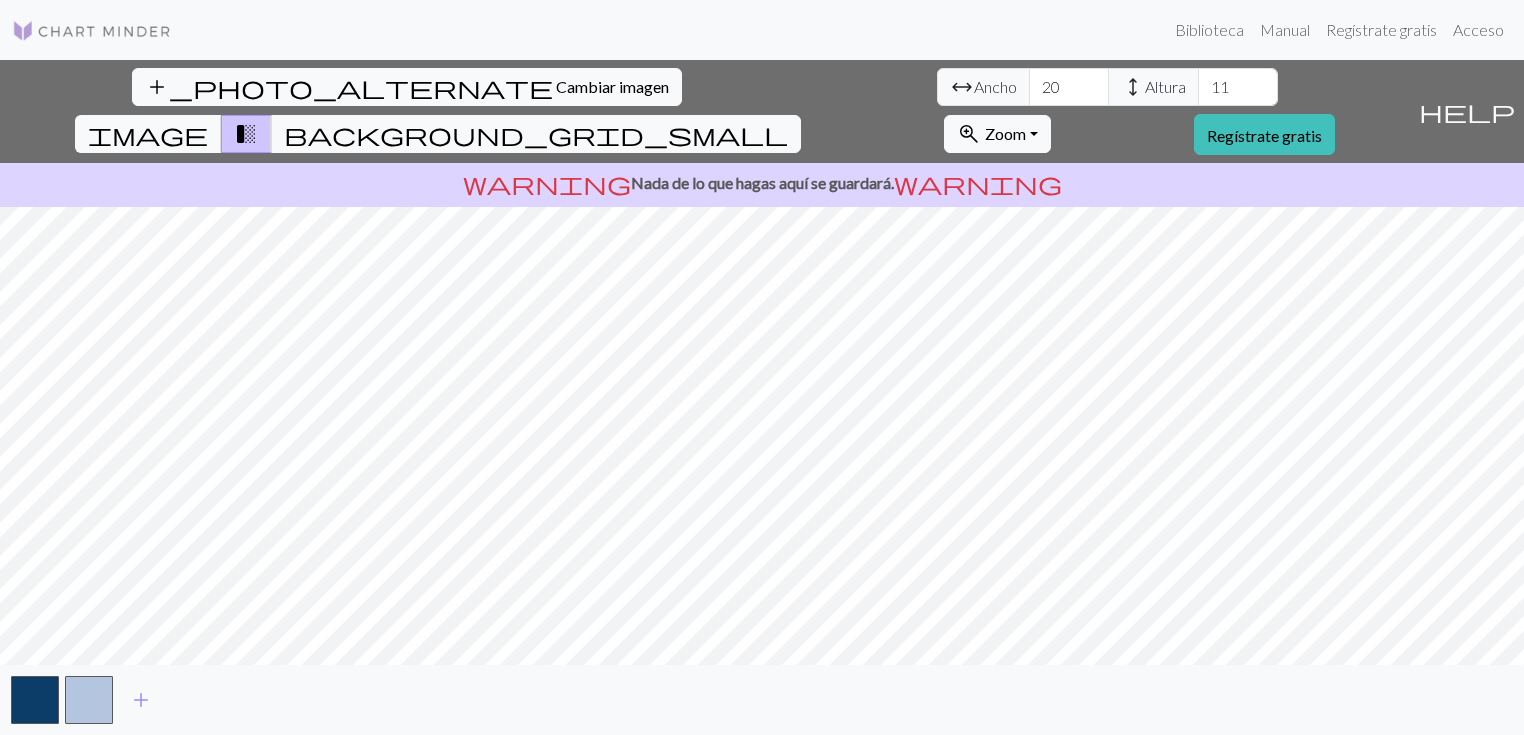 click on "Este sitio web utiliza cookies para garantizar que obtenga la mejor experiencia en nuestro sitio web. Más información ¡Entiendo! Biblioteca Manual Regístrate gratis Acceso add_photo_alternate   Cambiar imagen arrow_range   Ancho 20 height   Altura 11 image transition_fade background_grid_small zoom_in Zoom Zoom Se adapta a todos Ancho de ajuste Altura de ajuste 50% 100% 150% 200% Regístrate gratis help Muéstrame los alrededores warning Nada de lo que hagas aquí se guardará. warning add Texto original Valora esta traducción Tu opinión servirá para ayudar a mejorar el Traductor de Google Crea gráficos de tejido gratis | Chart Minder" at bounding box center [762, 367] 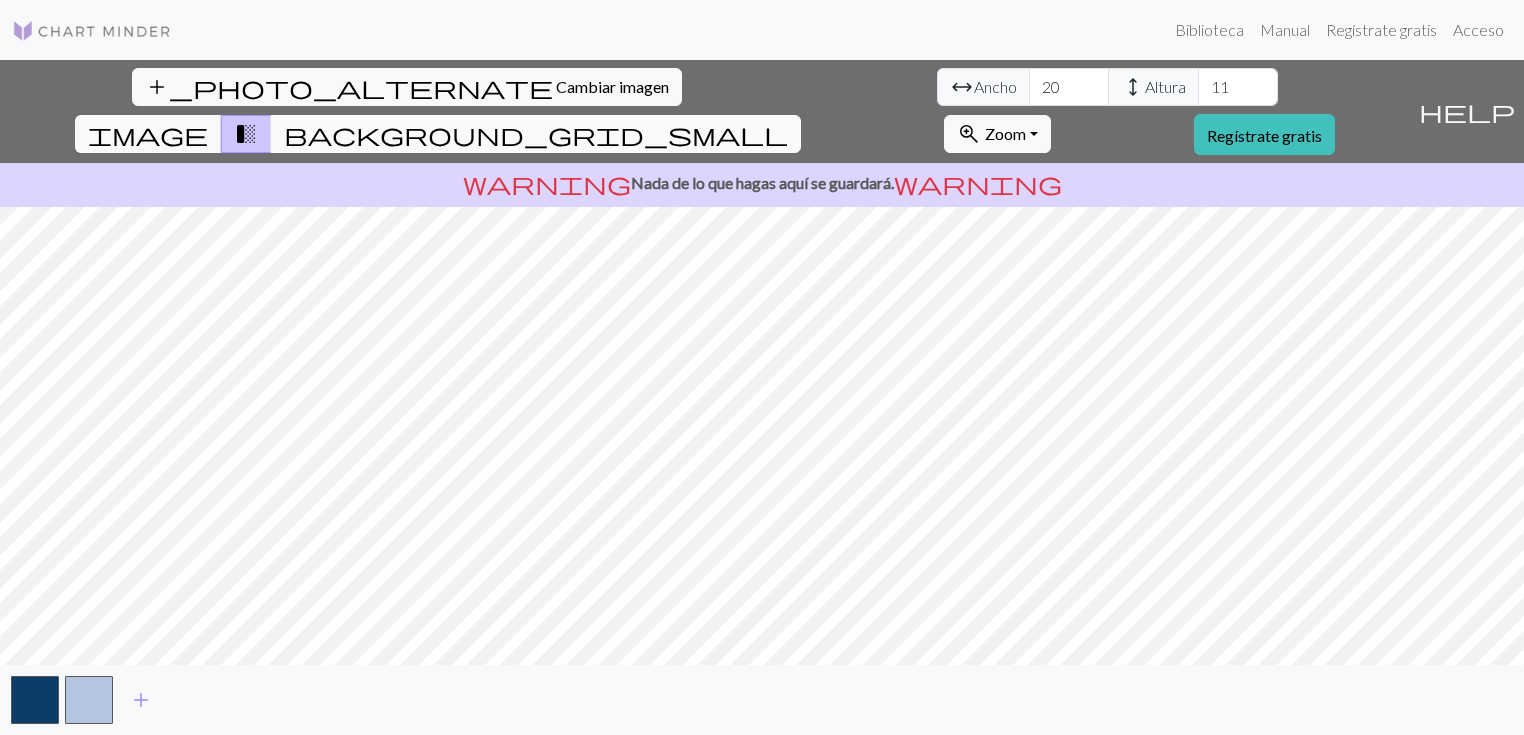click on "background_grid_small" at bounding box center [536, 134] 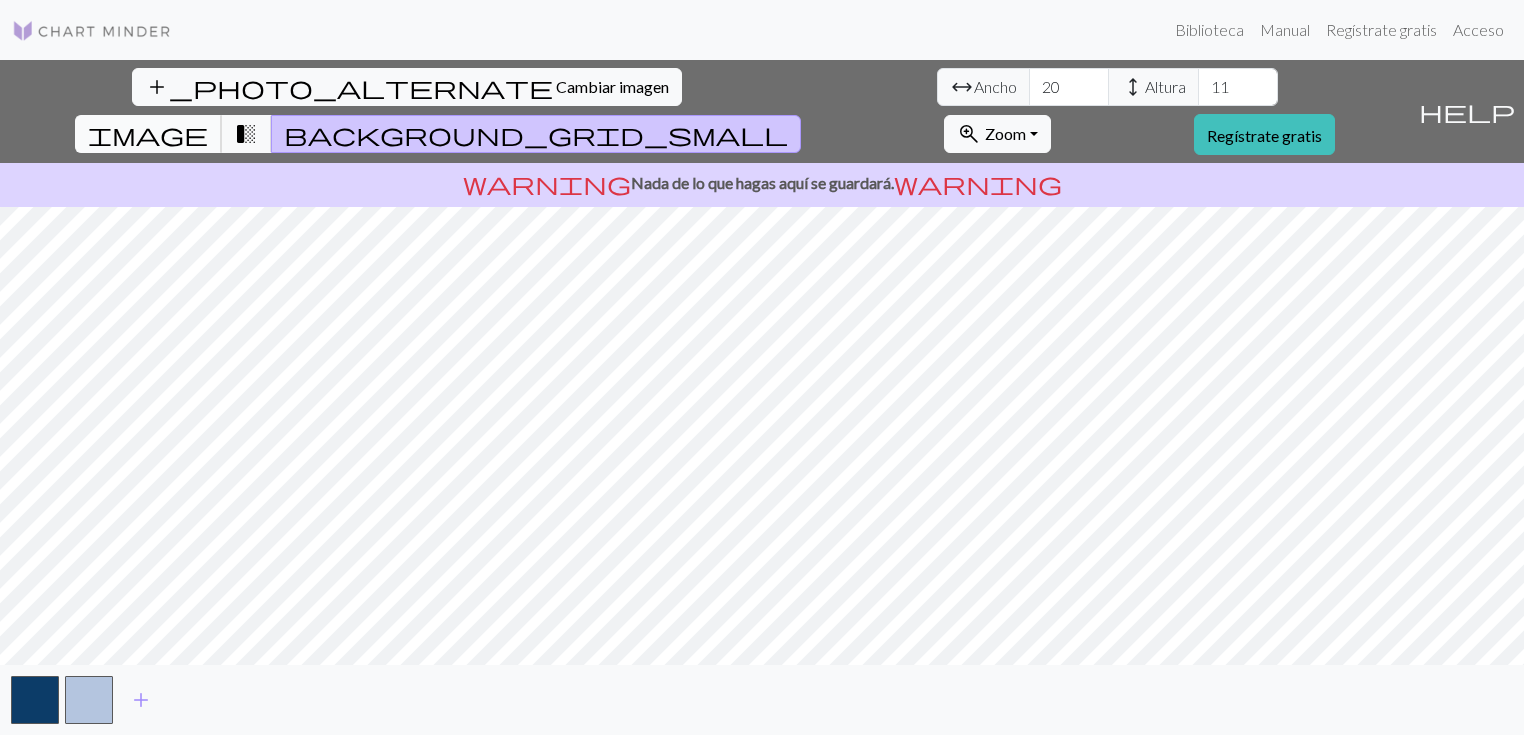 click on "image" at bounding box center [148, 134] 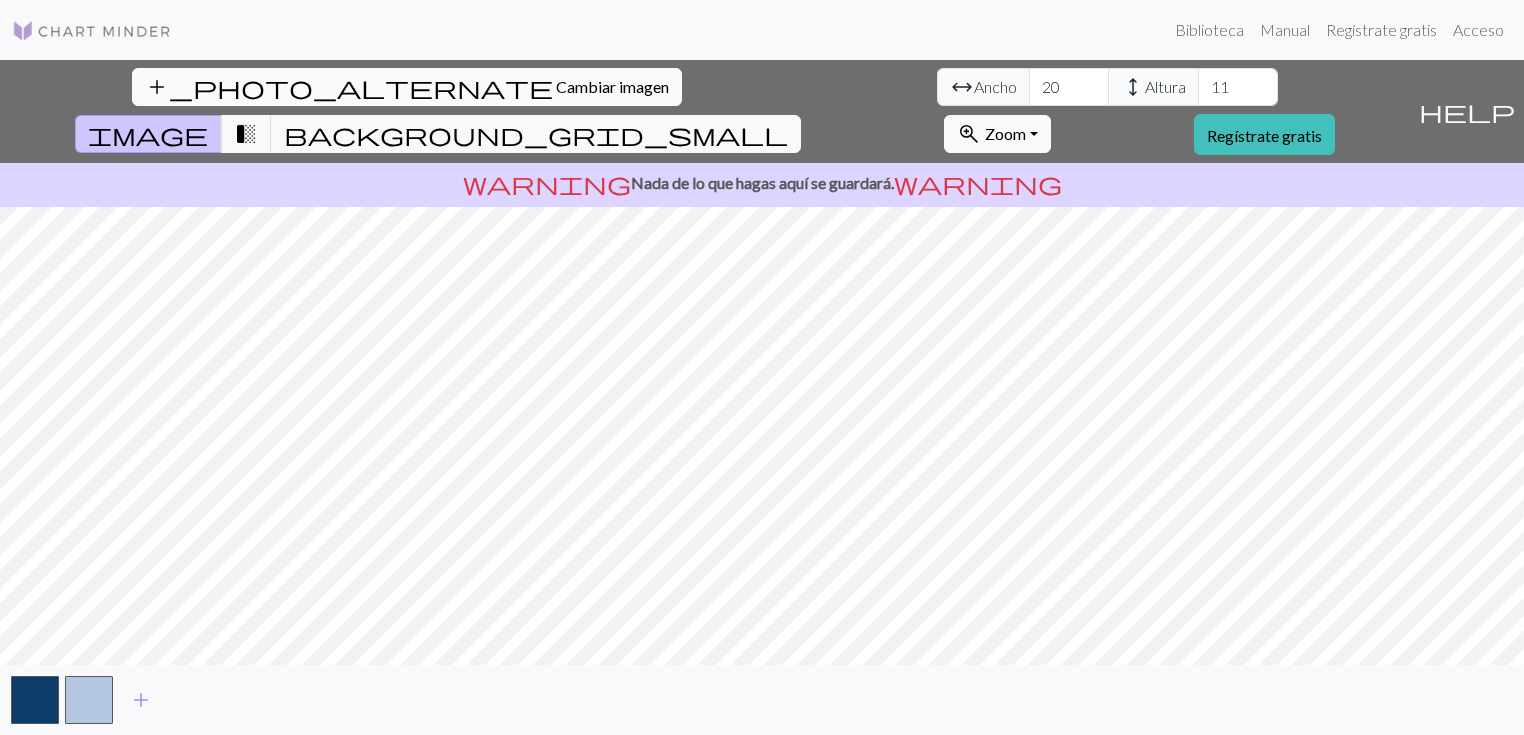 click on "Cambiar imagen" at bounding box center [612, 86] 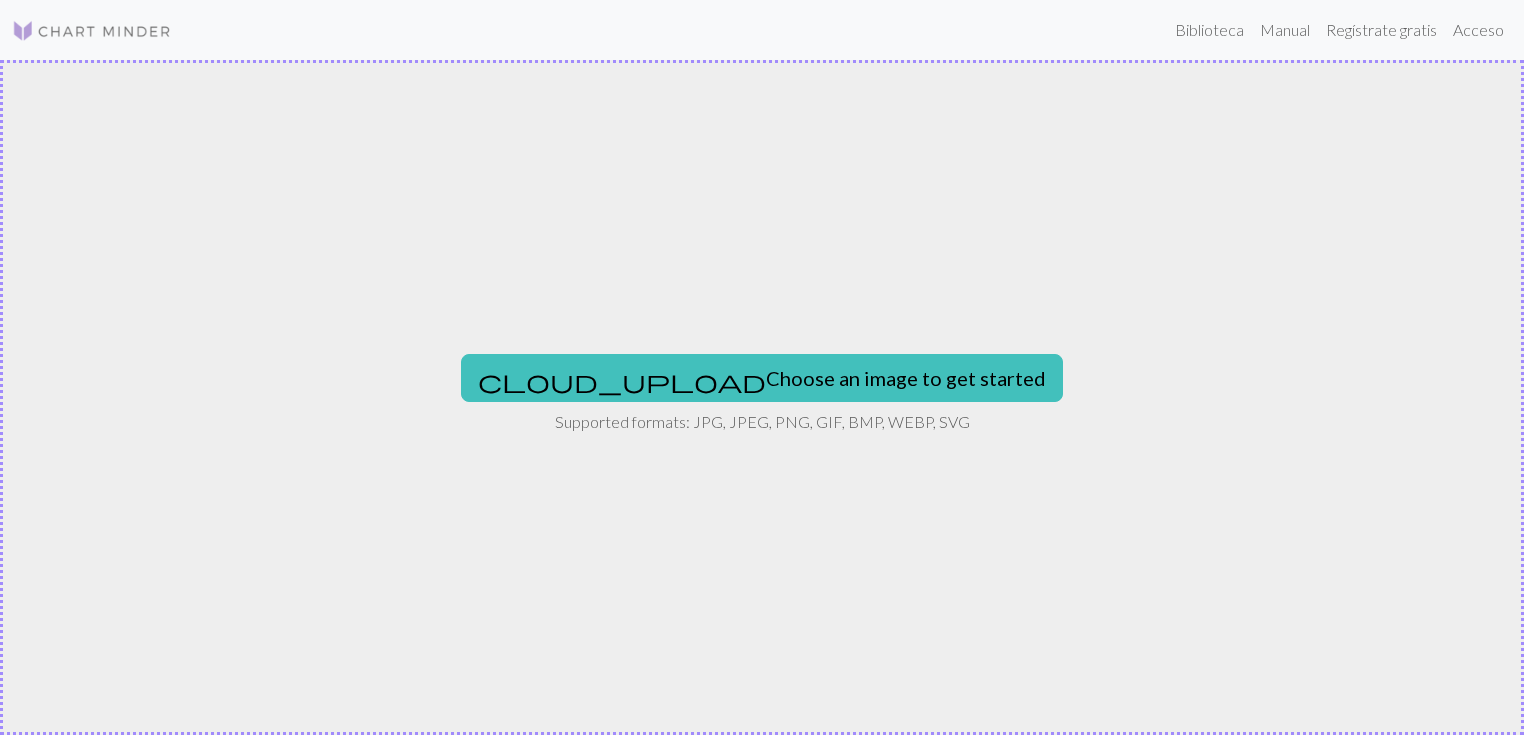 scroll, scrollTop: 0, scrollLeft: 0, axis: both 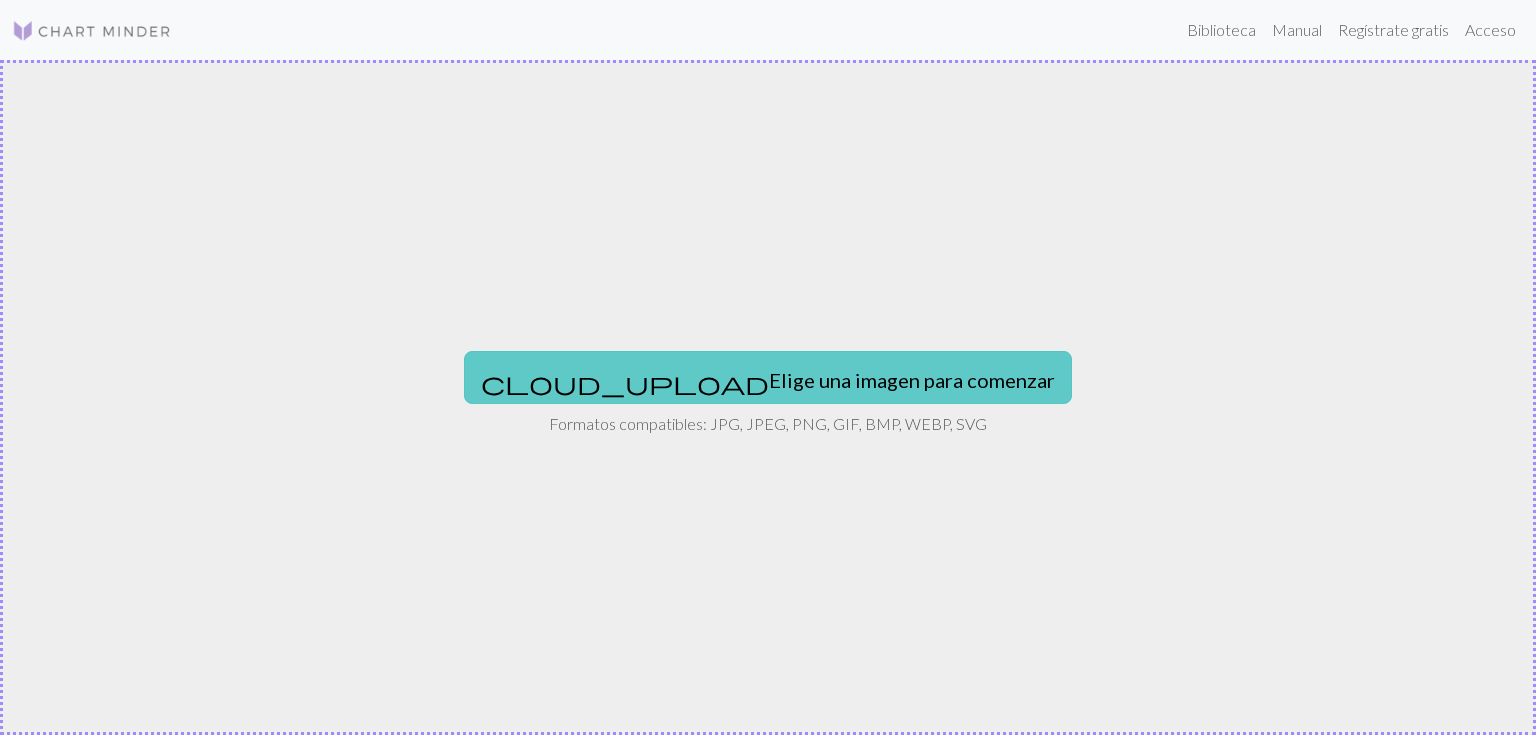 click on "cloud_upload Elige una imagen para comenzar" at bounding box center (768, 377) 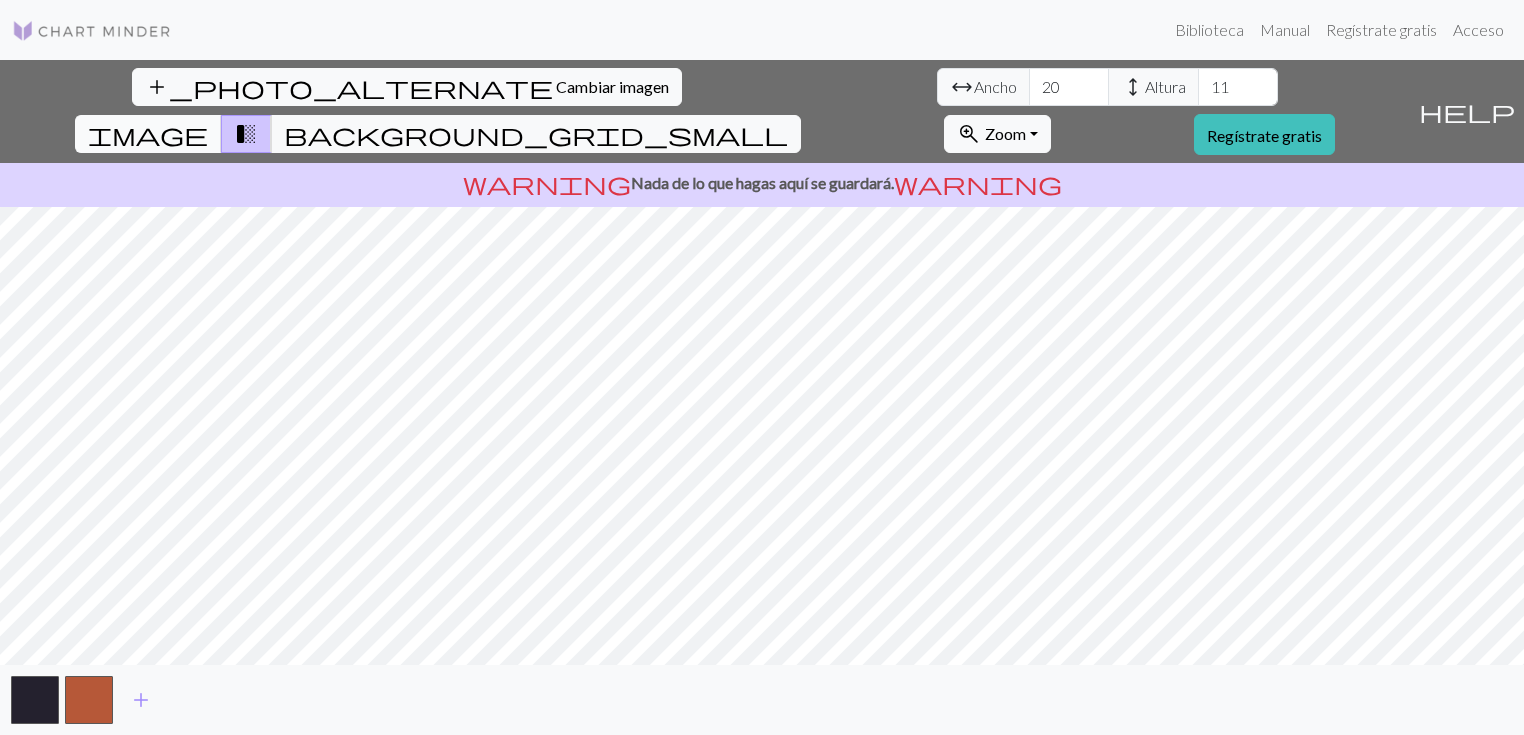 click on "image" at bounding box center (148, 134) 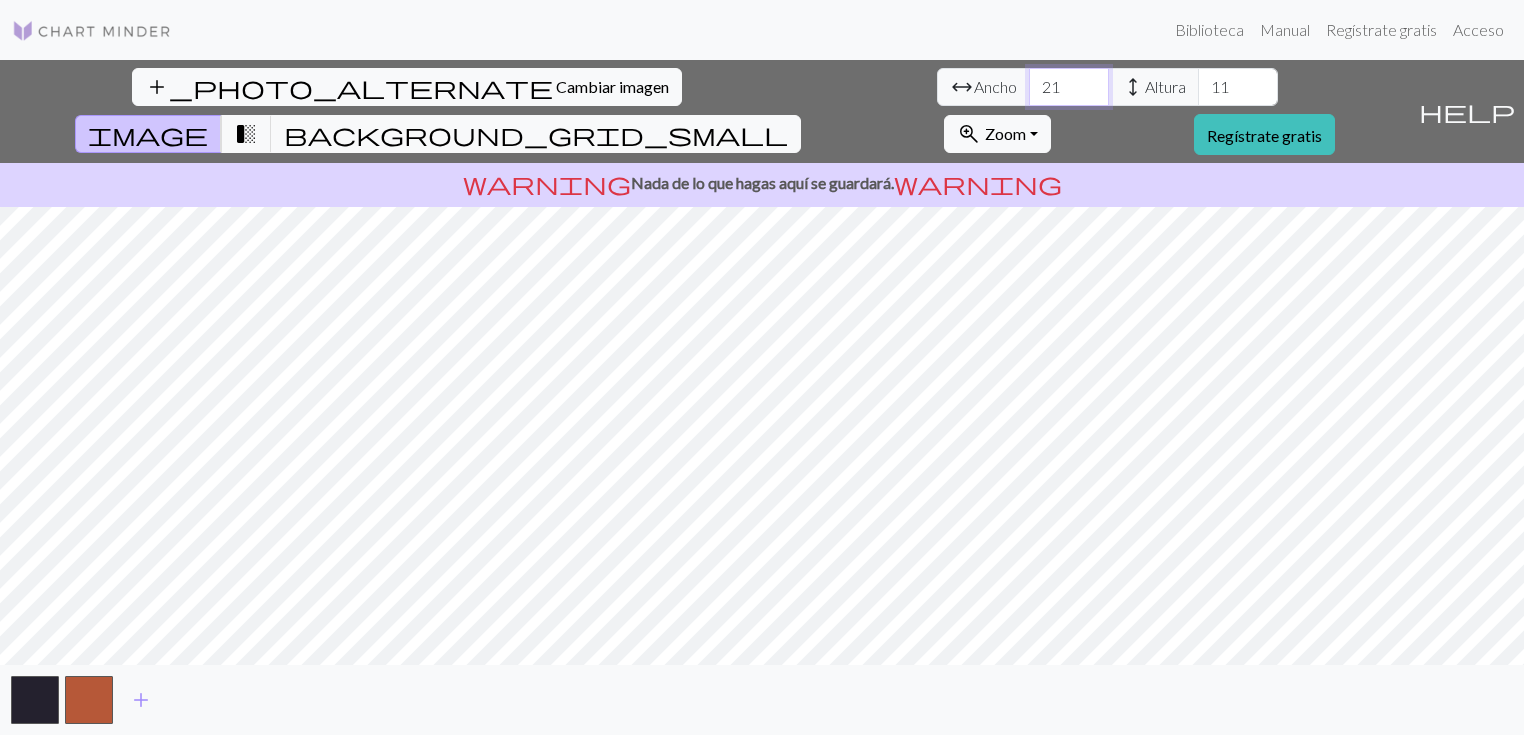 click on "21" at bounding box center [1069, 87] 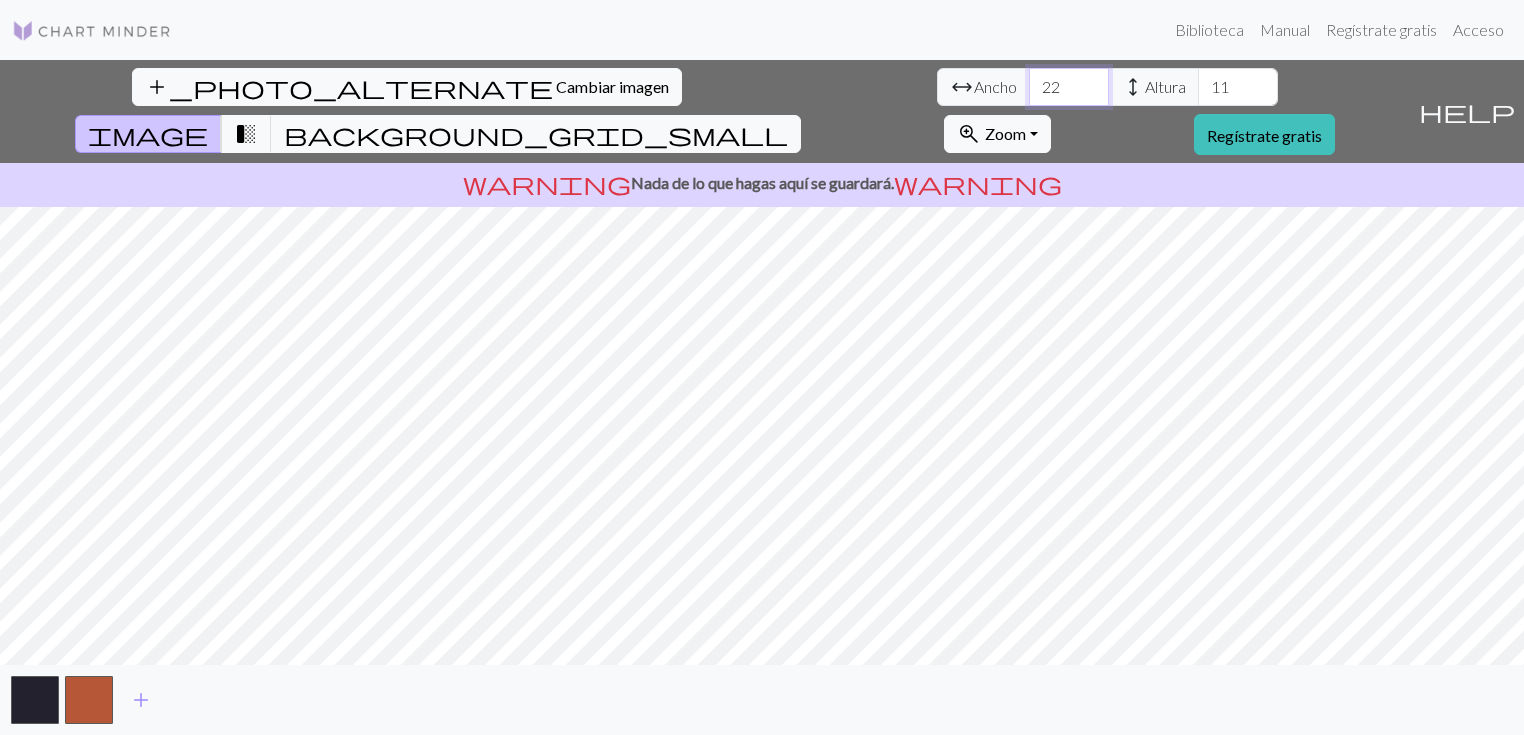 click on "22" at bounding box center [1069, 87] 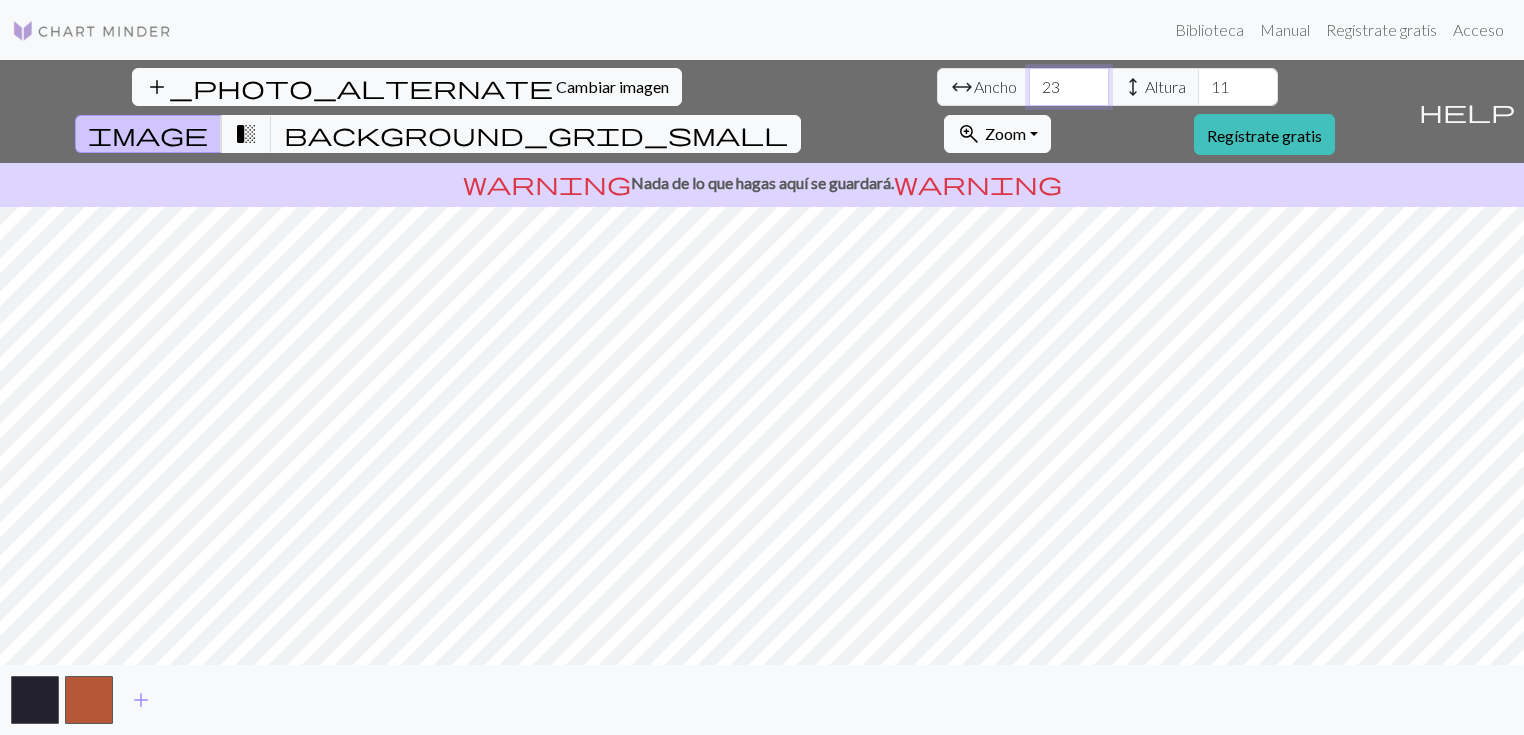 click on "23" at bounding box center [1069, 87] 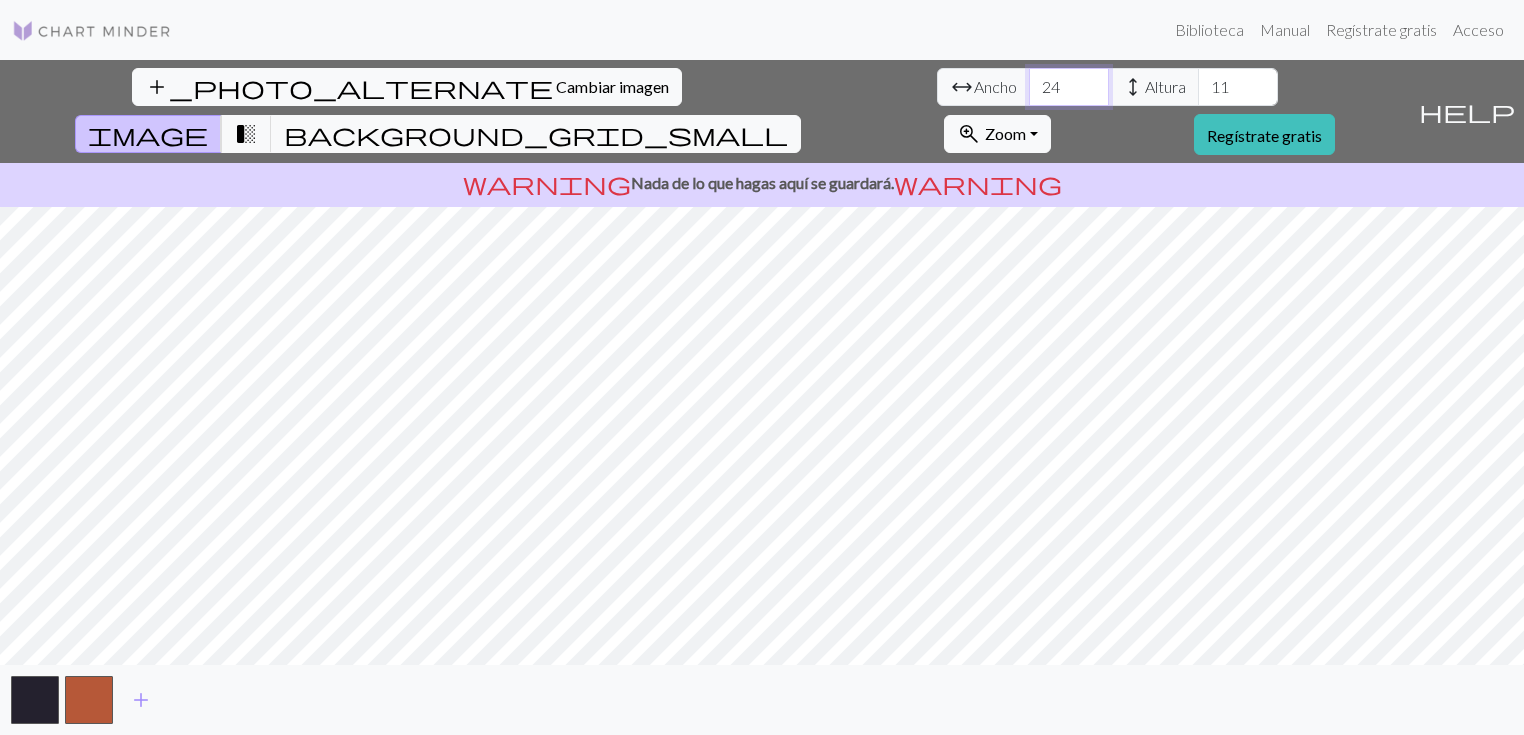 click on "24" at bounding box center [1069, 87] 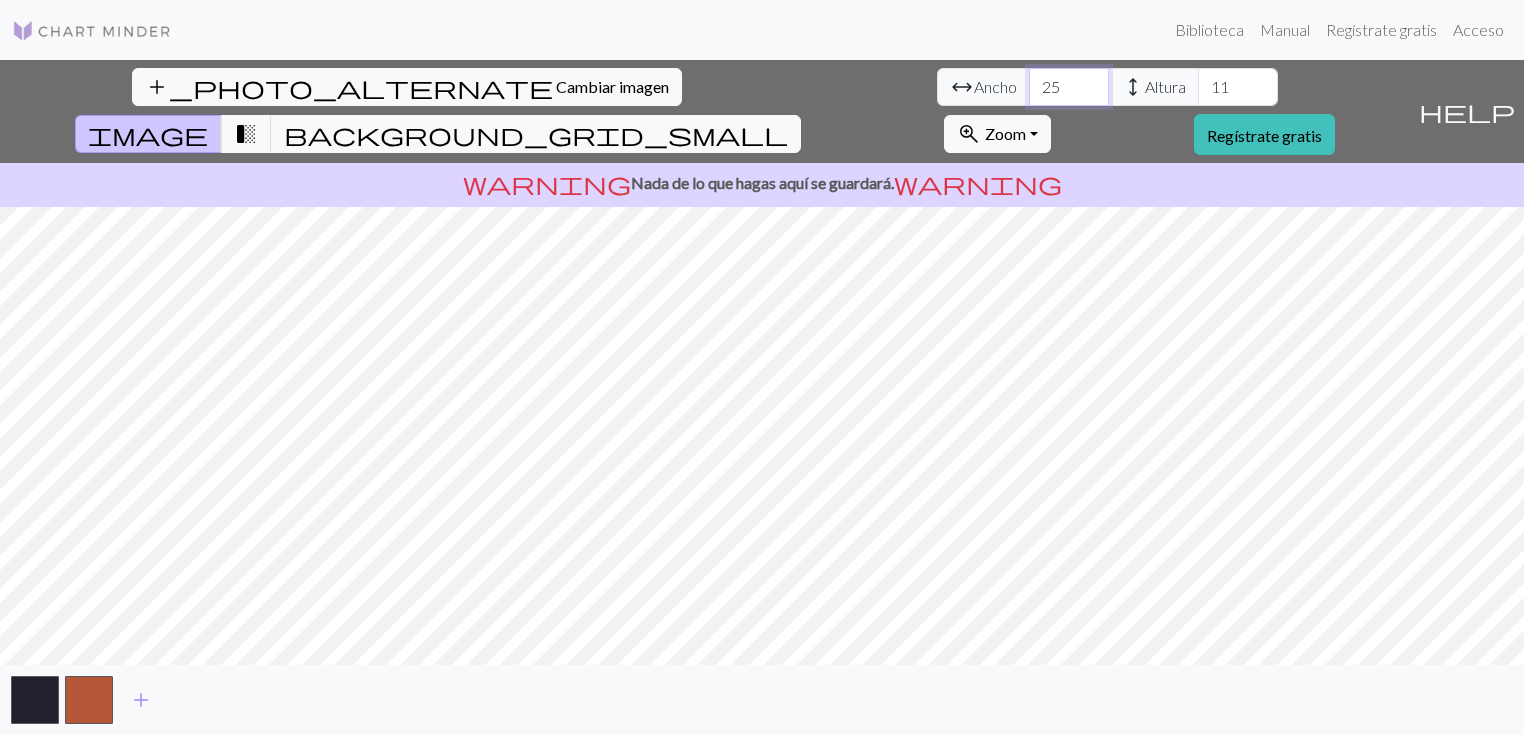 click on "25" at bounding box center [1069, 87] 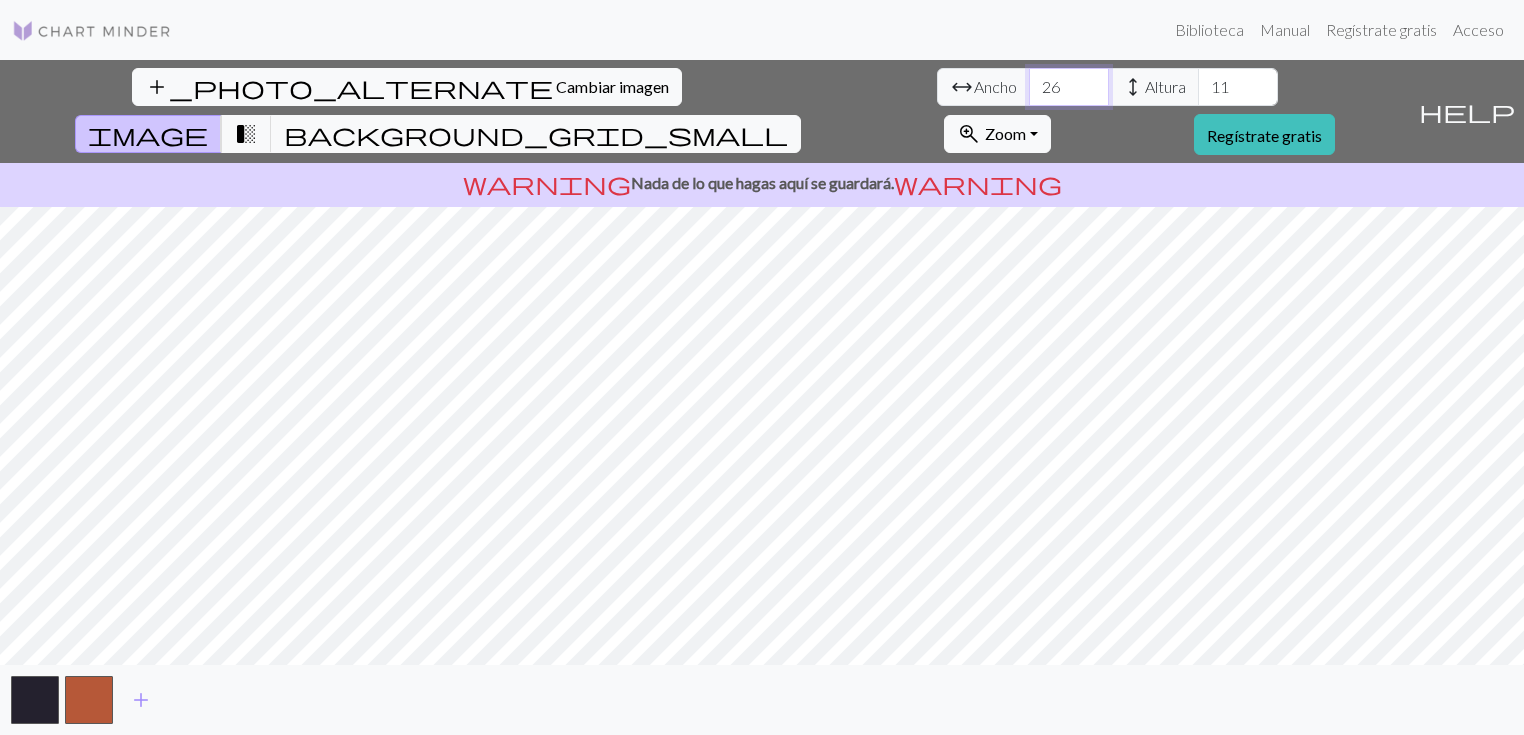 click on "26" at bounding box center (1069, 87) 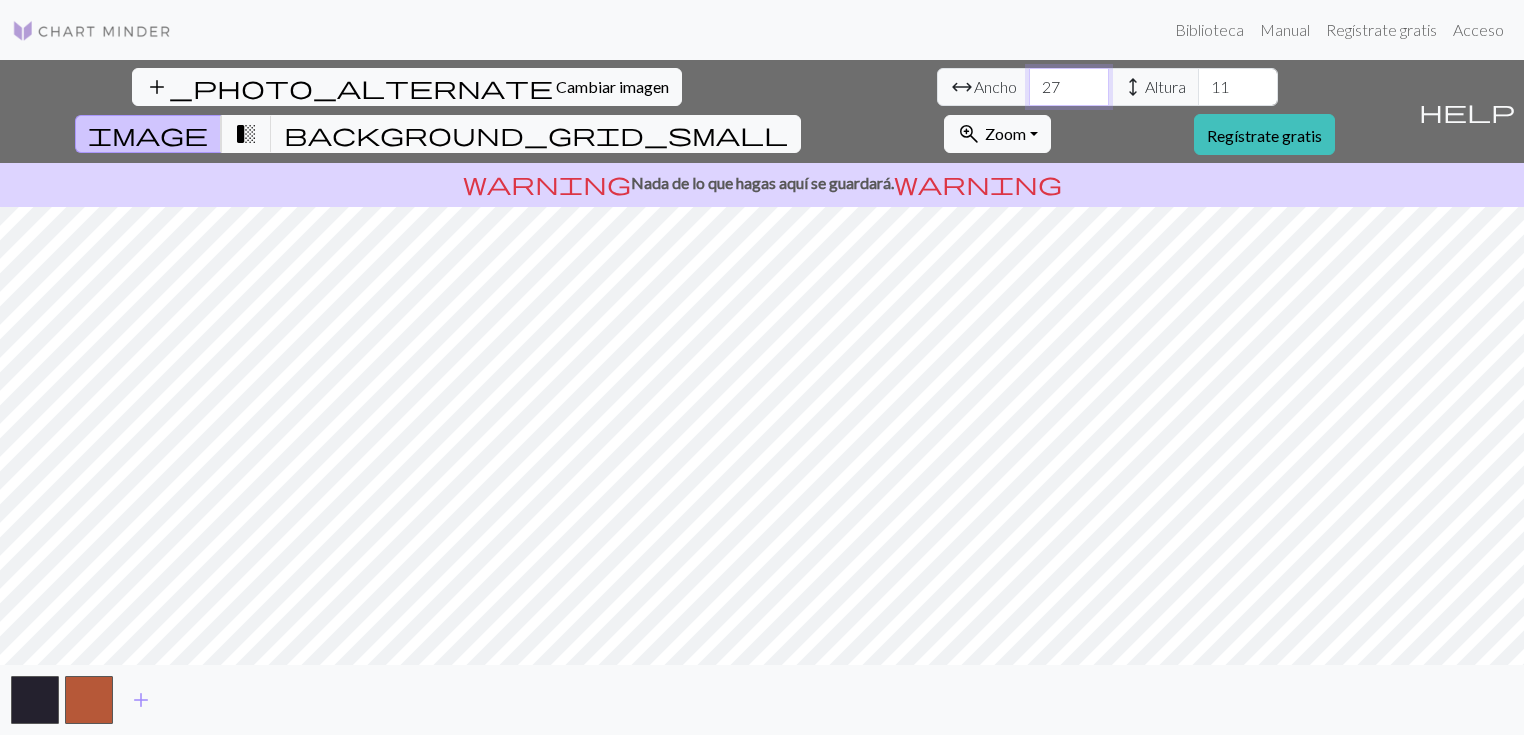 click on "27" at bounding box center (1069, 87) 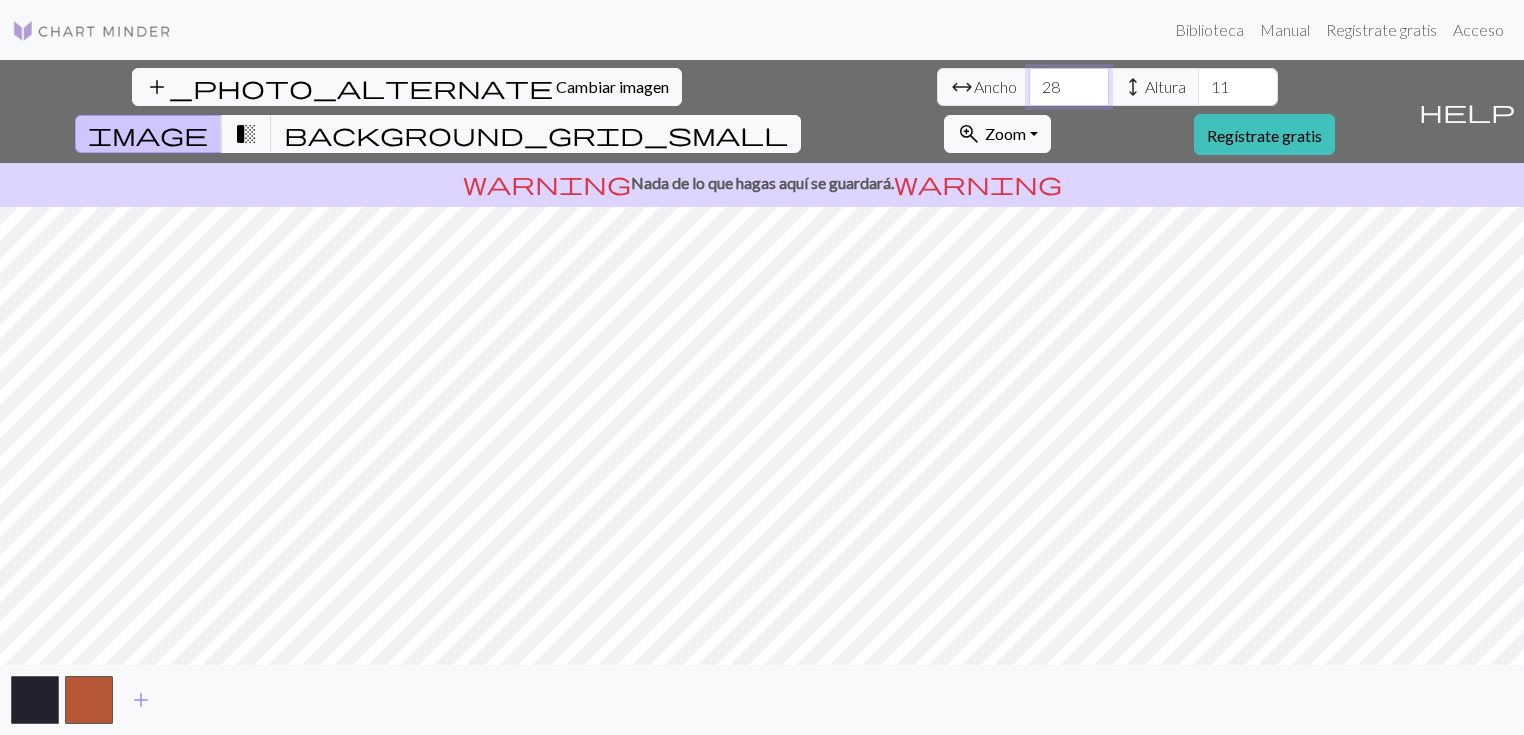 click on "28" at bounding box center [1069, 87] 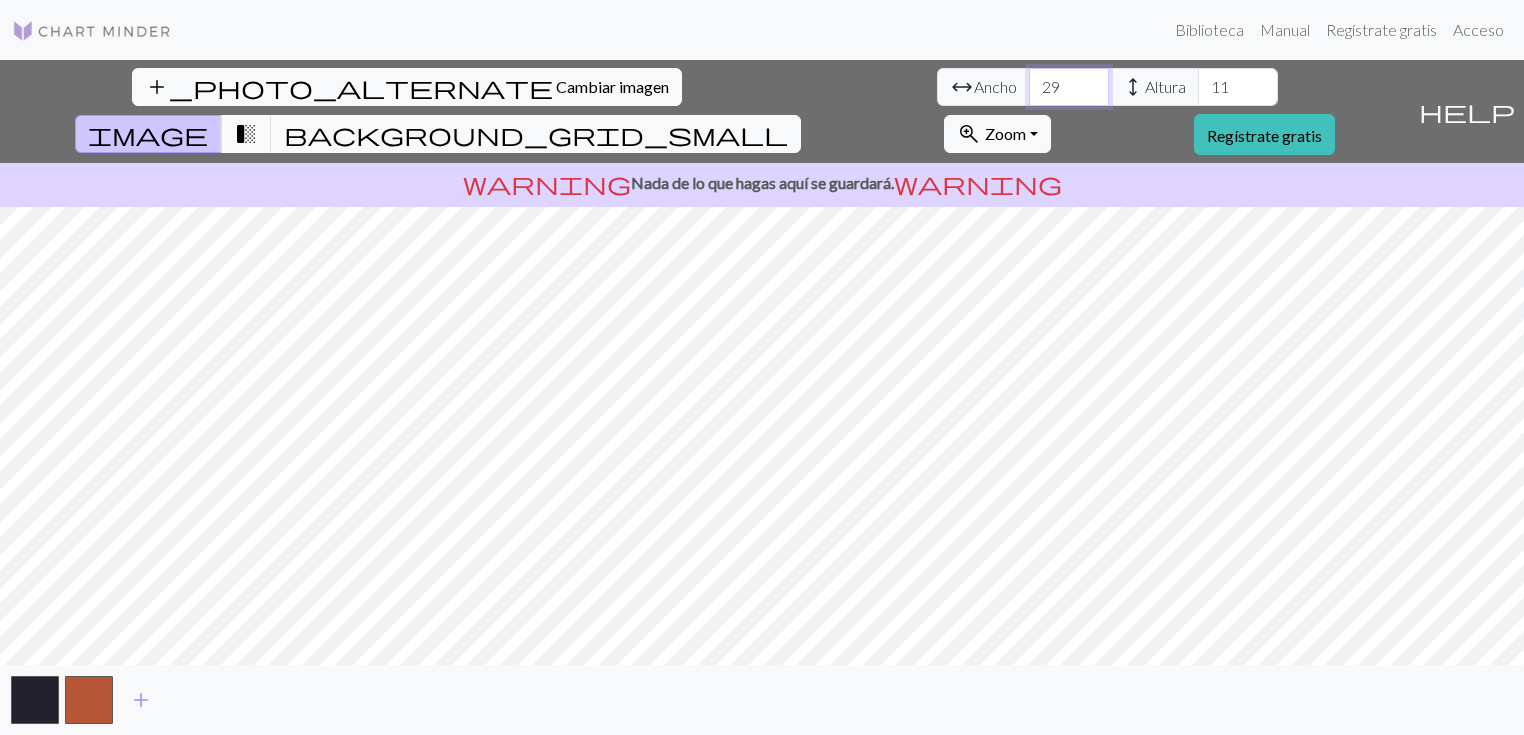 click on "29" at bounding box center (1069, 87) 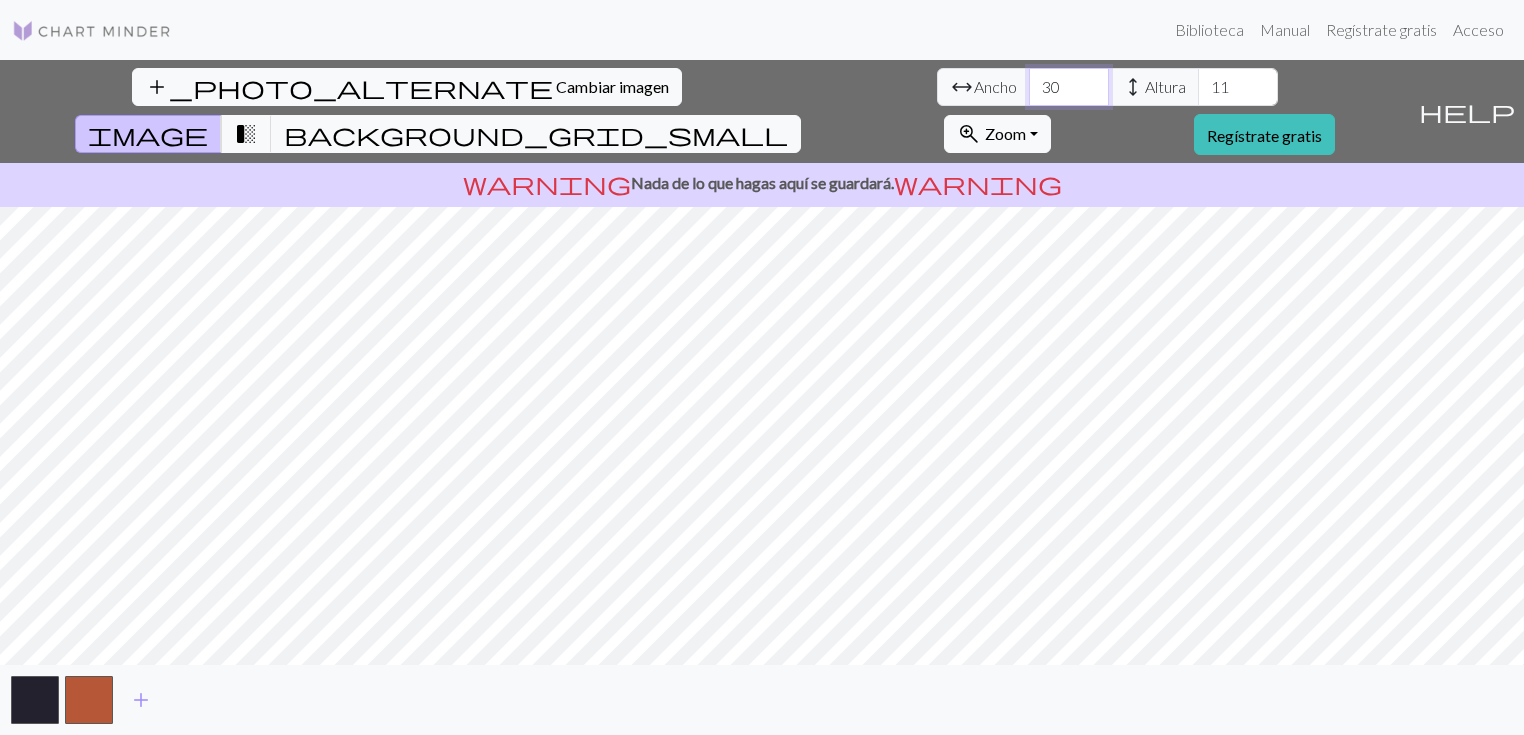 click on "30" at bounding box center [1069, 87] 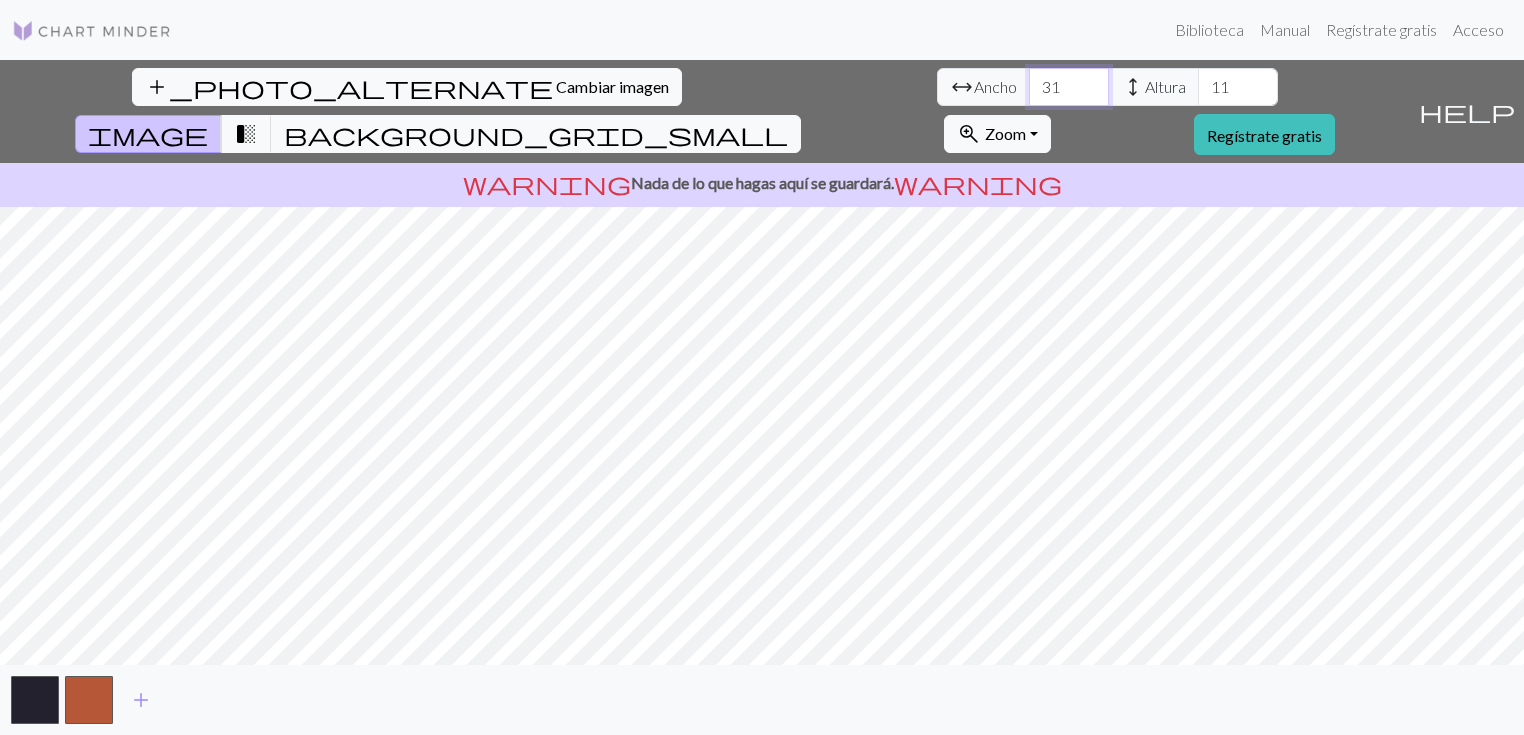 click on "31" at bounding box center [1069, 87] 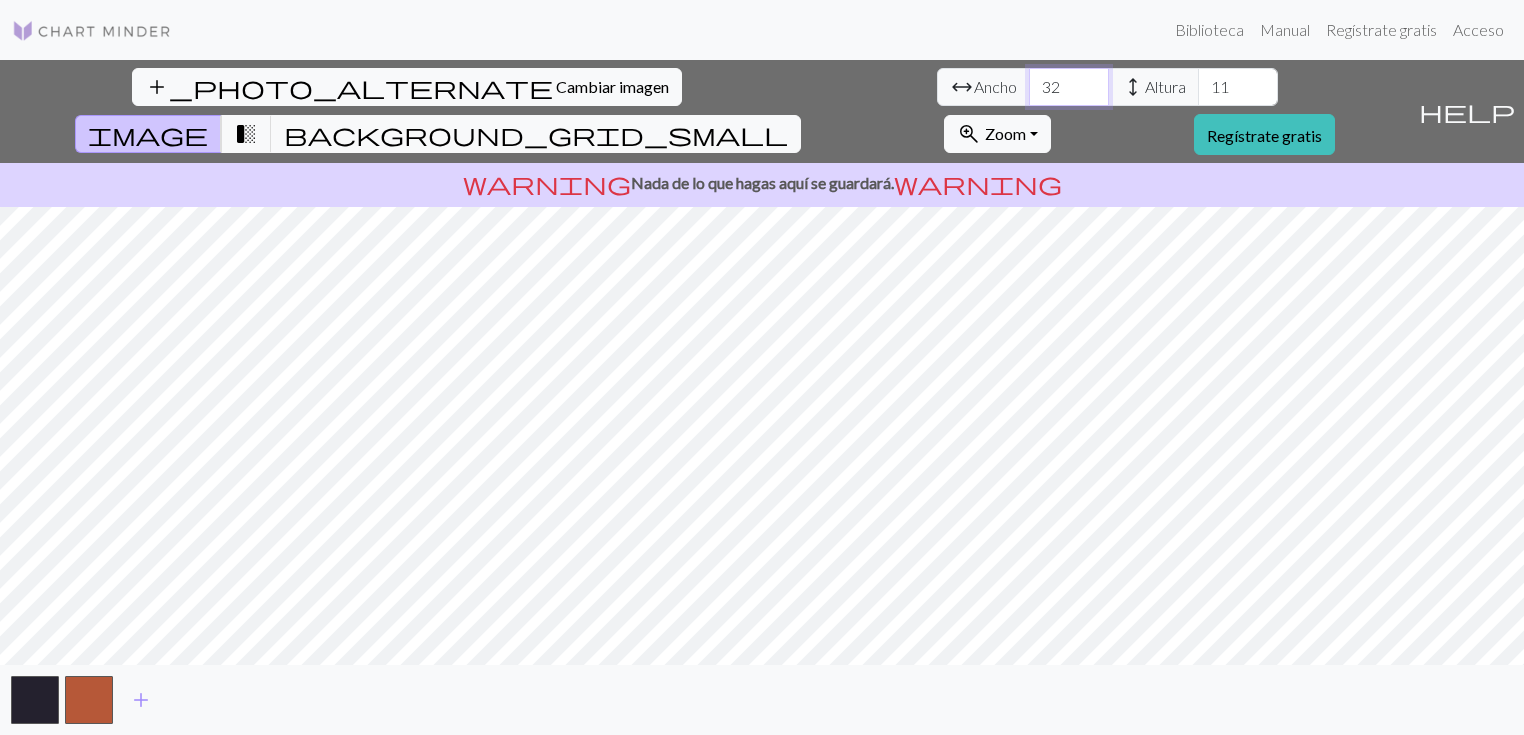 click on "32" at bounding box center [1069, 87] 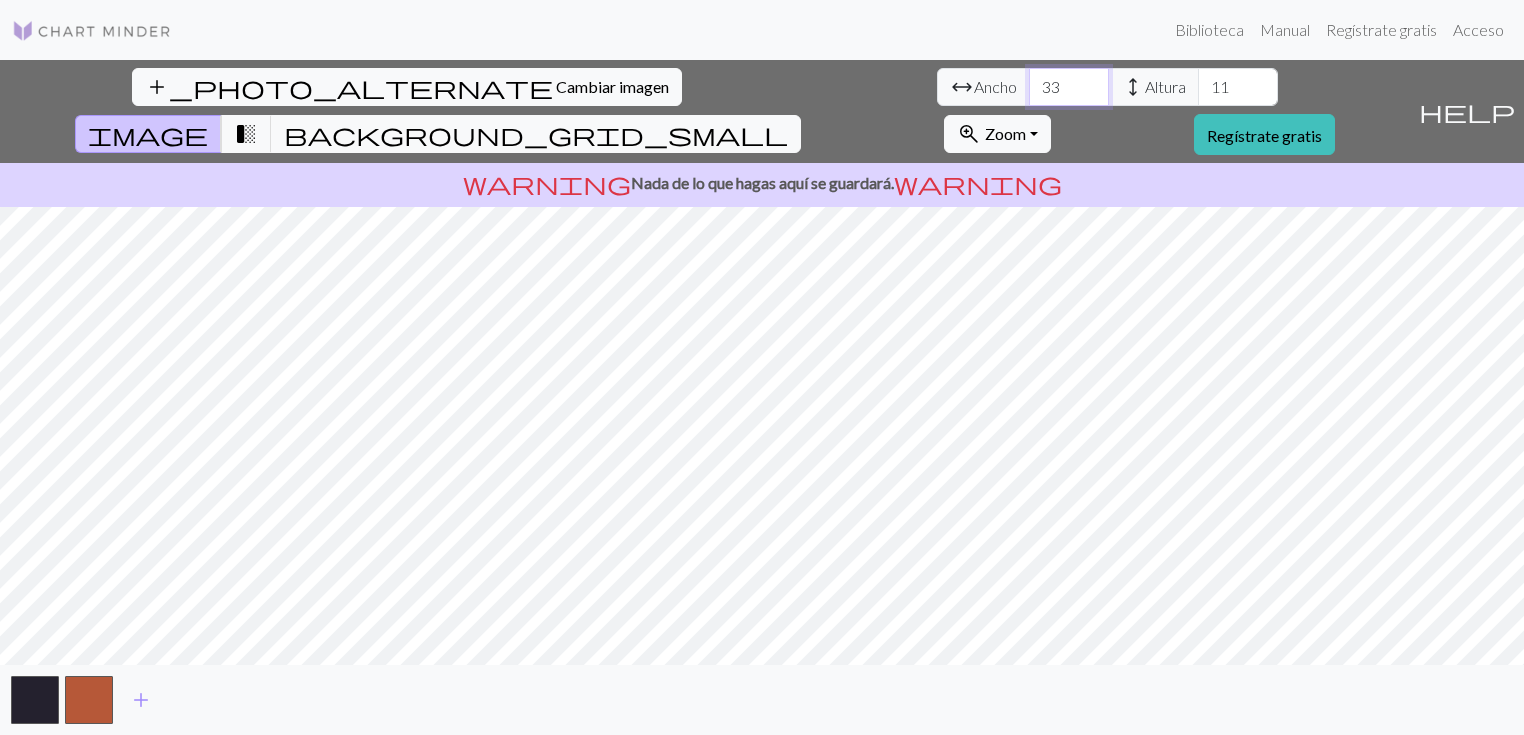 click on "33" at bounding box center [1069, 87] 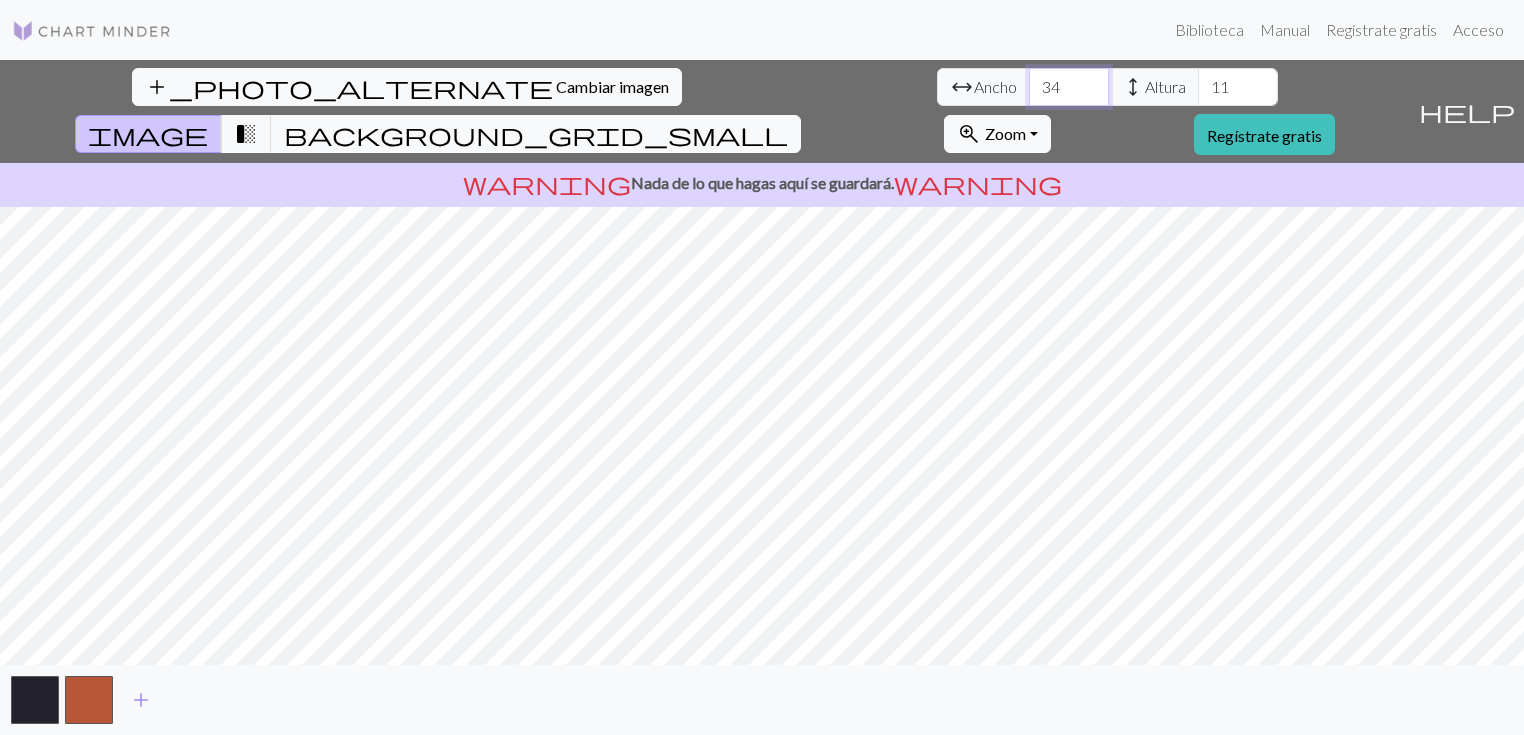click on "34" at bounding box center (1069, 87) 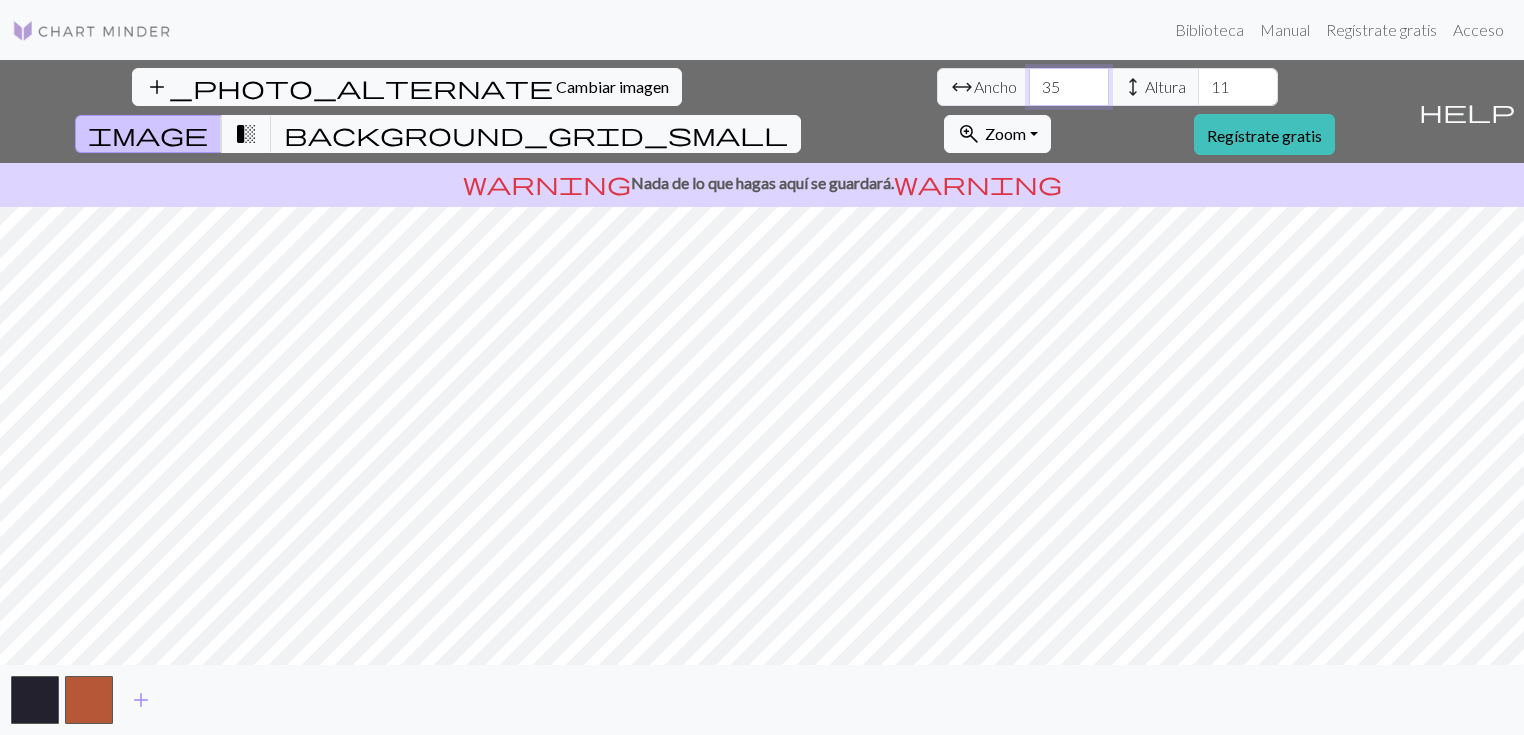 click on "35" at bounding box center [1069, 87] 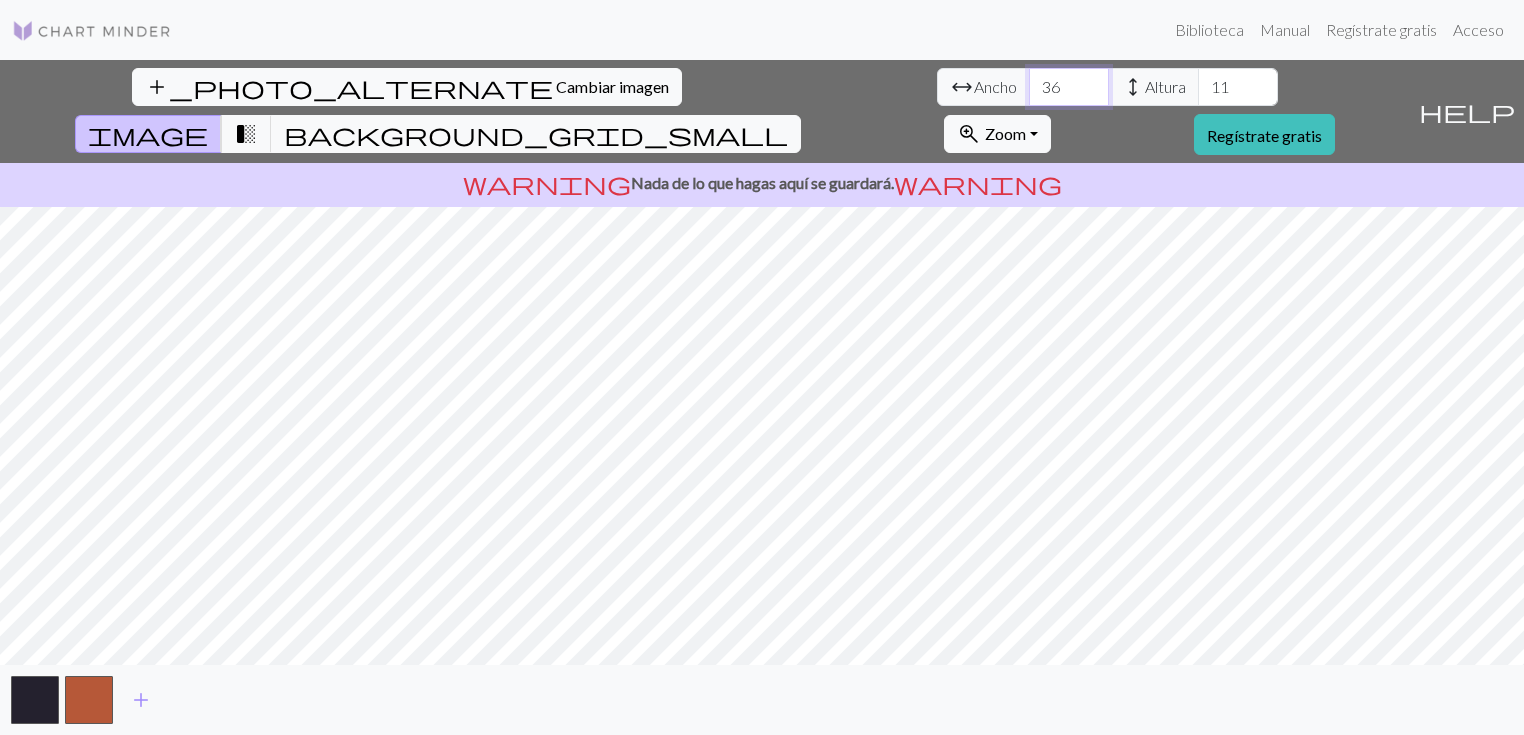 click on "36" at bounding box center [1069, 87] 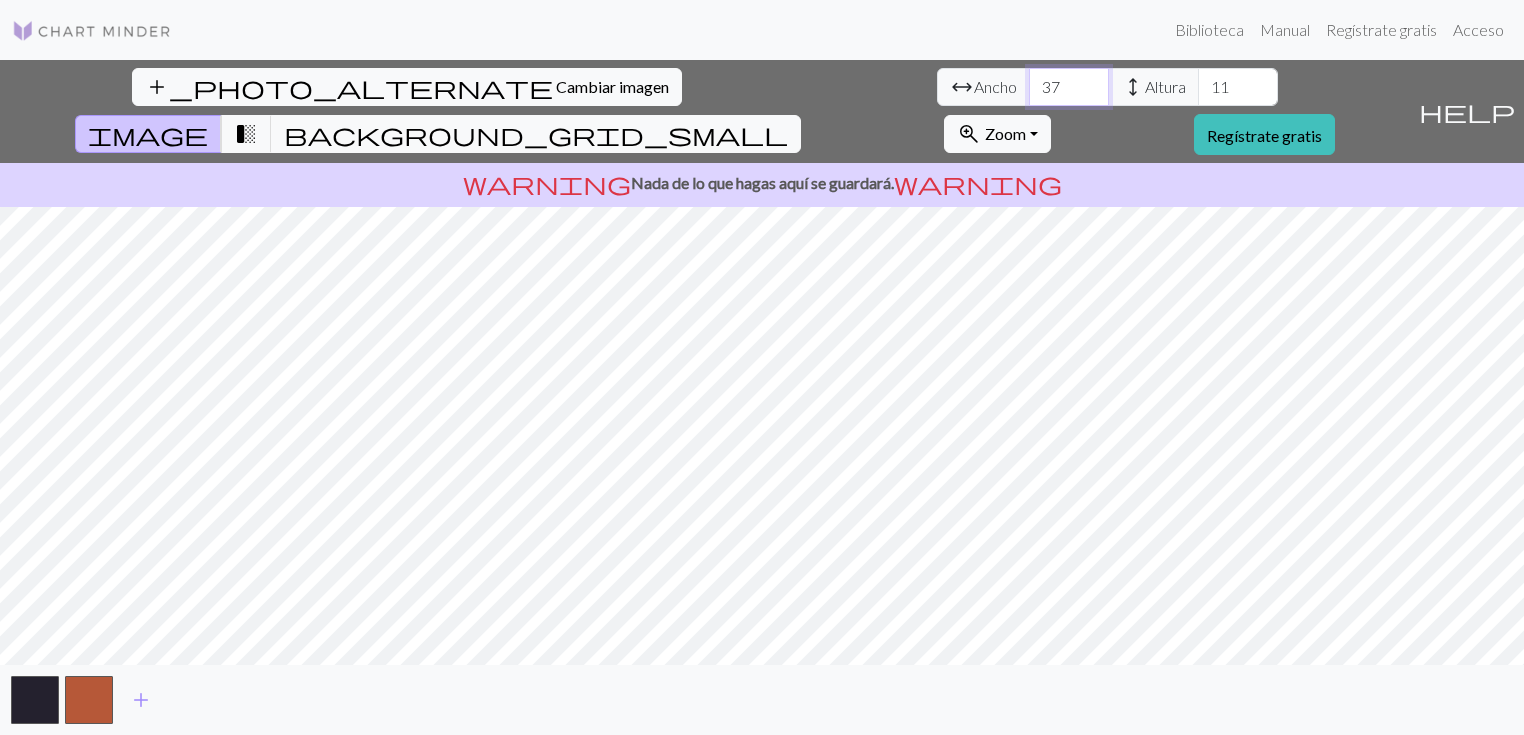 click on "37" at bounding box center (1069, 87) 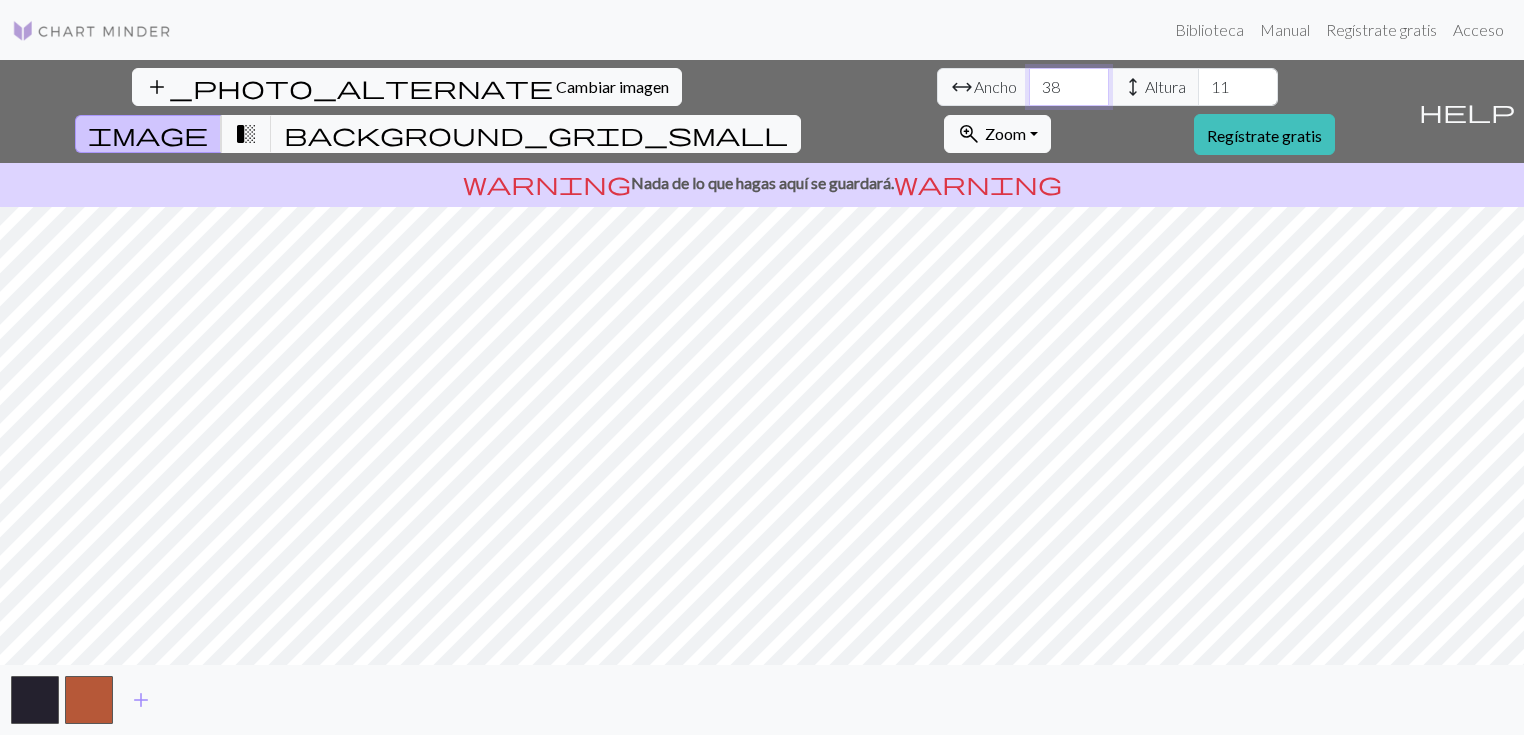 click on "38" at bounding box center (1069, 87) 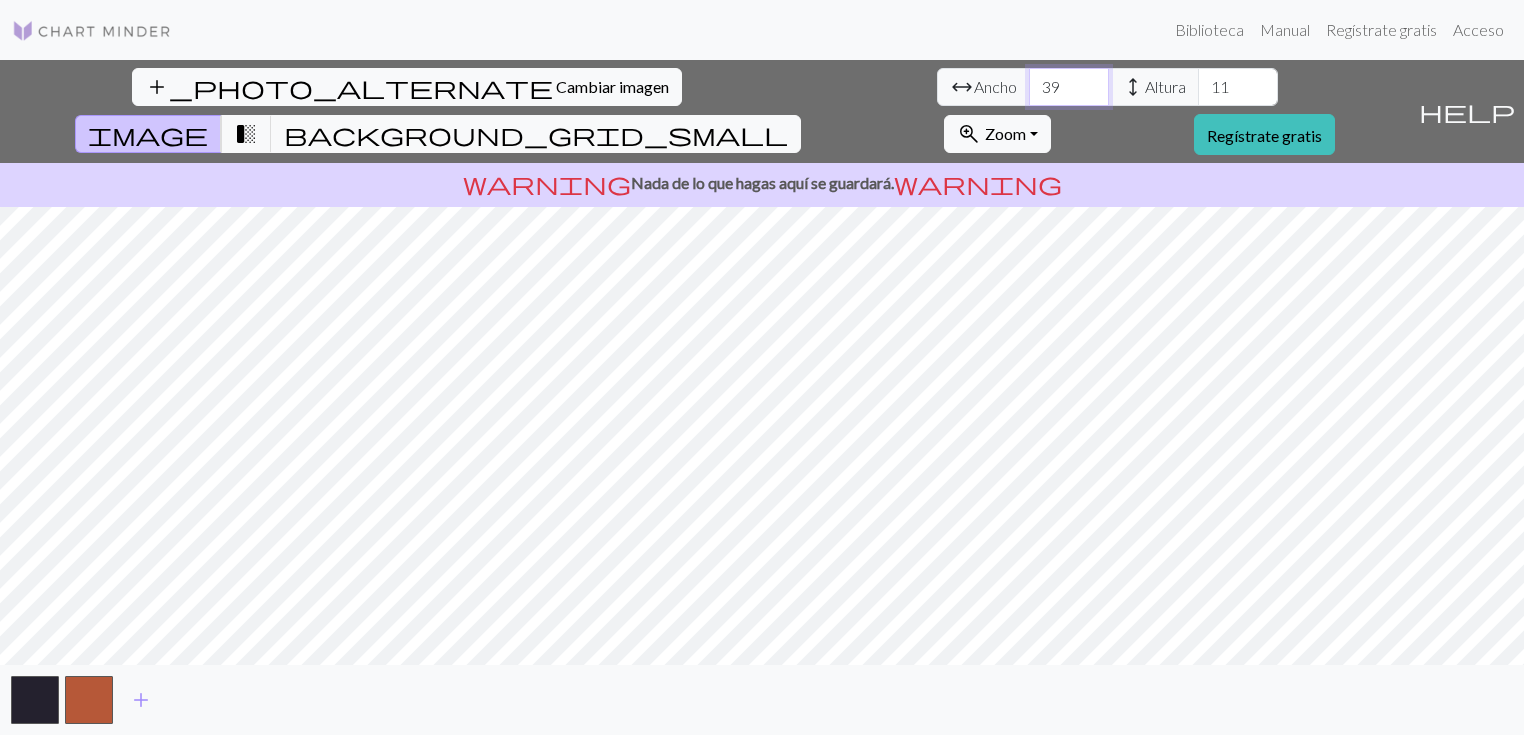 click on "39" at bounding box center (1069, 87) 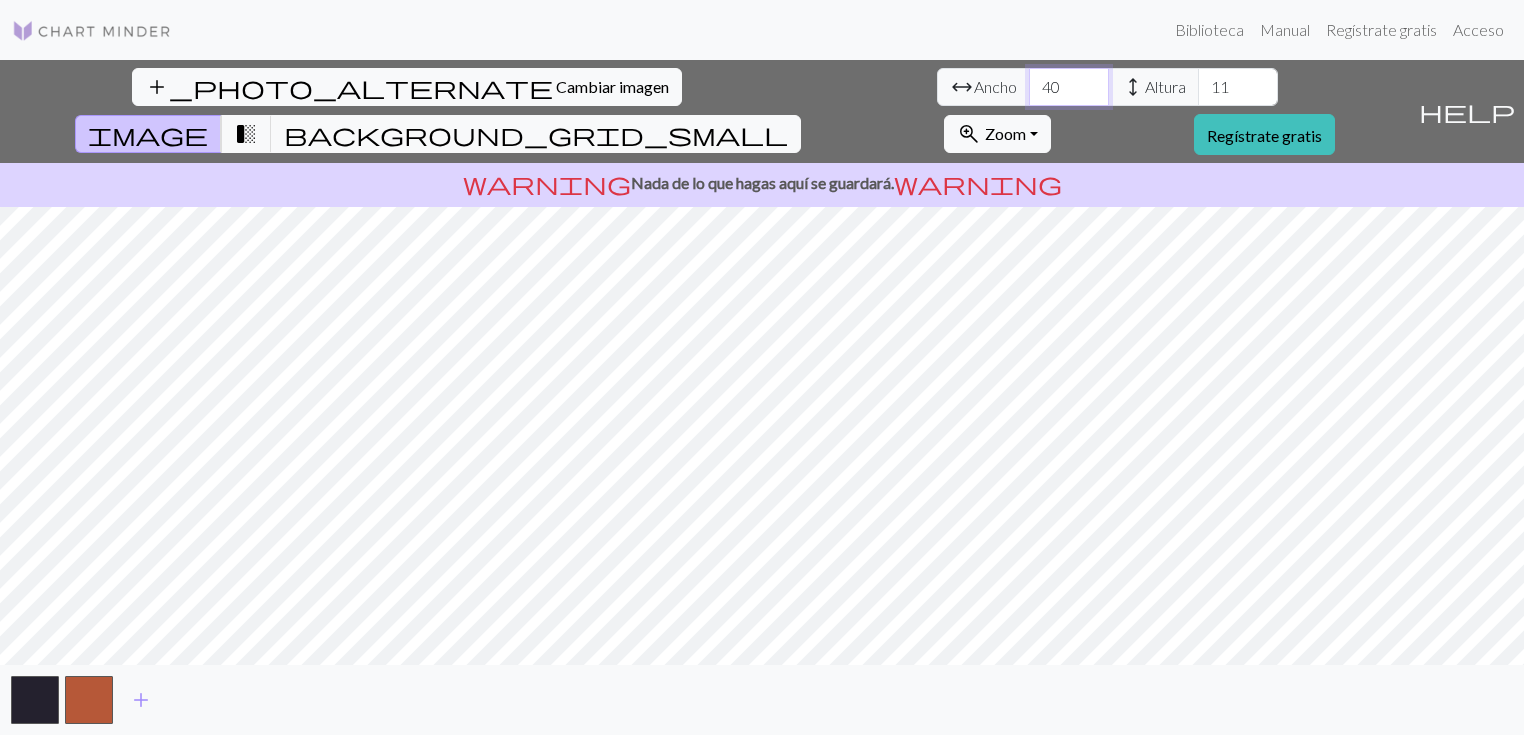click on "40" at bounding box center [1069, 87] 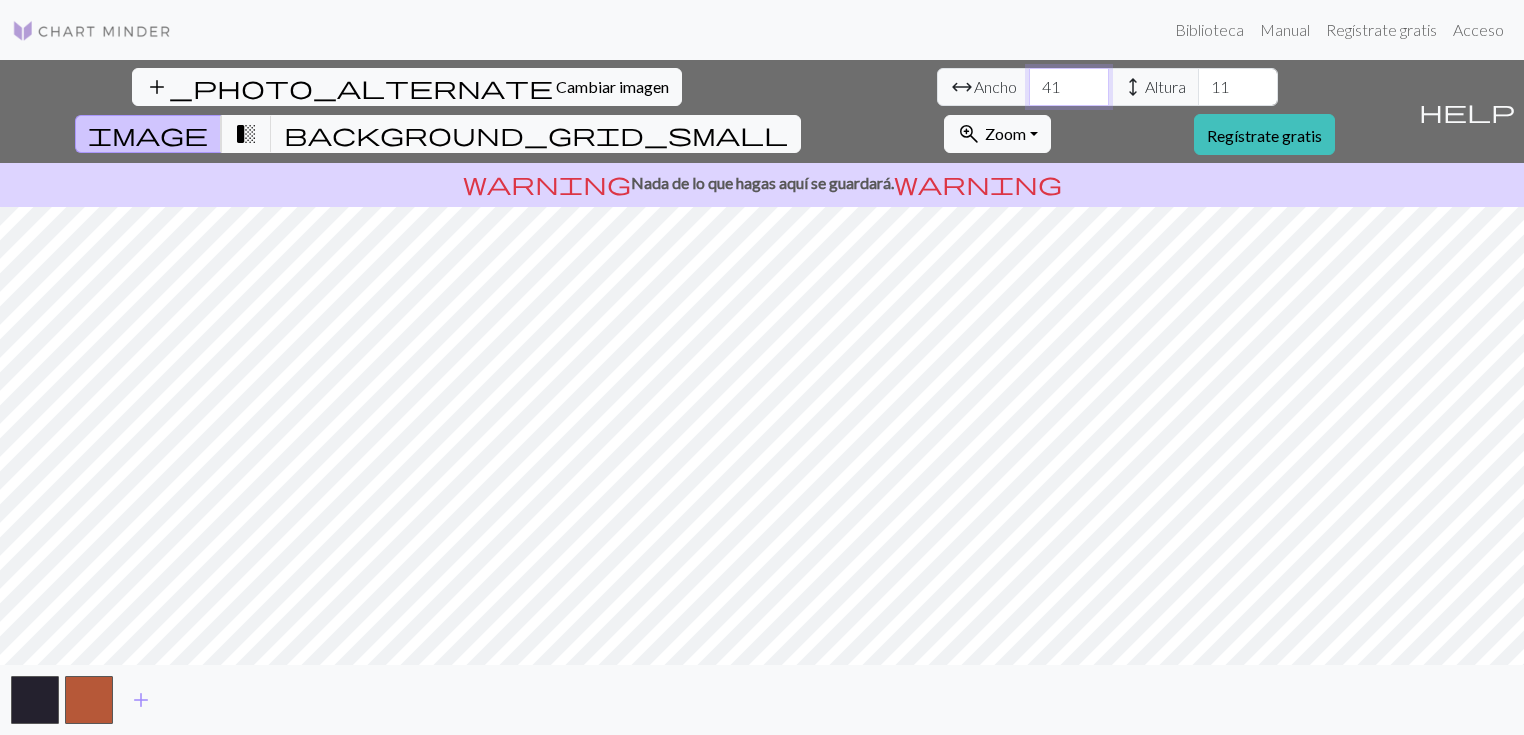 click on "41" at bounding box center [1069, 87] 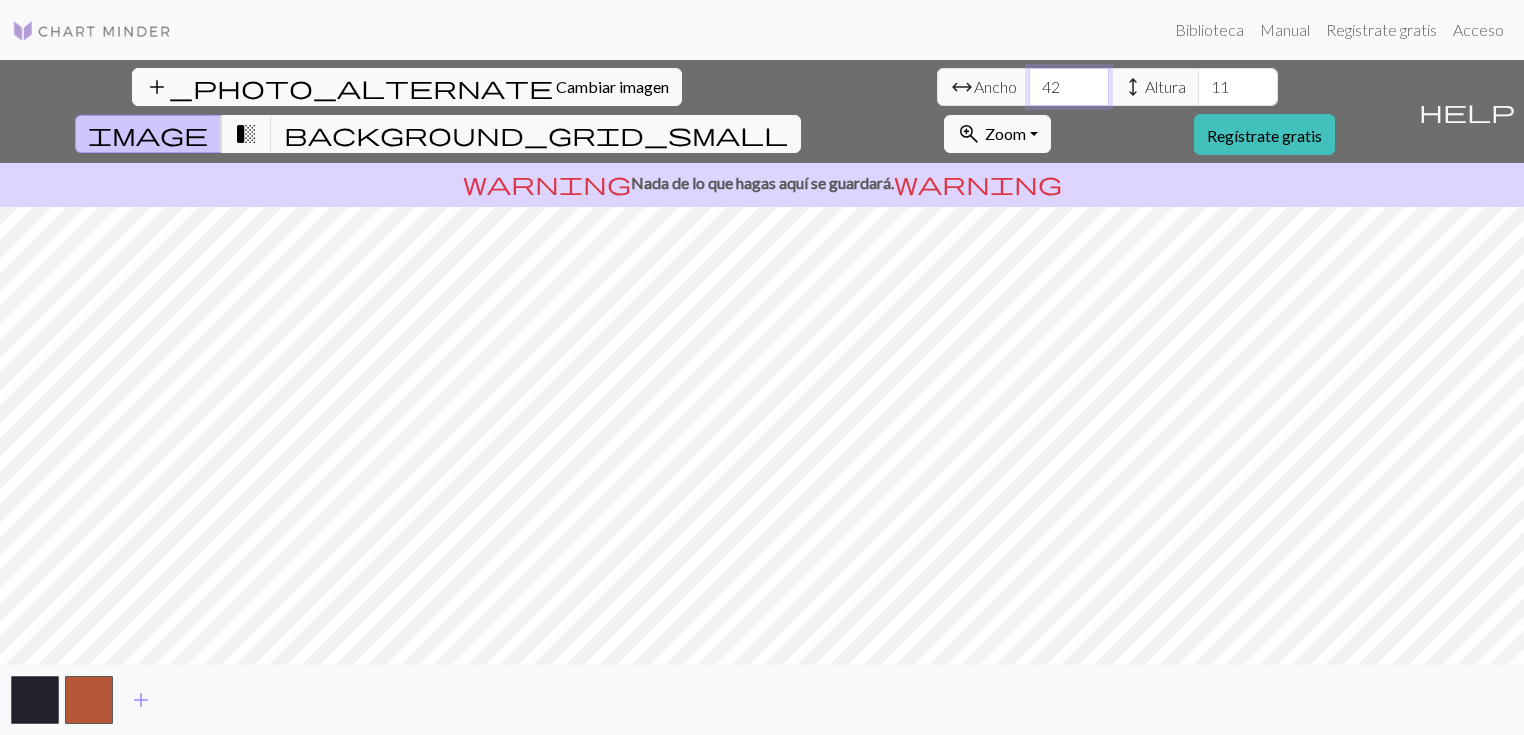 click on "42" at bounding box center [1069, 87] 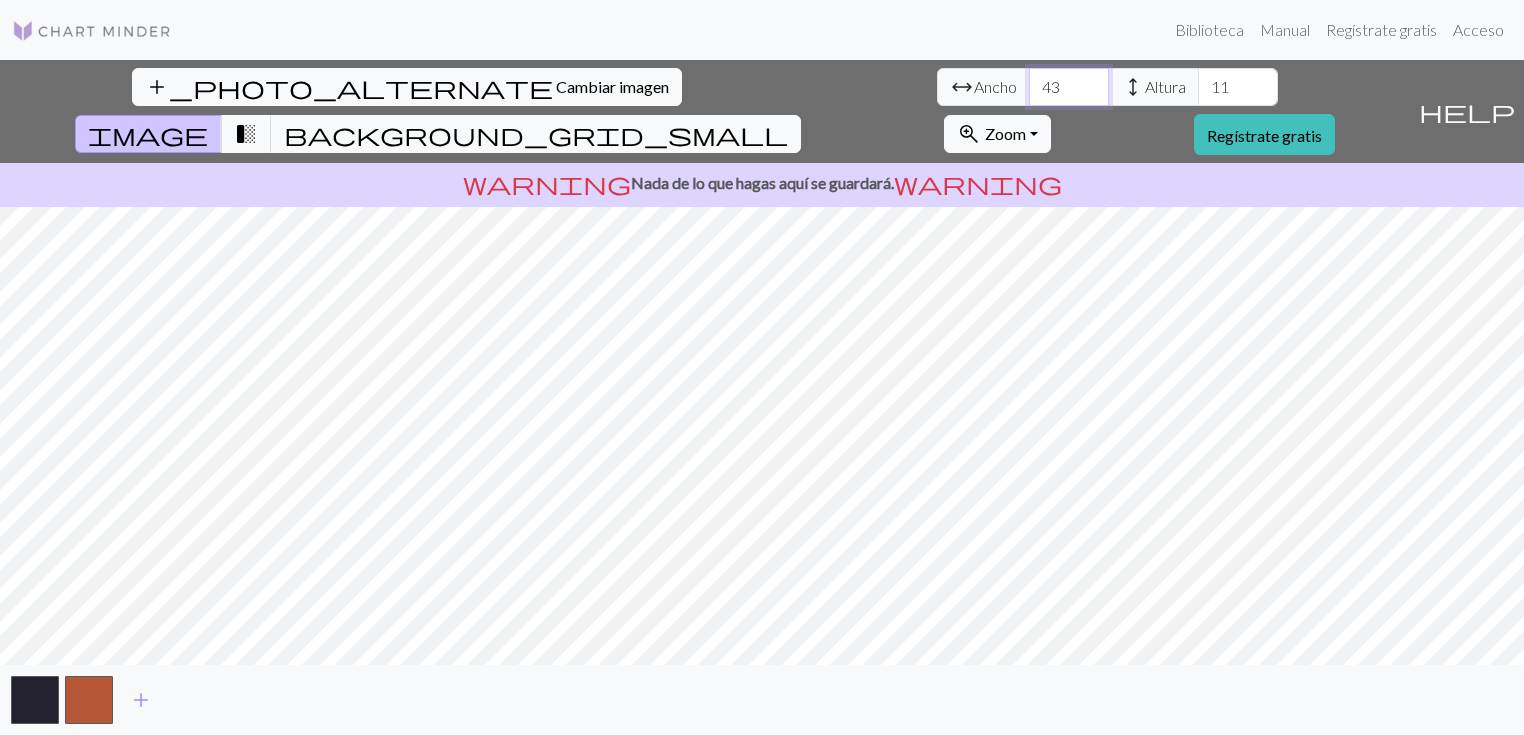 click on "43" at bounding box center [1069, 87] 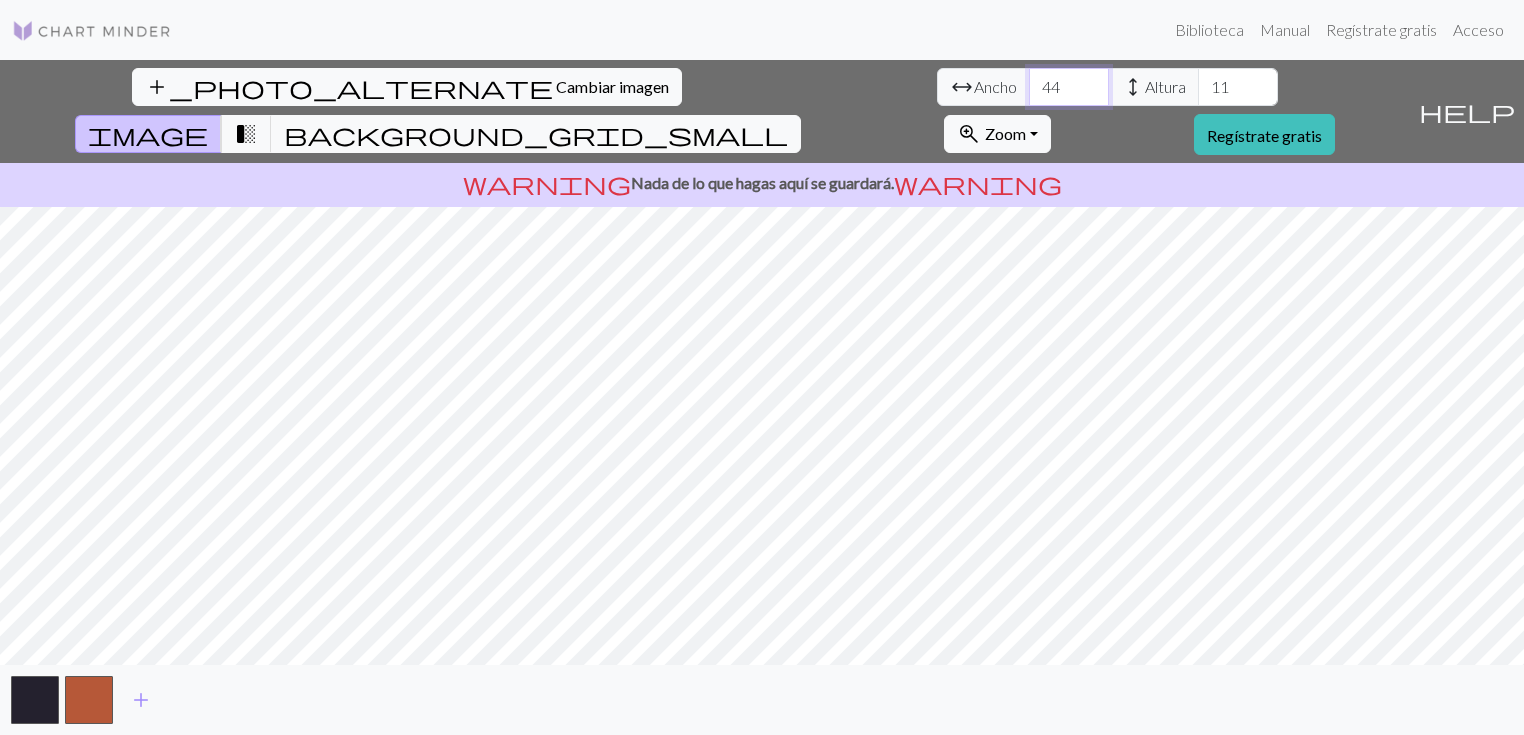 click on "44" at bounding box center [1069, 87] 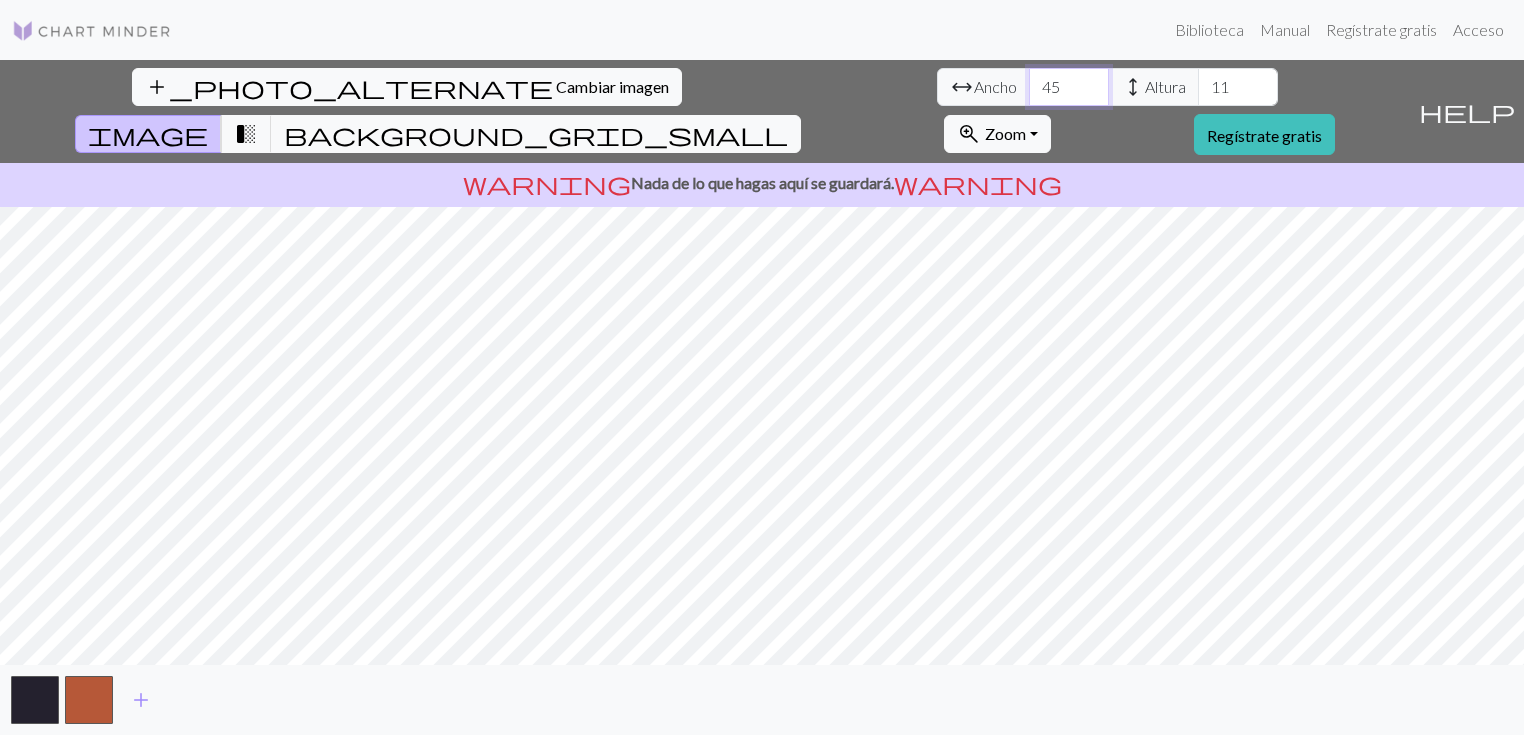 click on "45" at bounding box center (1069, 87) 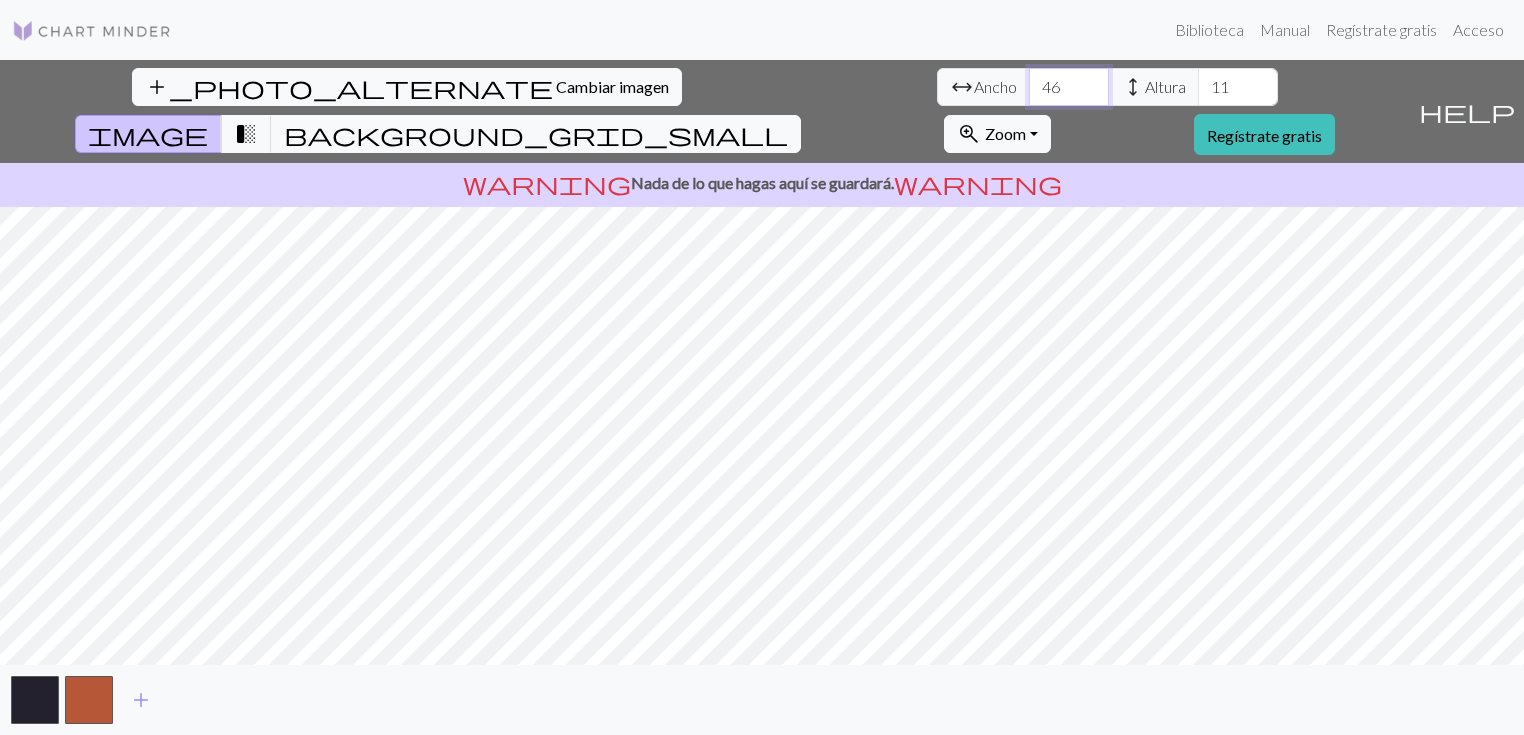 click on "46" at bounding box center [1069, 87] 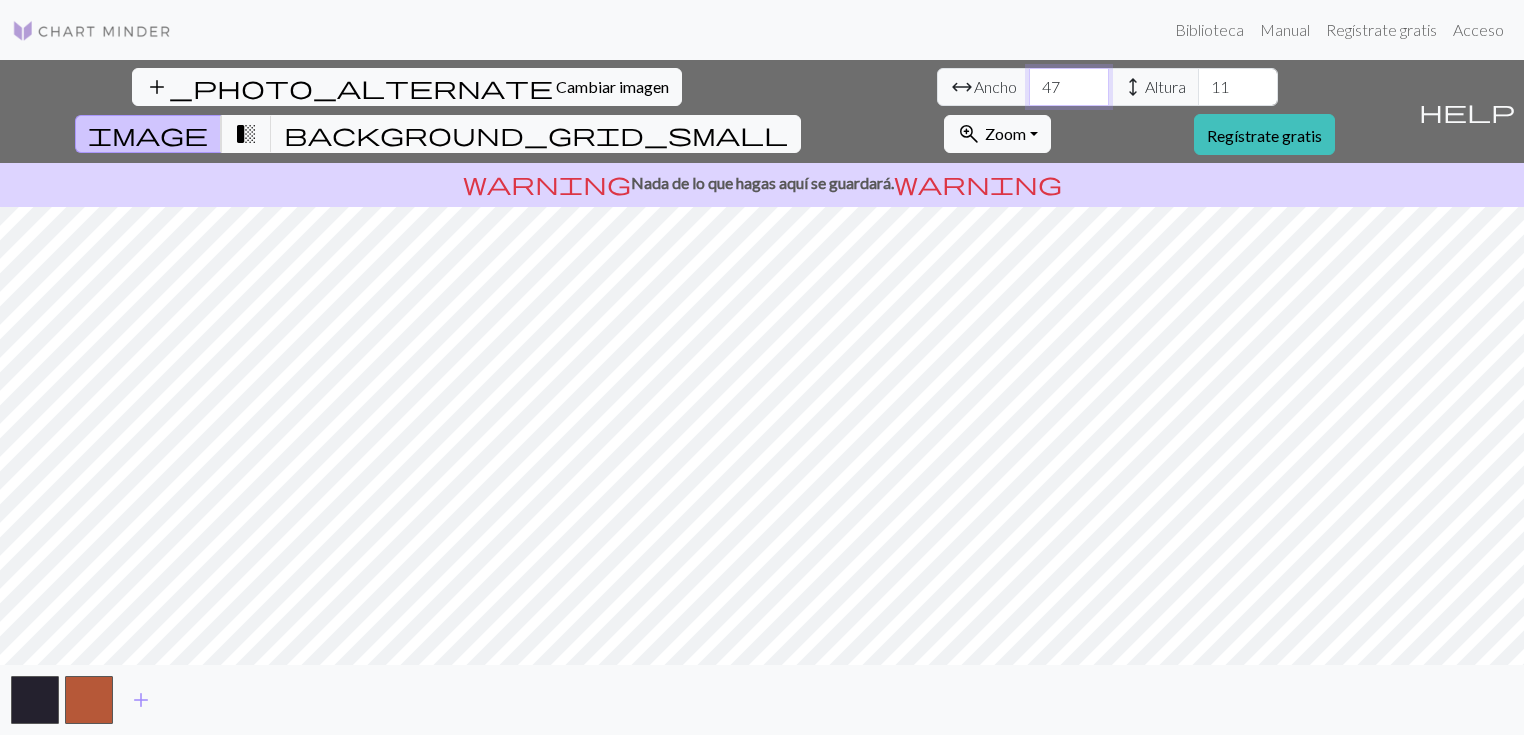 type on "47" 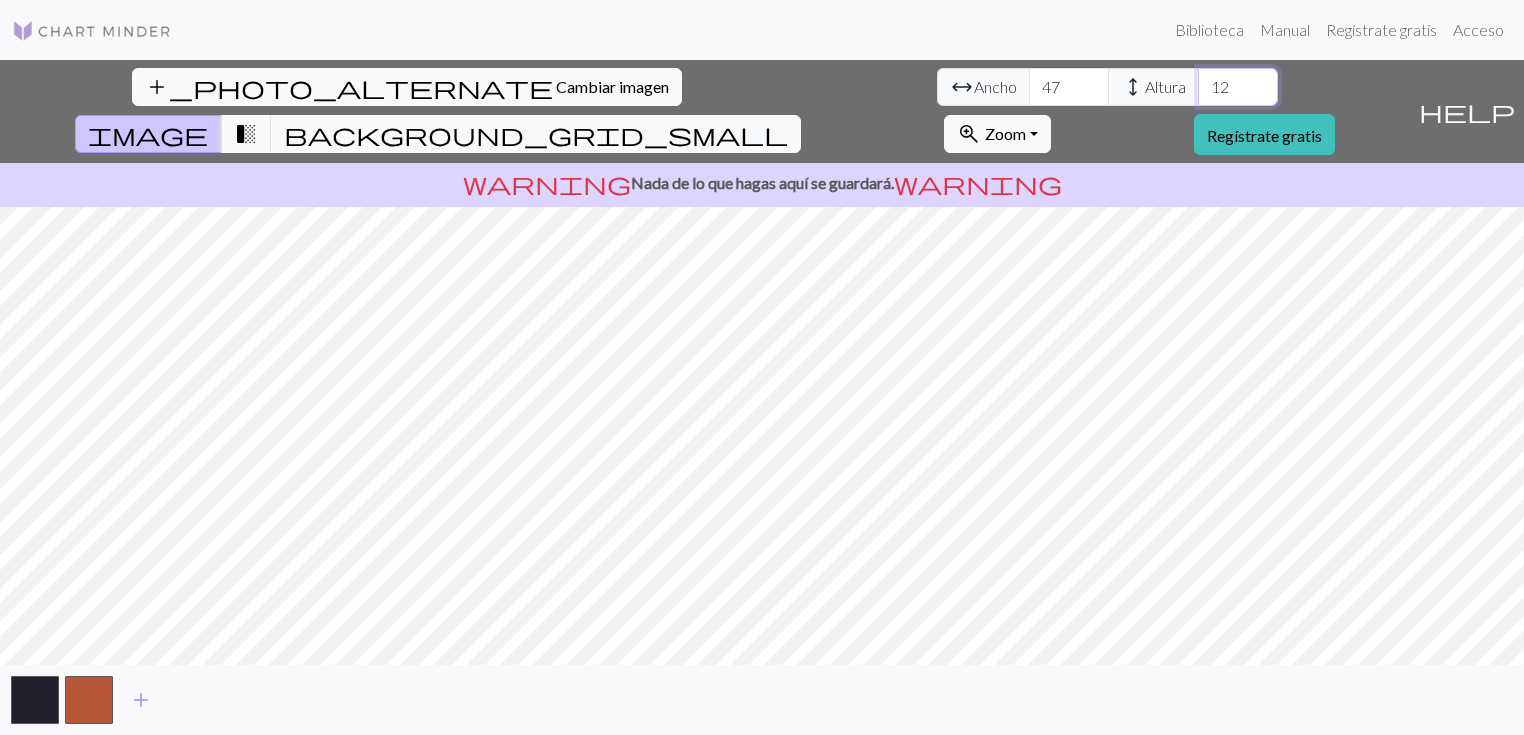 click on "12" at bounding box center [1238, 87] 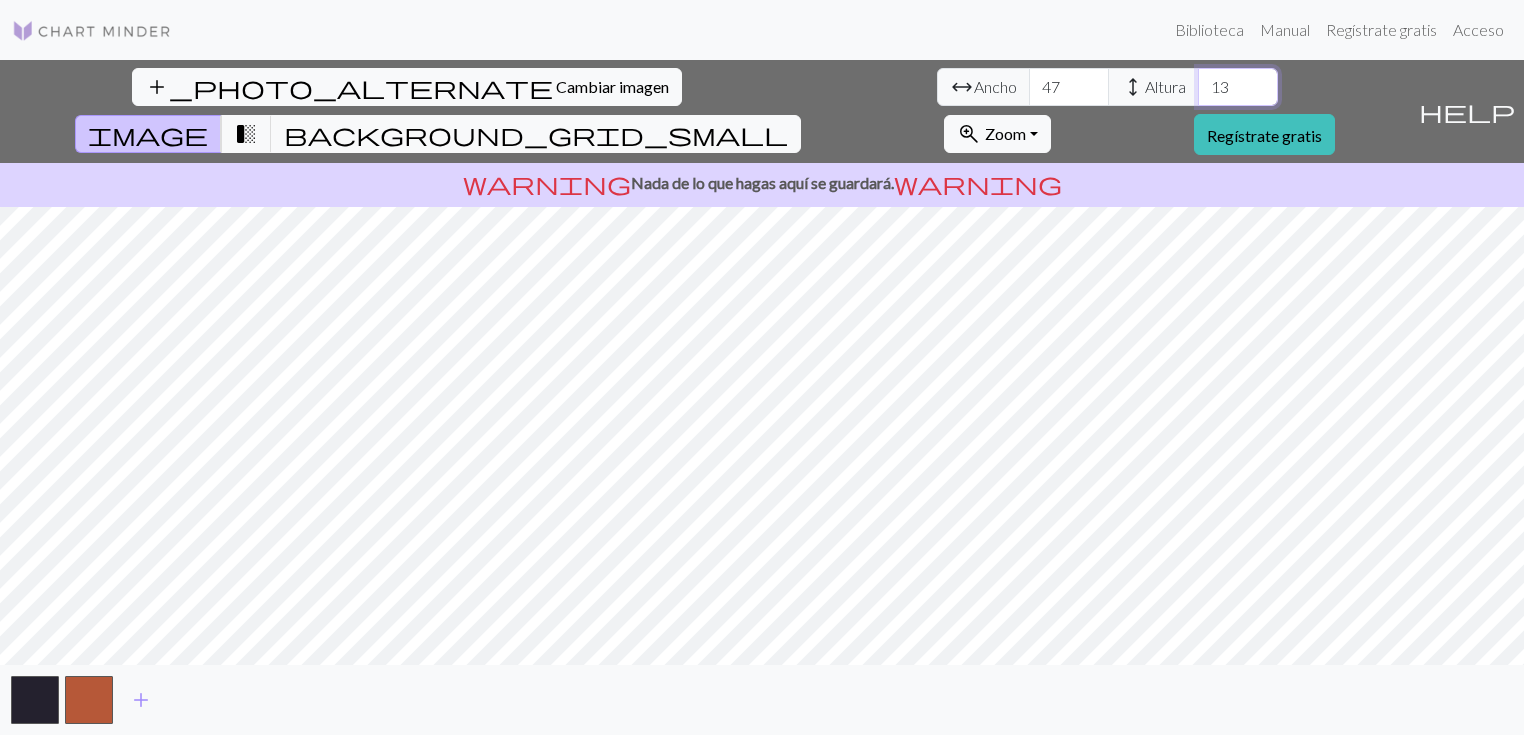 click on "13" at bounding box center (1238, 87) 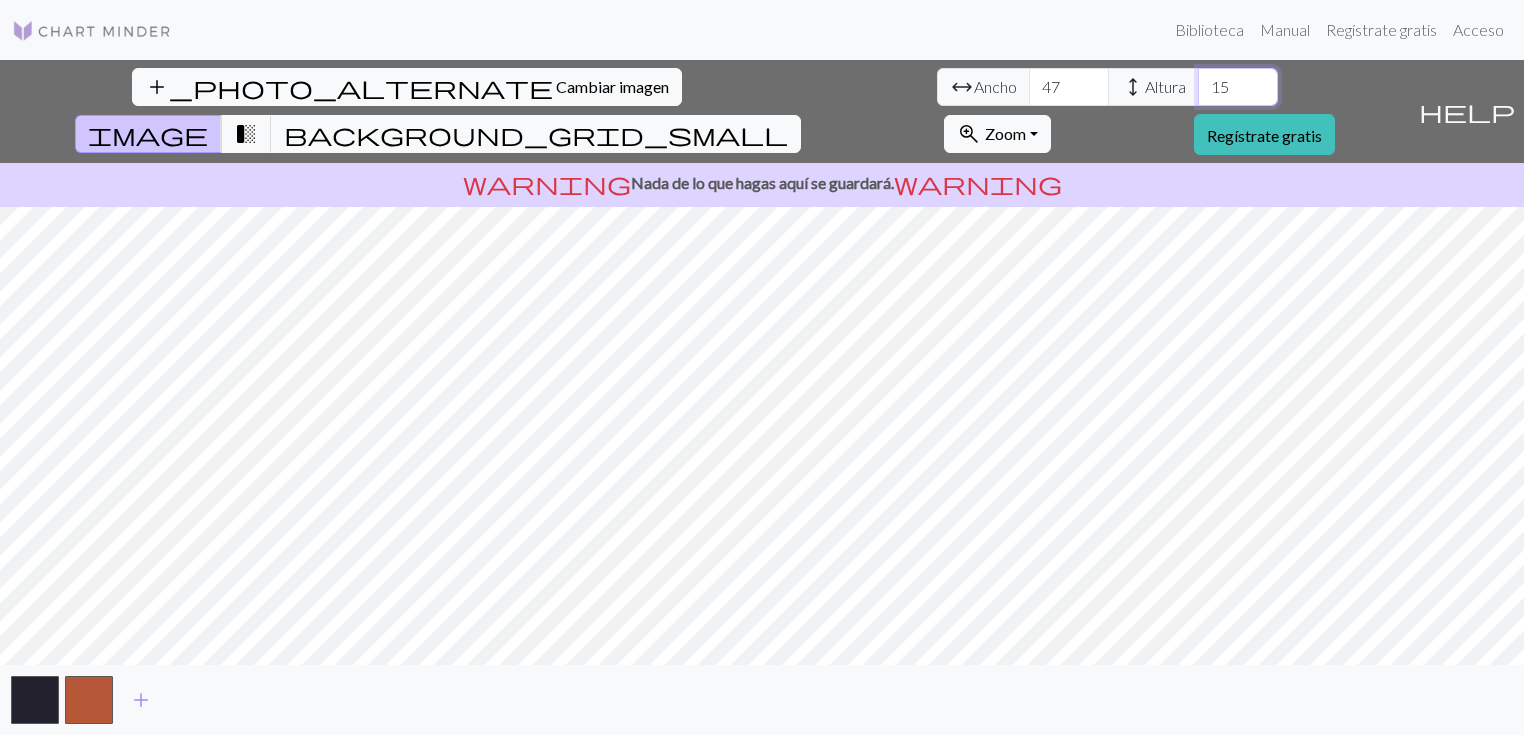 click on "15" at bounding box center [1238, 87] 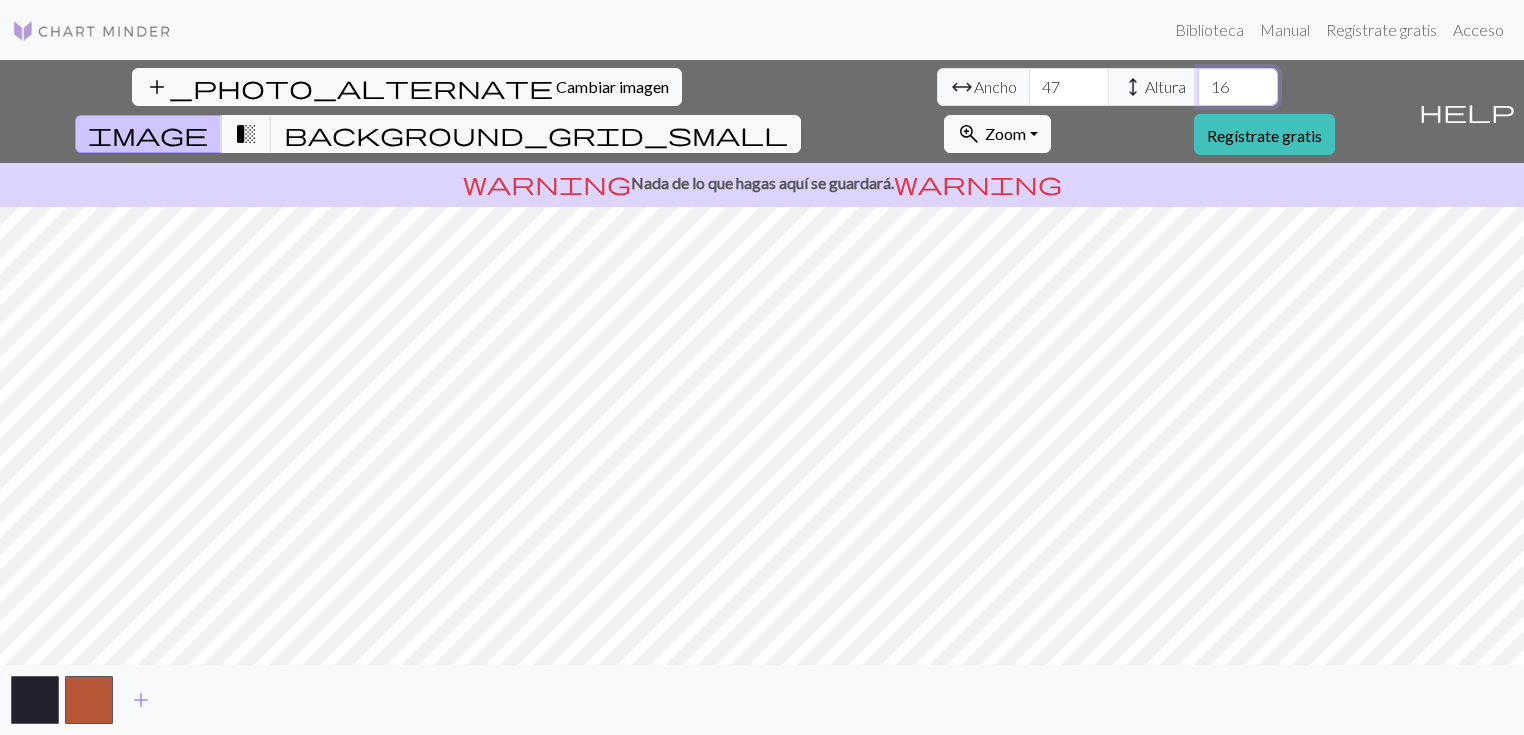 click on "16" at bounding box center (1238, 87) 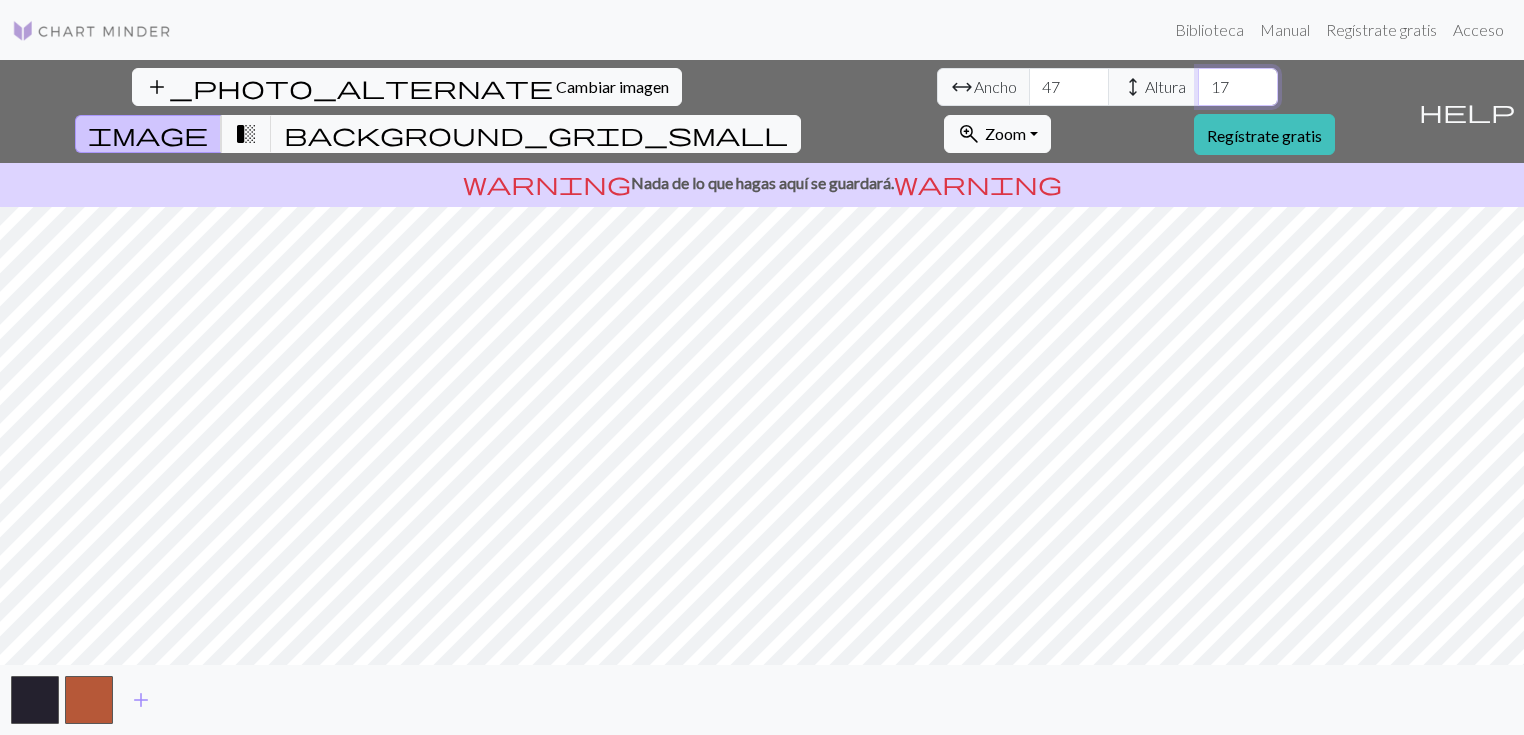click on "17" at bounding box center (1238, 87) 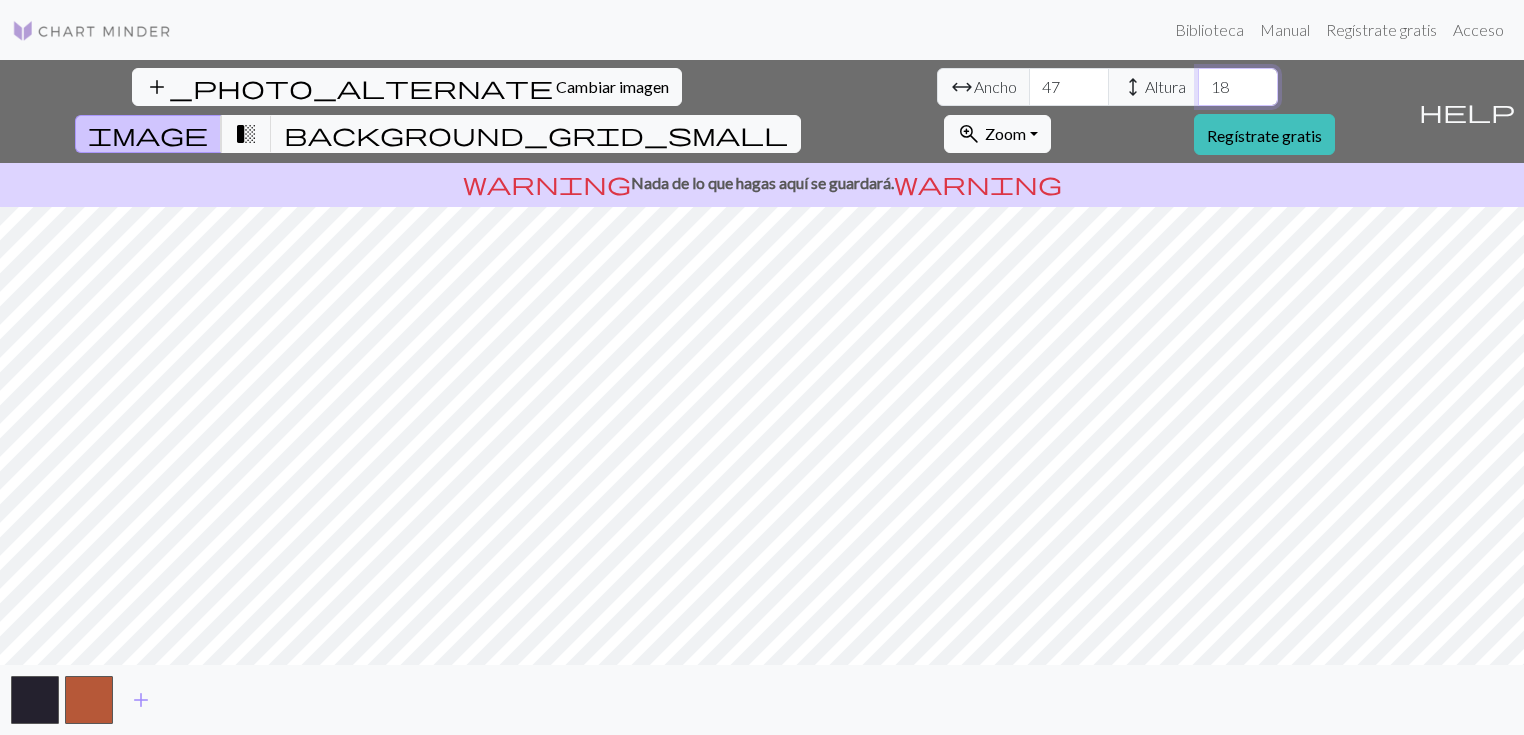click on "18" at bounding box center (1238, 87) 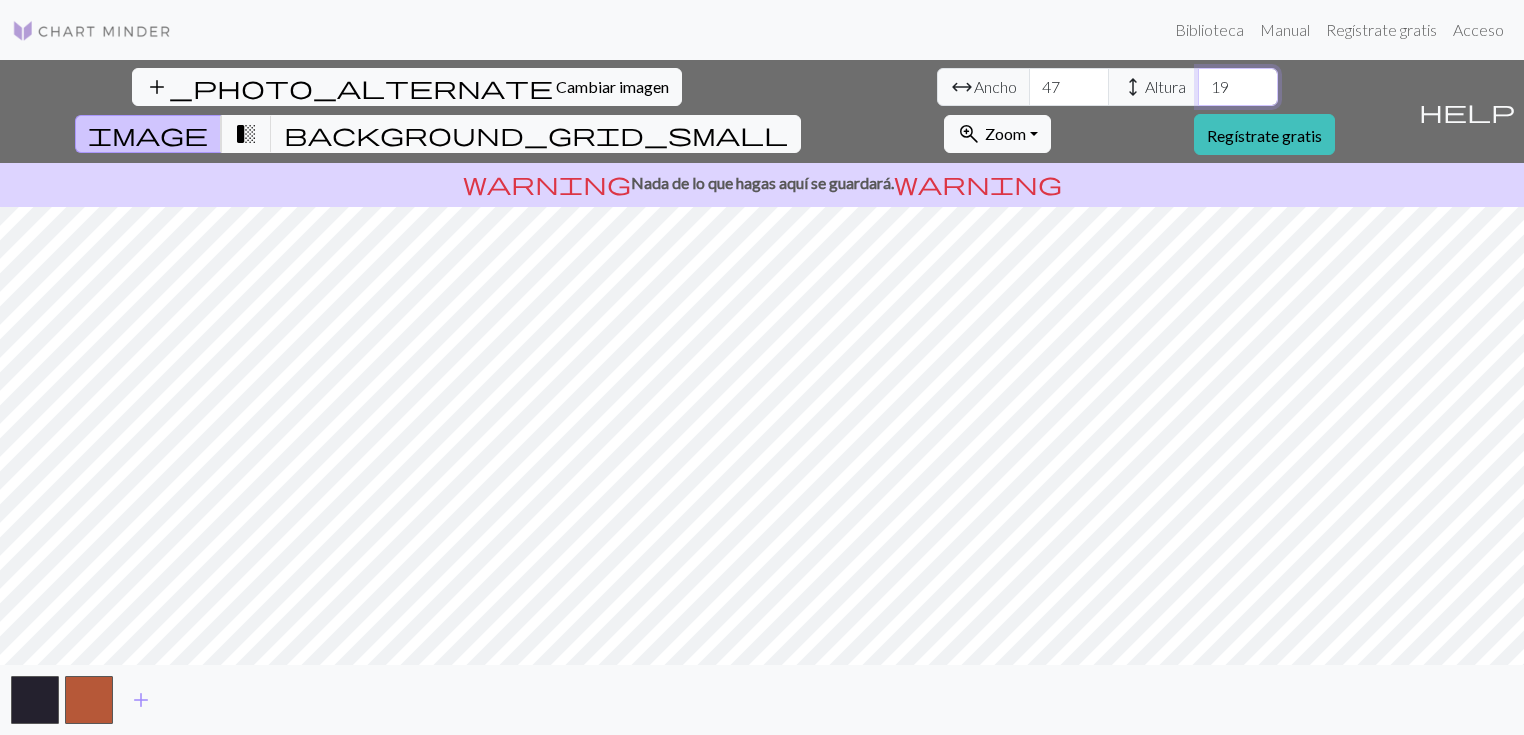 click on "19" at bounding box center (1238, 87) 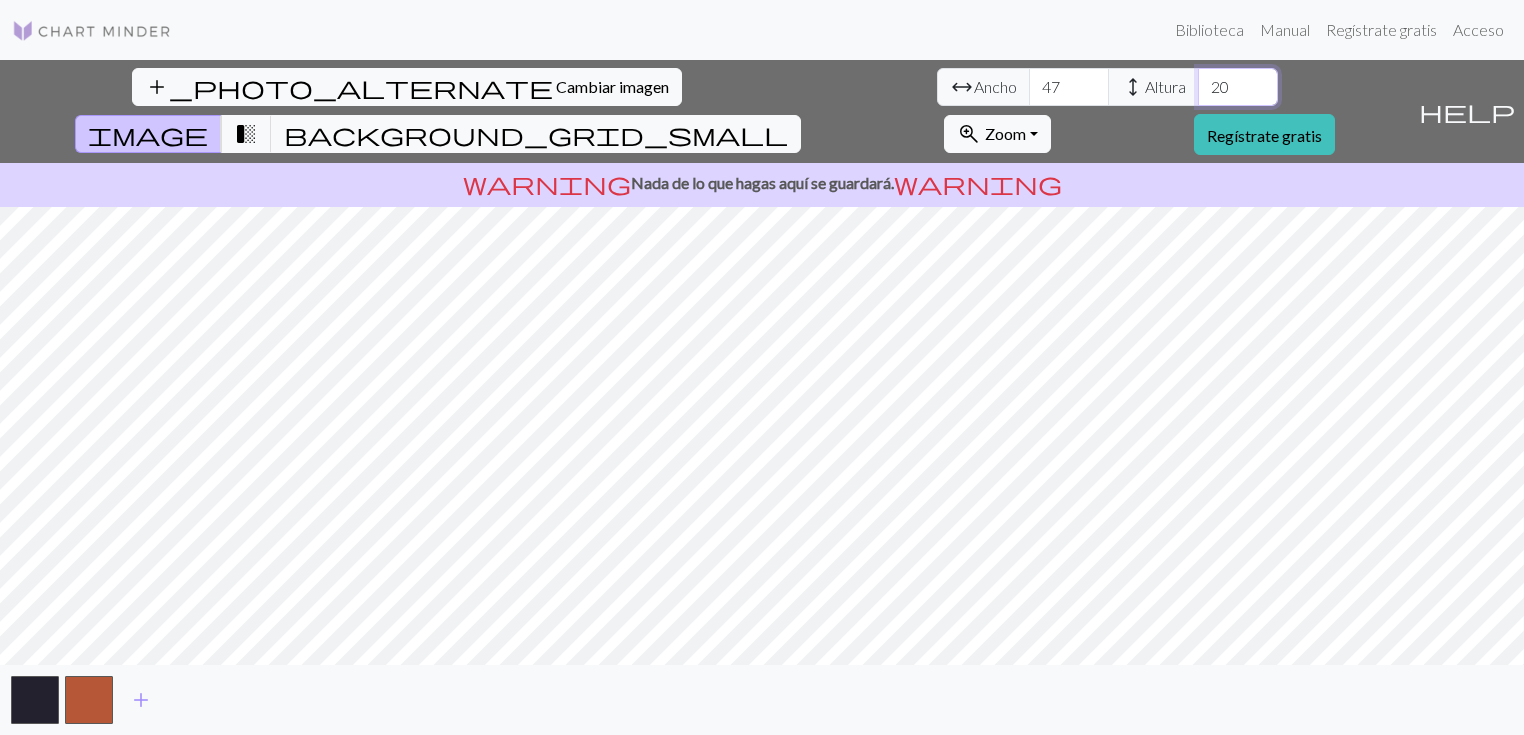 click on "20" at bounding box center [1238, 87] 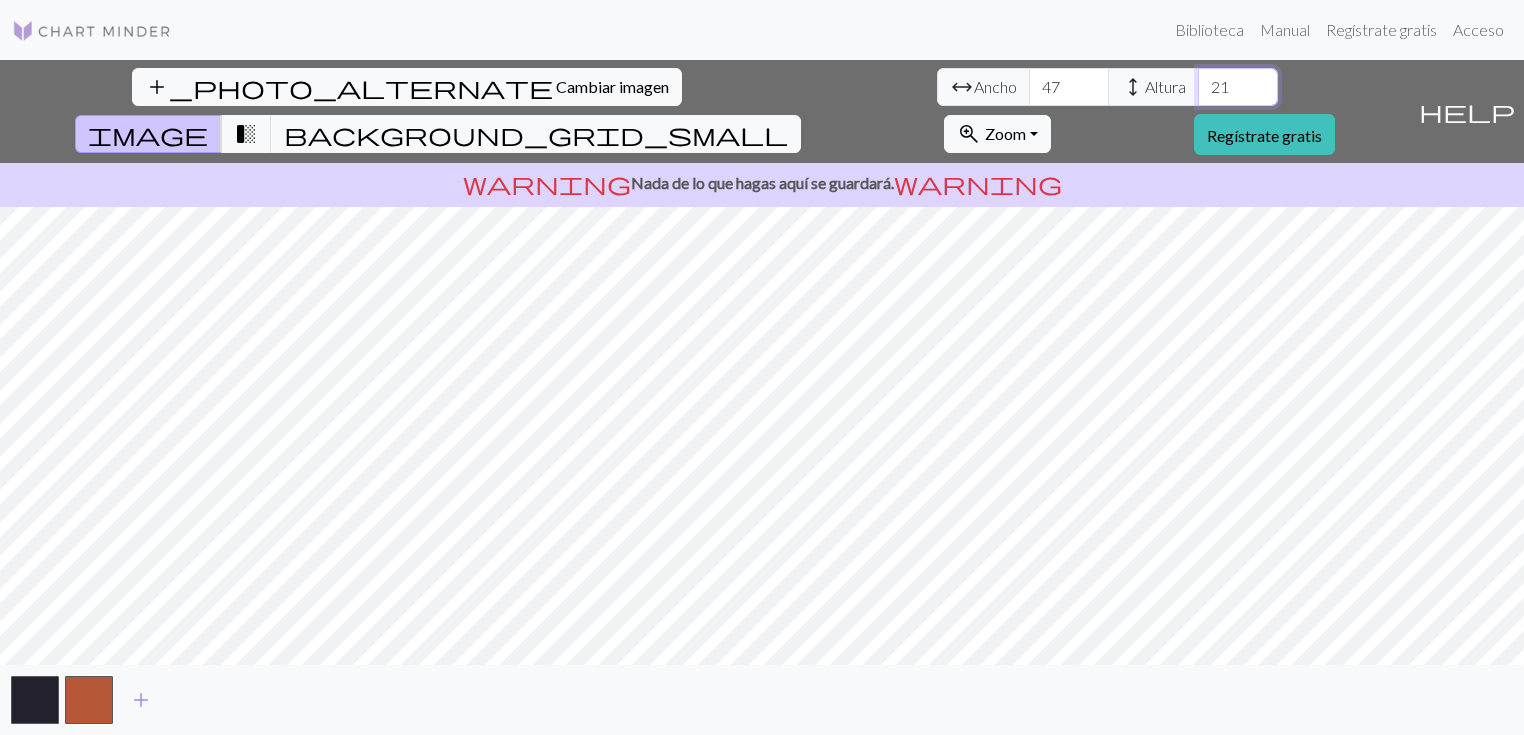 click on "21" at bounding box center [1238, 87] 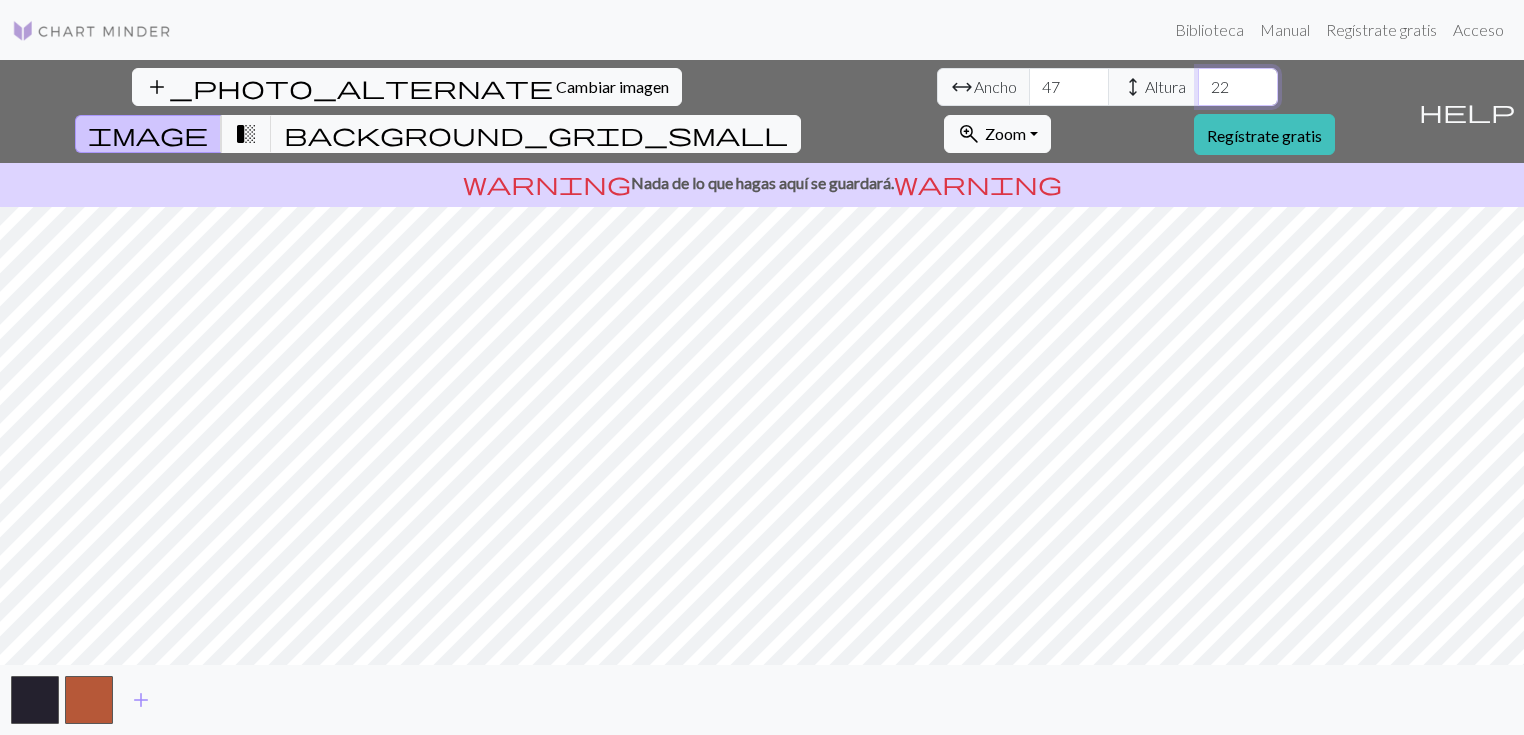 click on "22" at bounding box center [1238, 87] 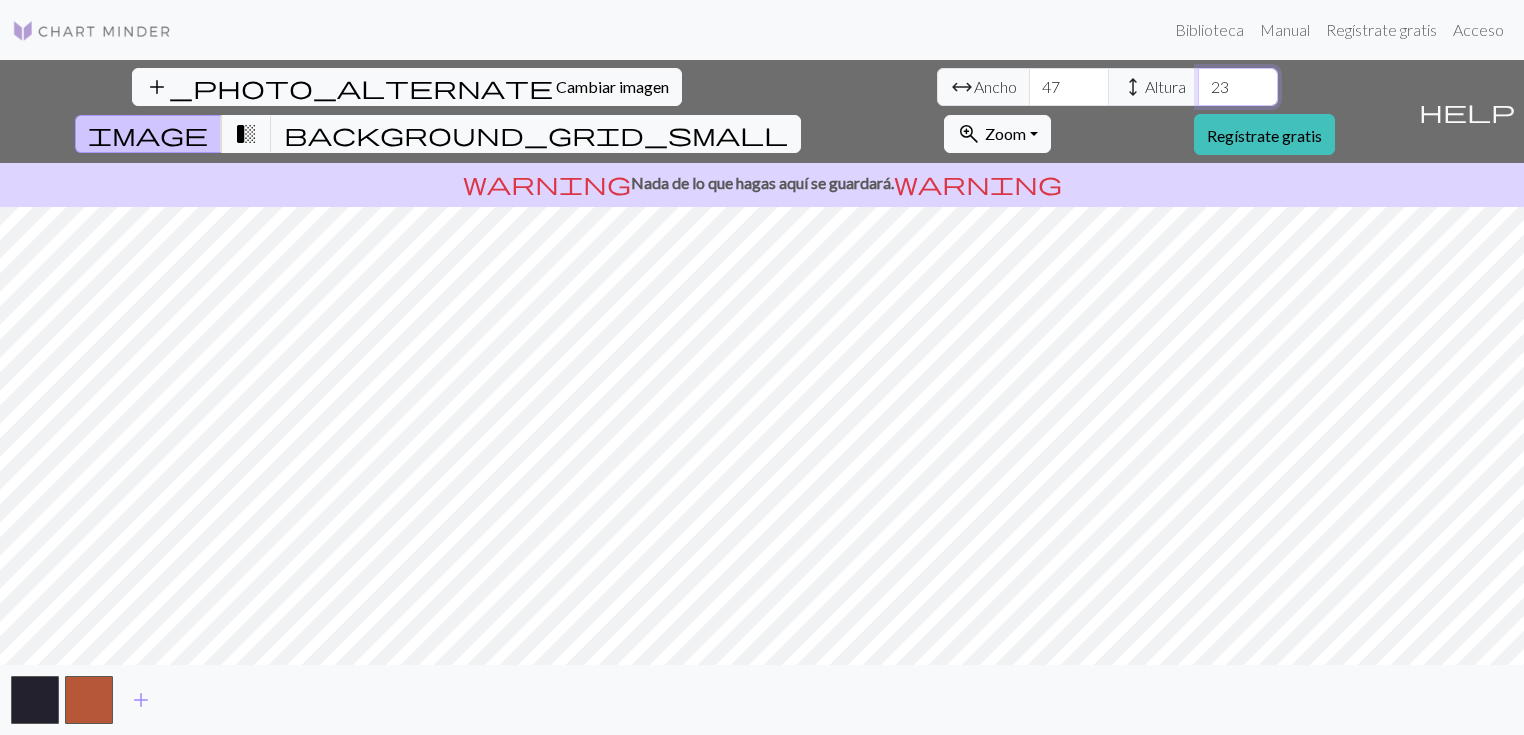 click on "23" at bounding box center (1238, 87) 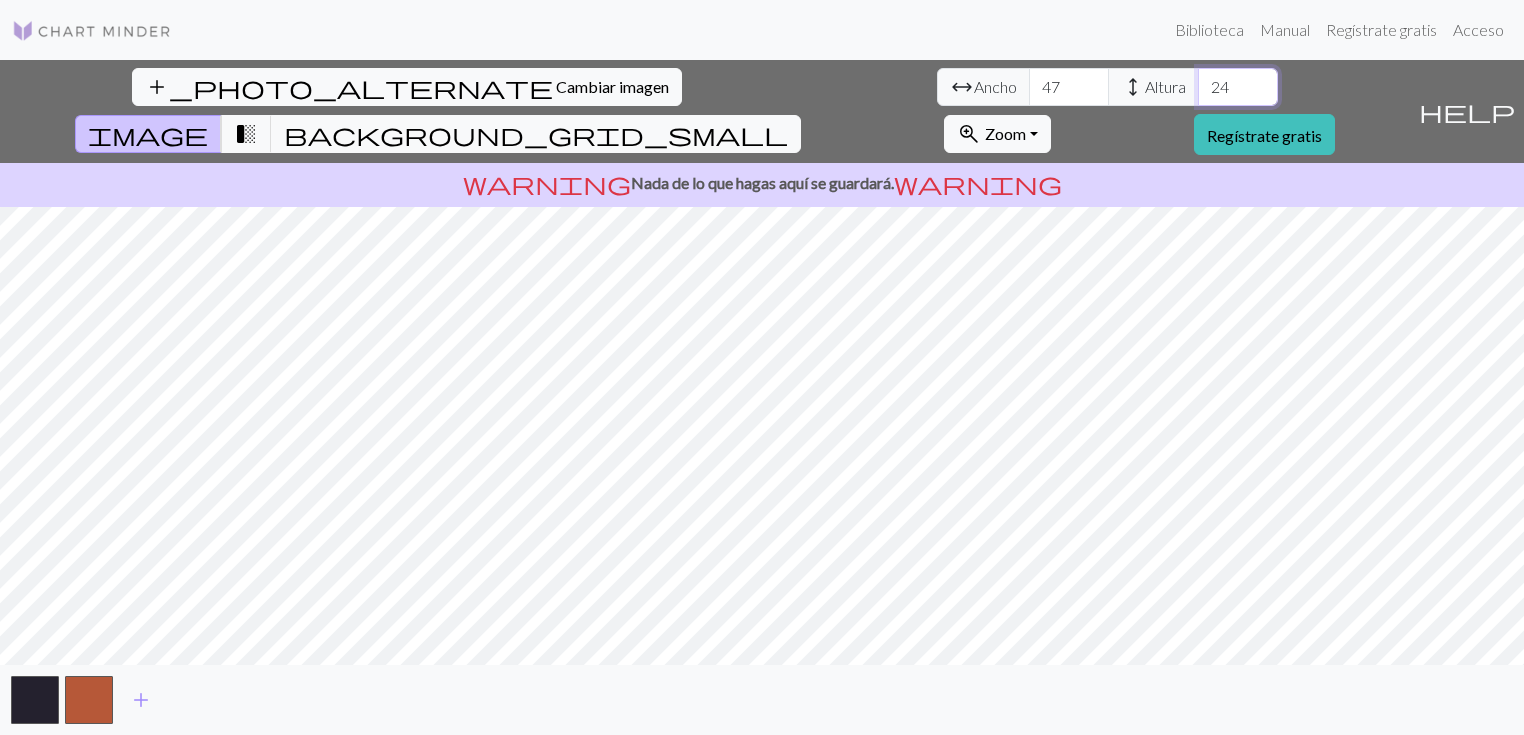 click on "24" at bounding box center [1238, 87] 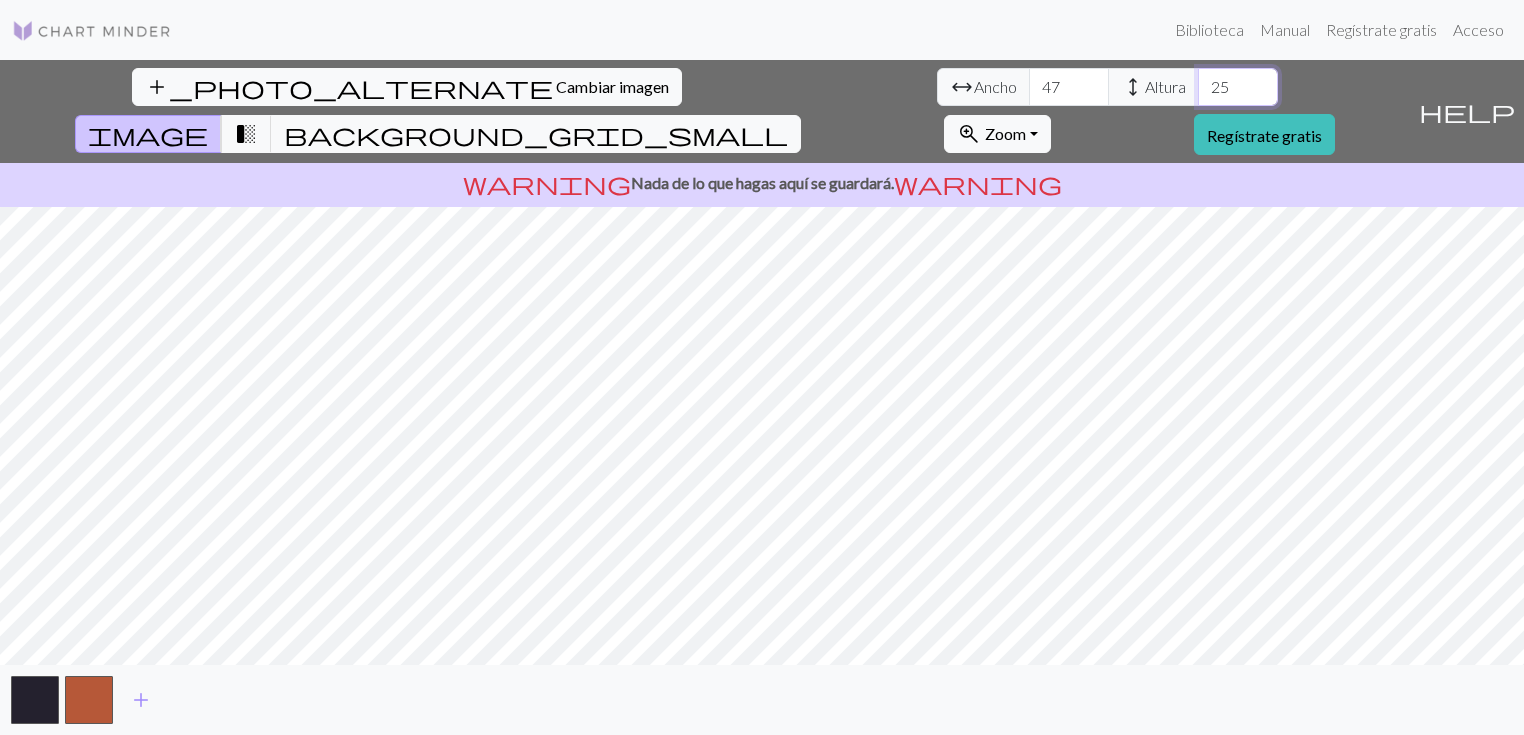 click on "25" at bounding box center (1238, 87) 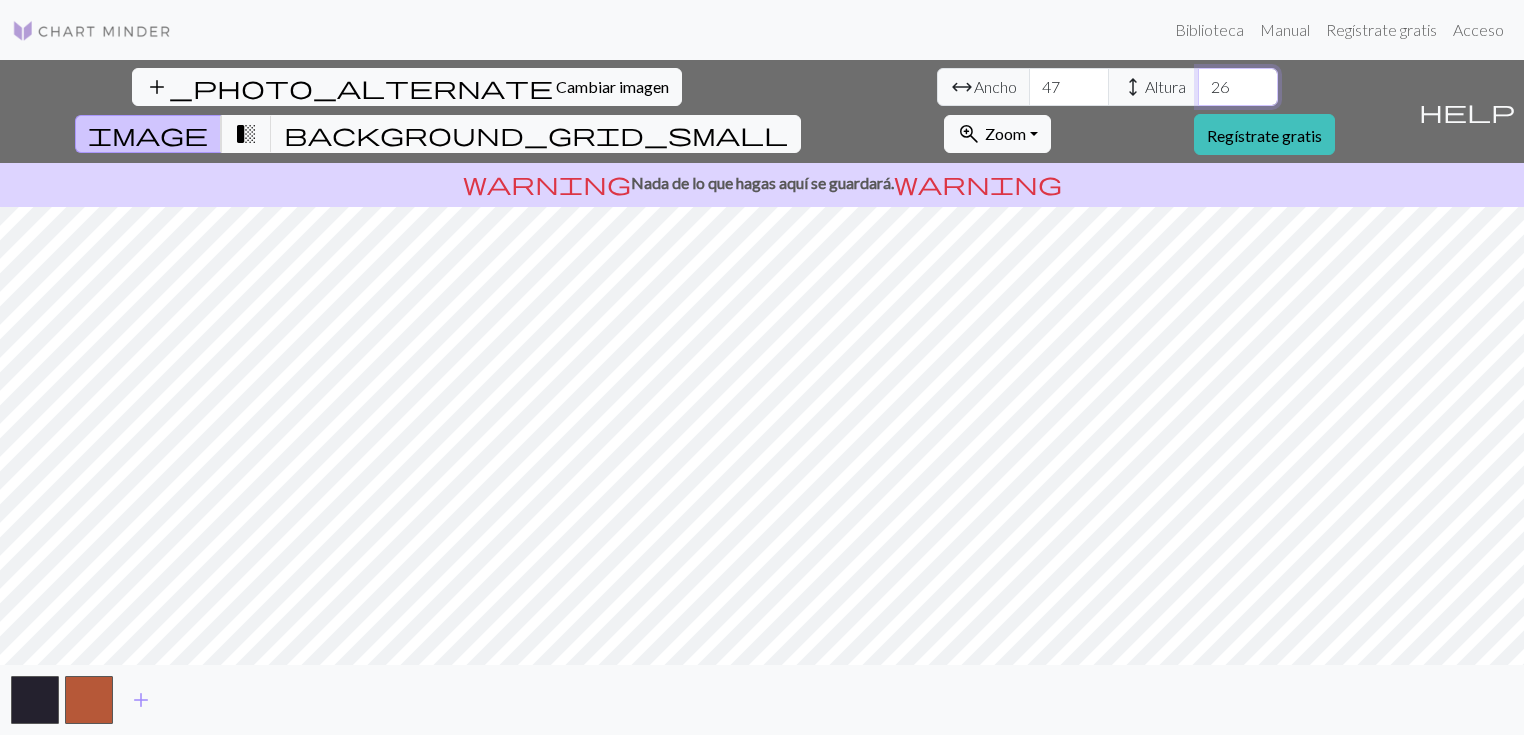 click on "26" at bounding box center [1238, 87] 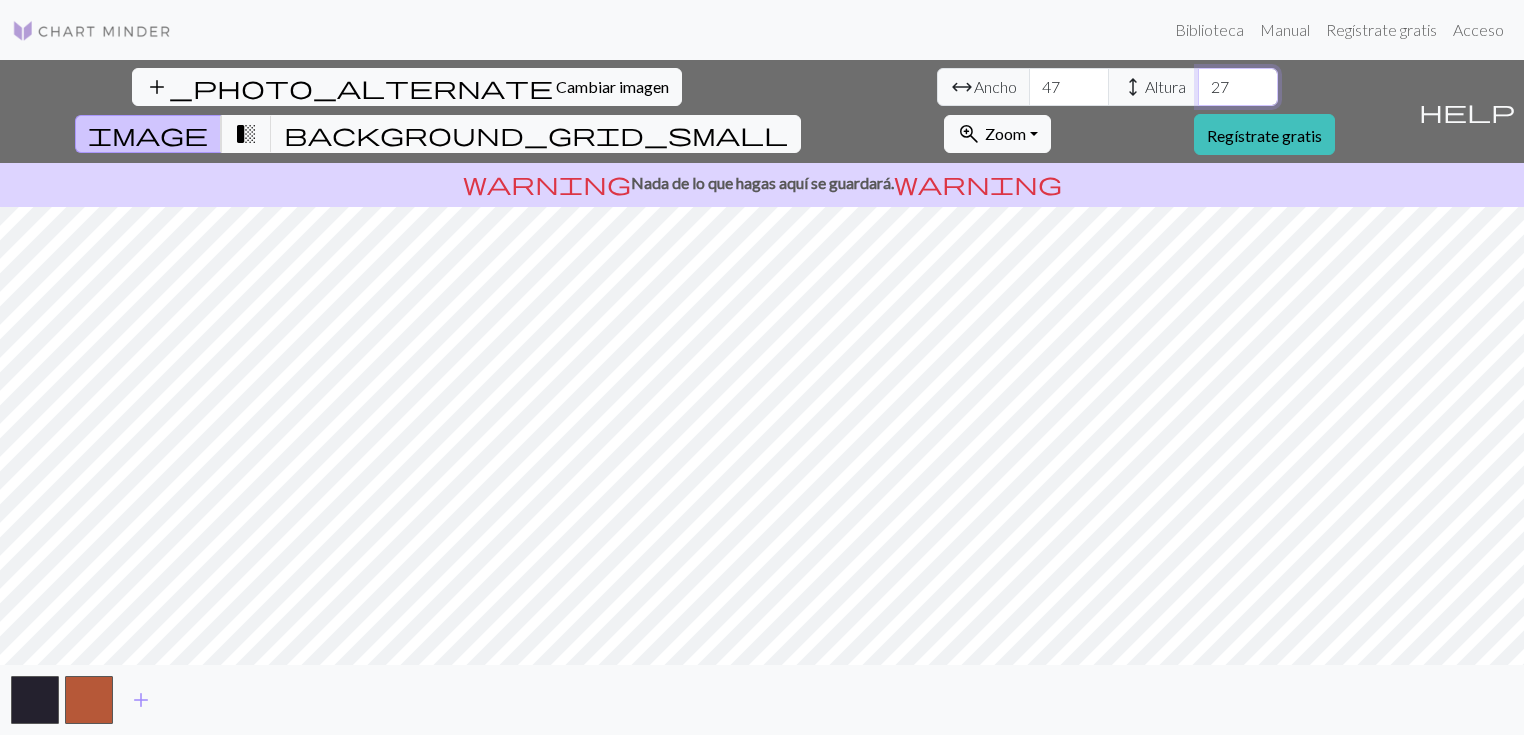 click on "27" at bounding box center (1238, 87) 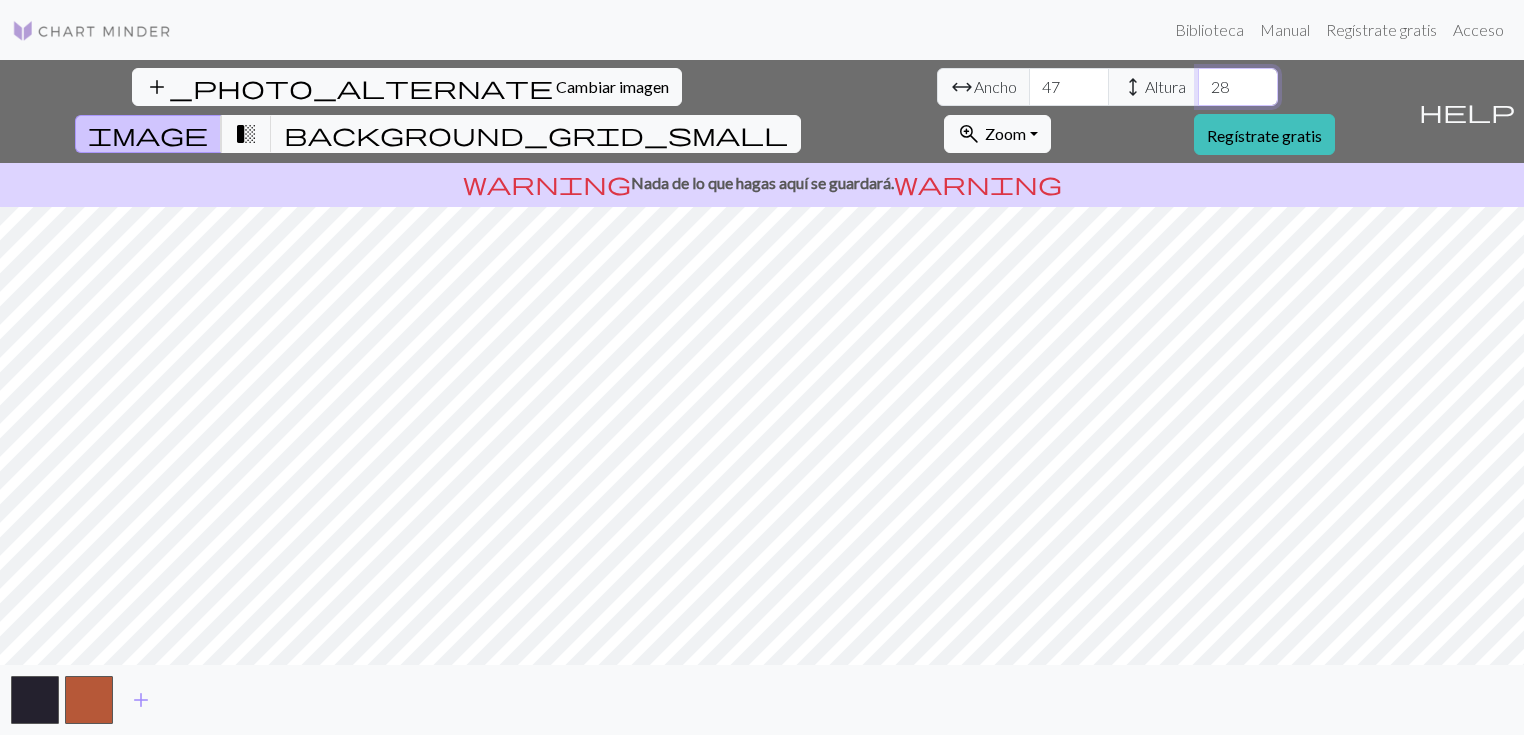 click on "28" at bounding box center [1238, 87] 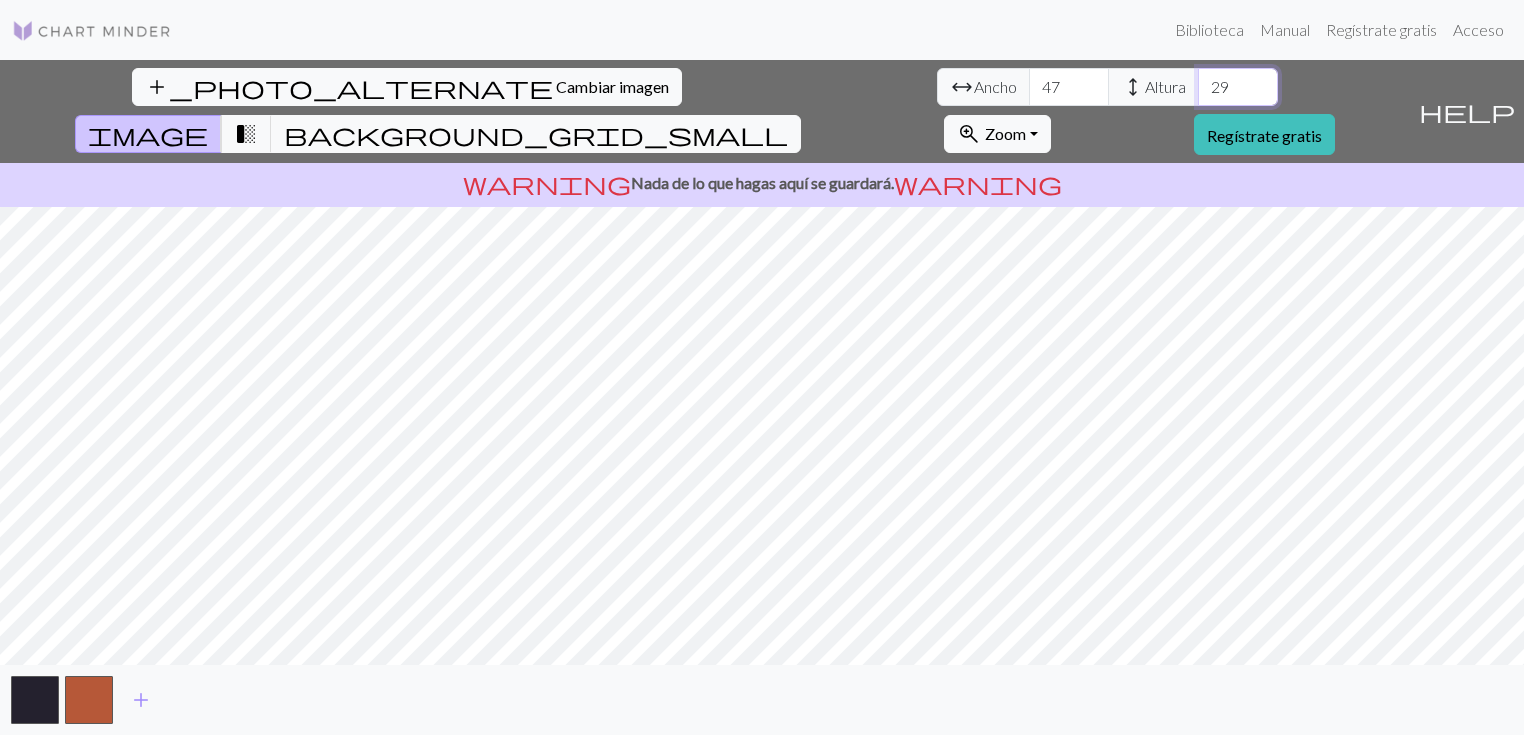 click on "29" at bounding box center (1238, 87) 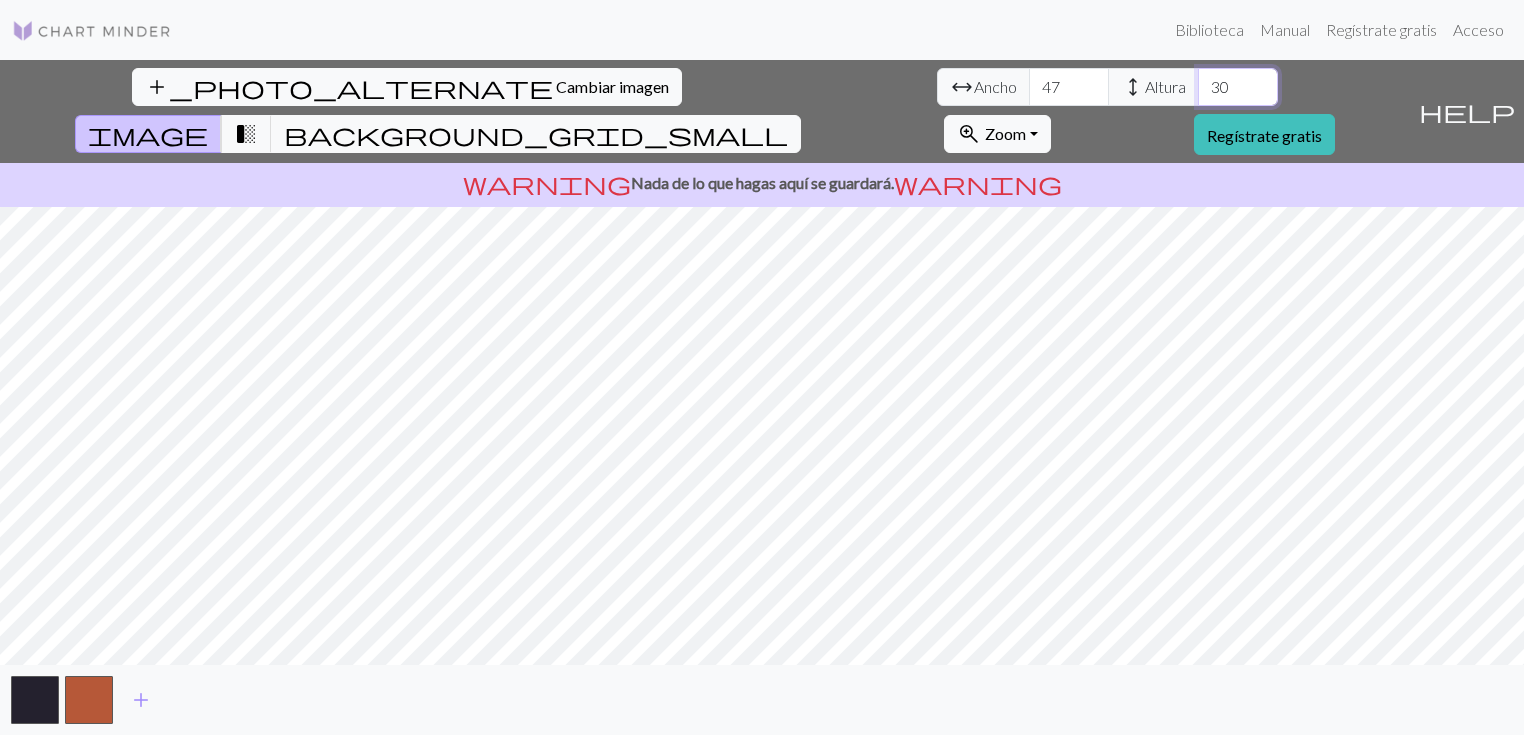 click on "30" at bounding box center (1238, 87) 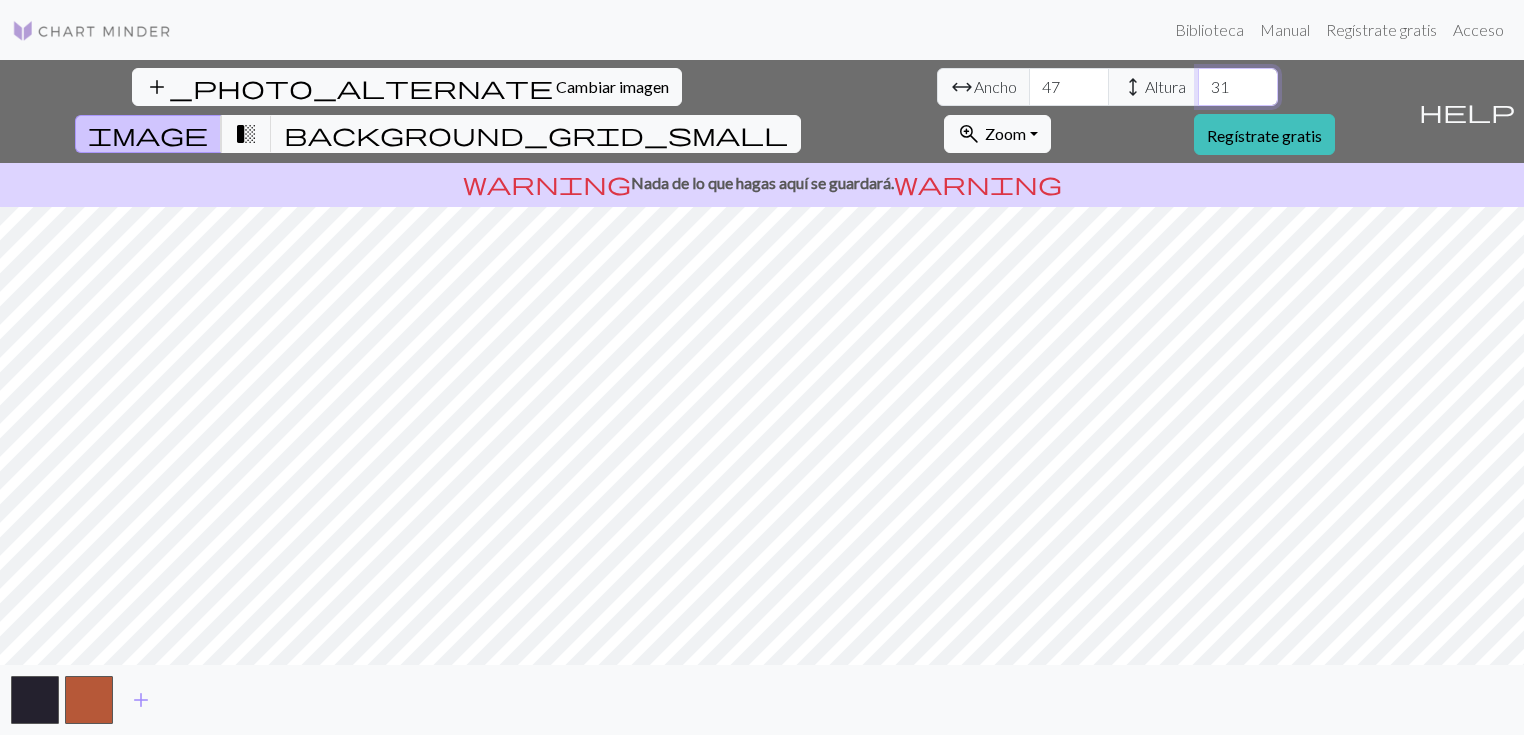 click on "31" at bounding box center (1238, 87) 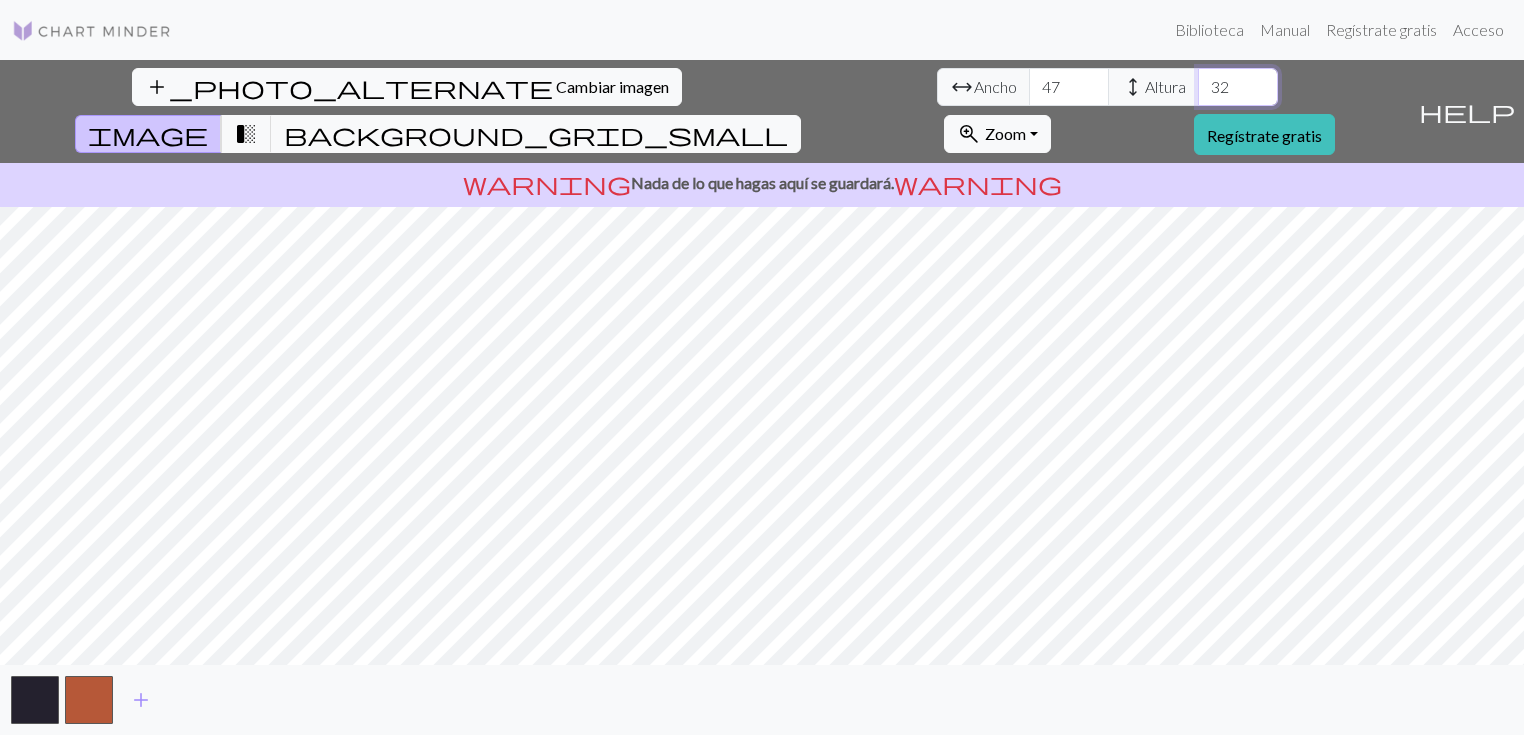 click on "32" at bounding box center [1238, 87] 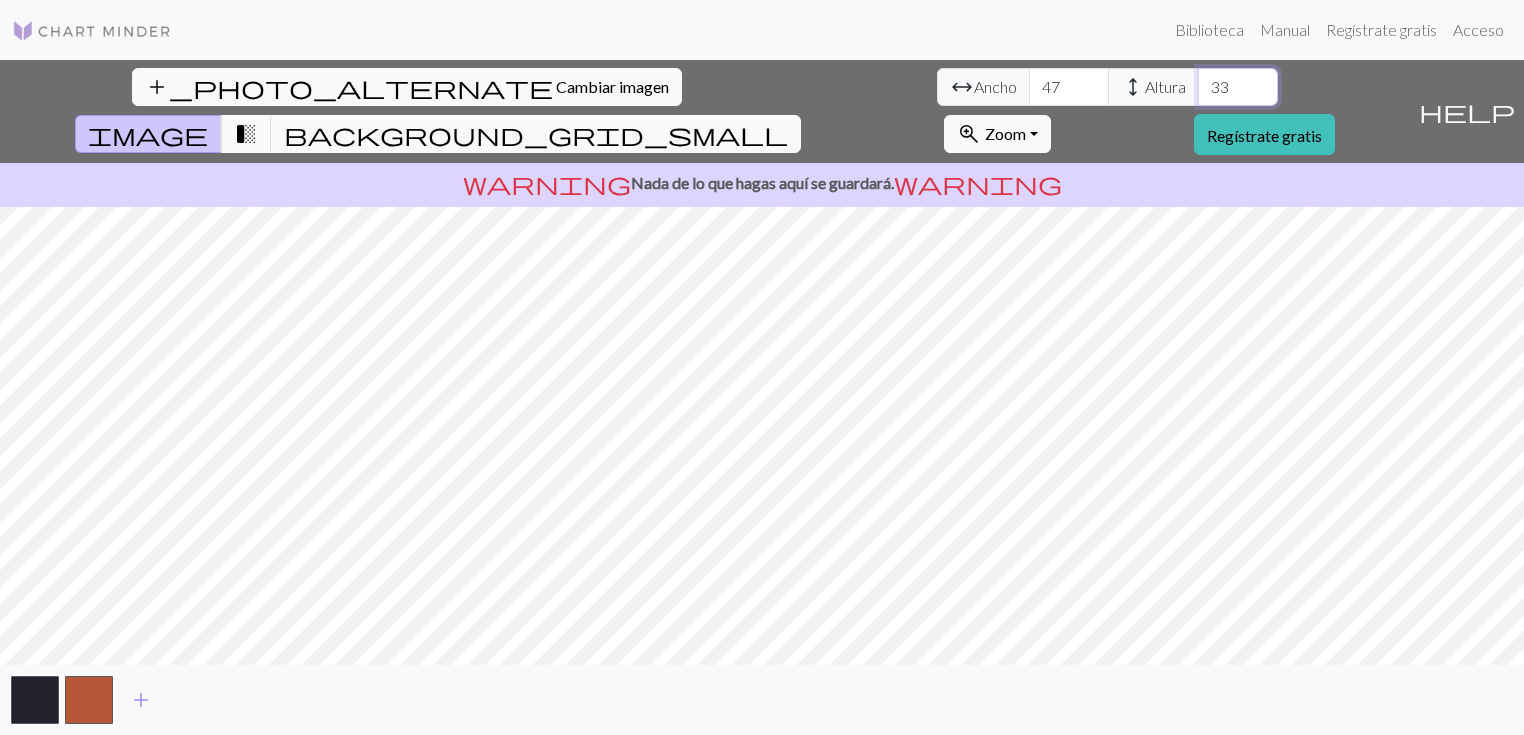 click on "33" at bounding box center [1238, 87] 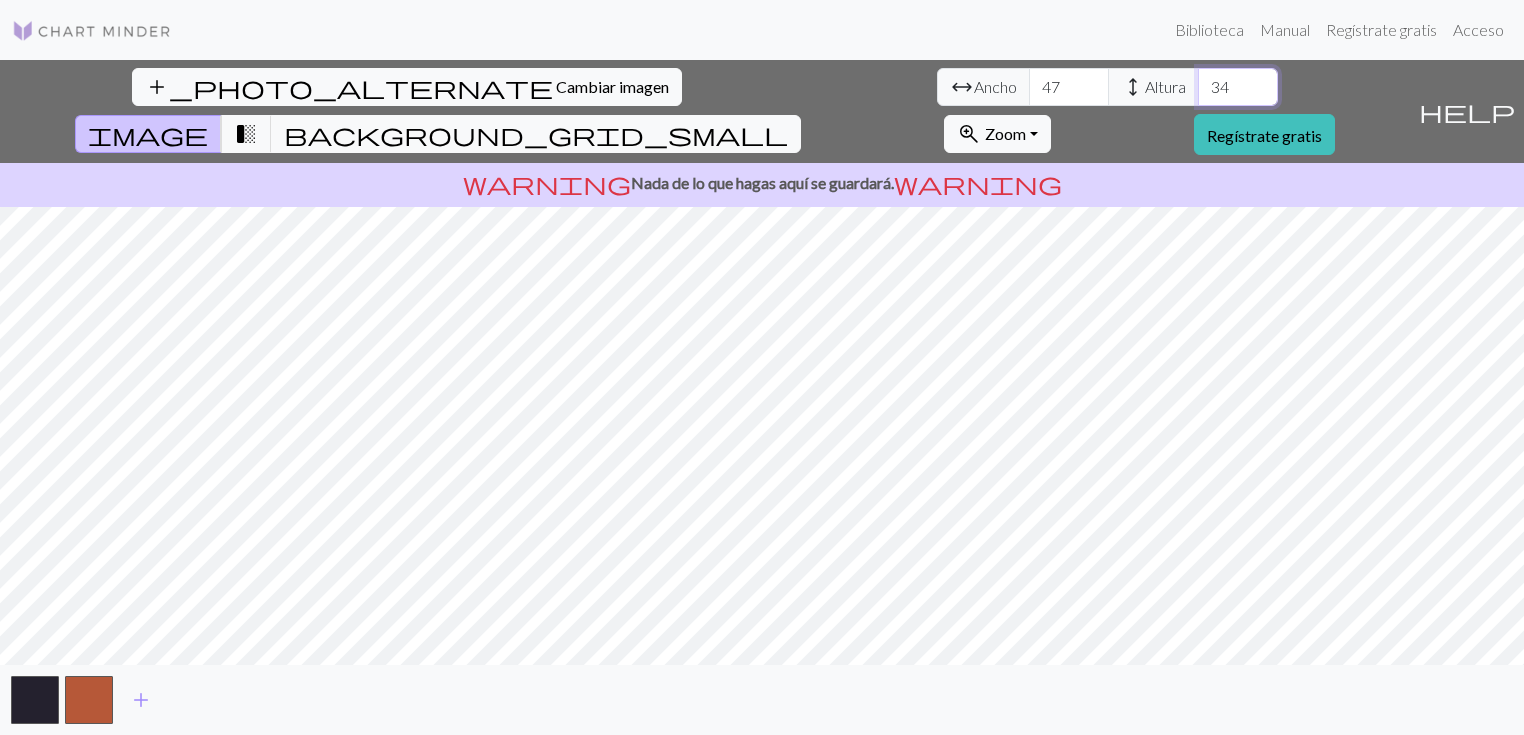 type on "34" 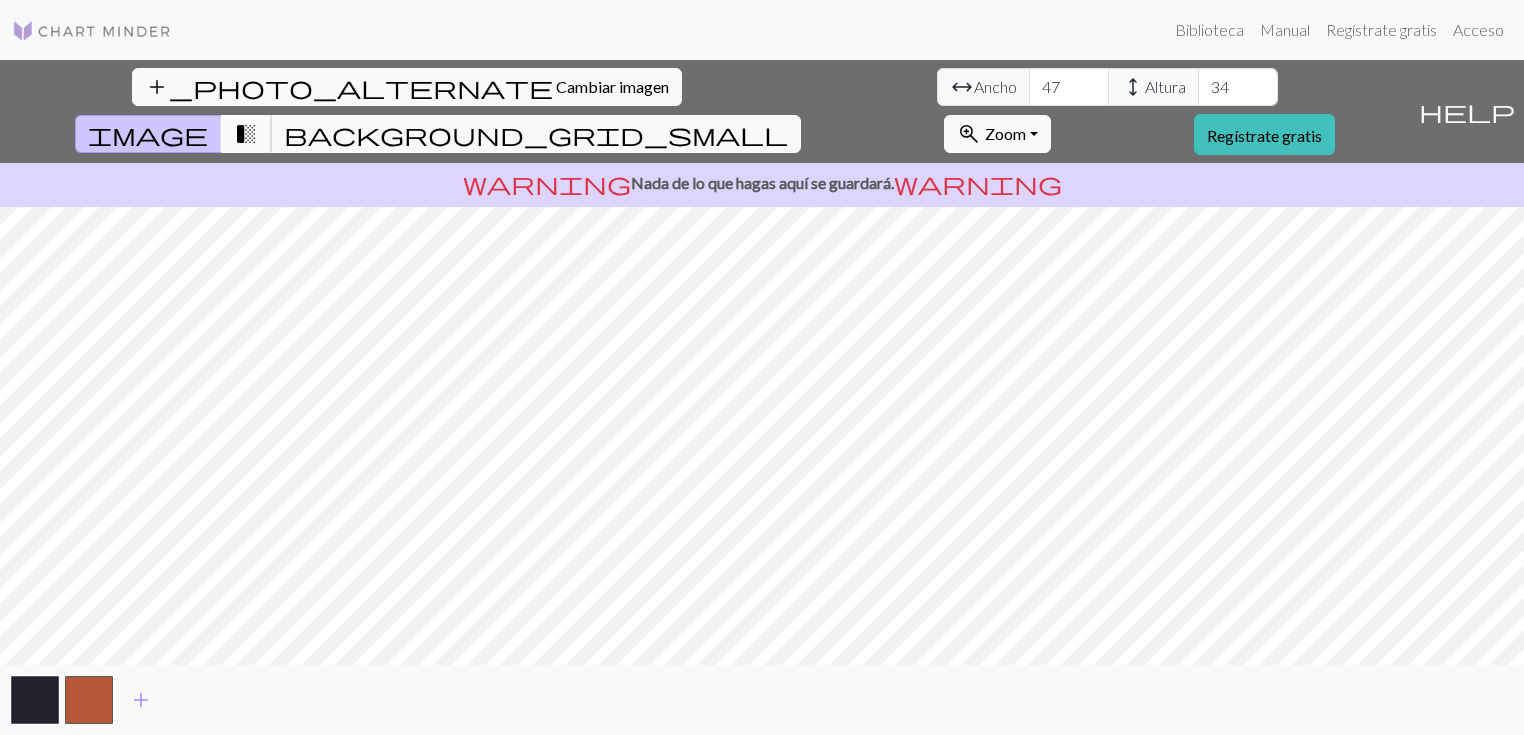 click on "transition_fade" at bounding box center [246, 134] 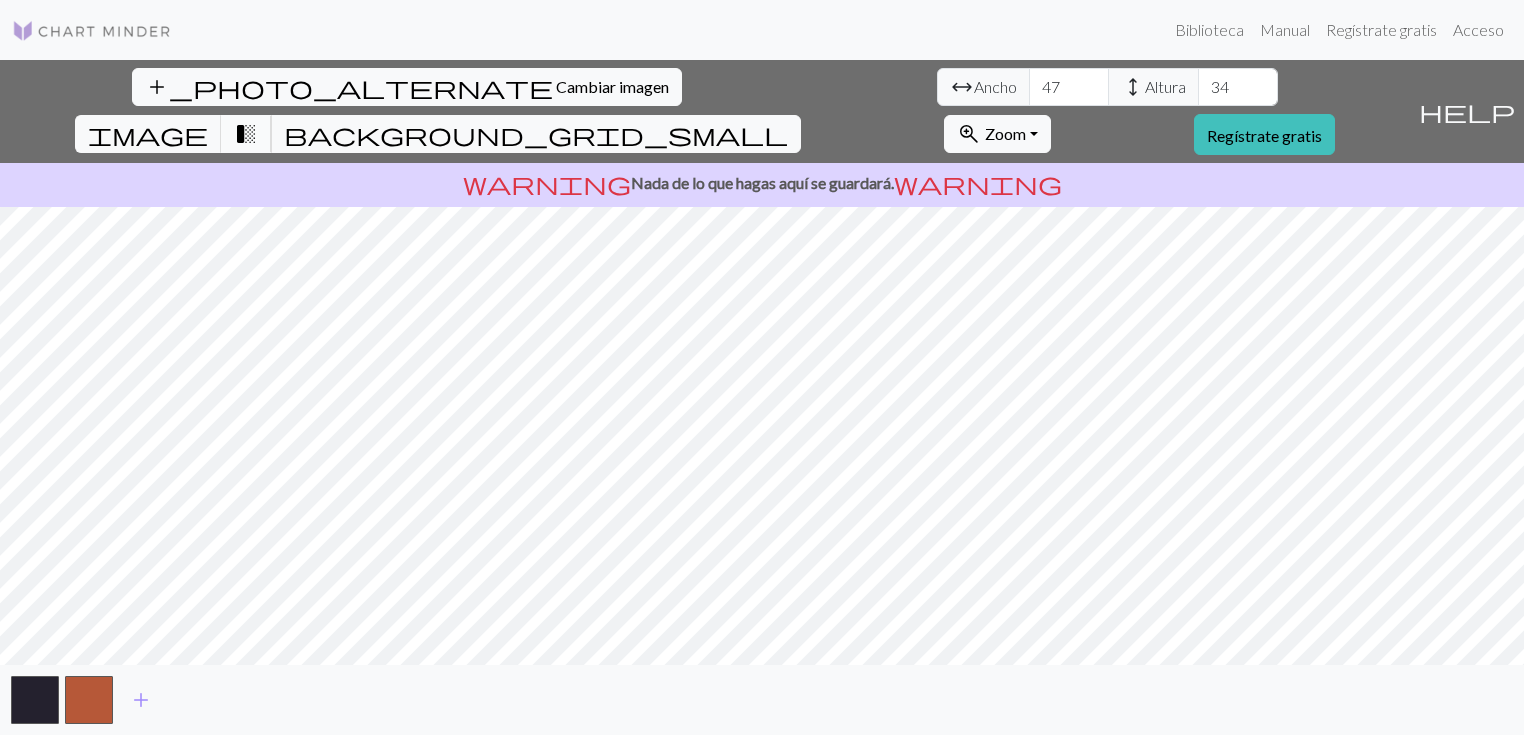 click on "transition_fade" at bounding box center [246, 134] 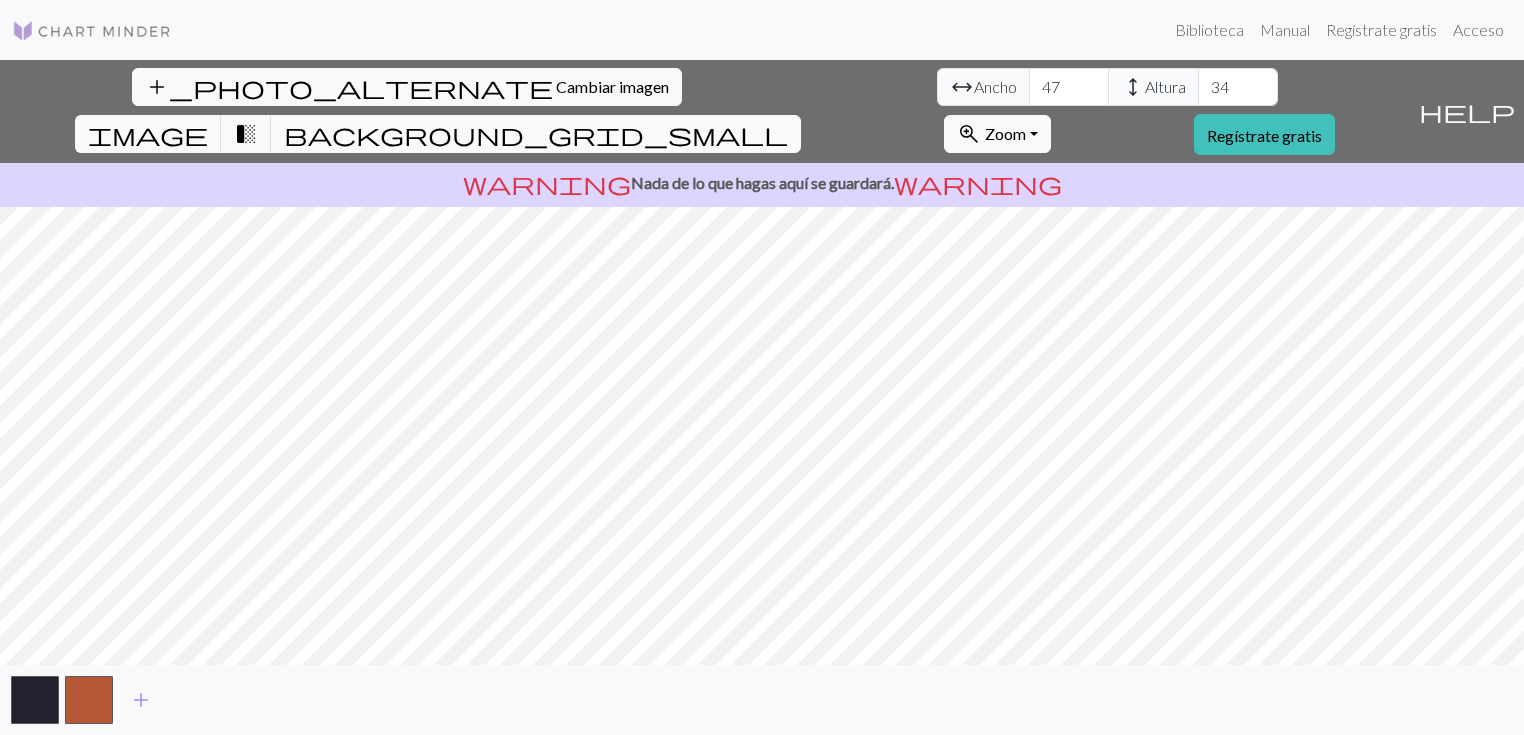 click on "background_grid_small" at bounding box center [536, 134] 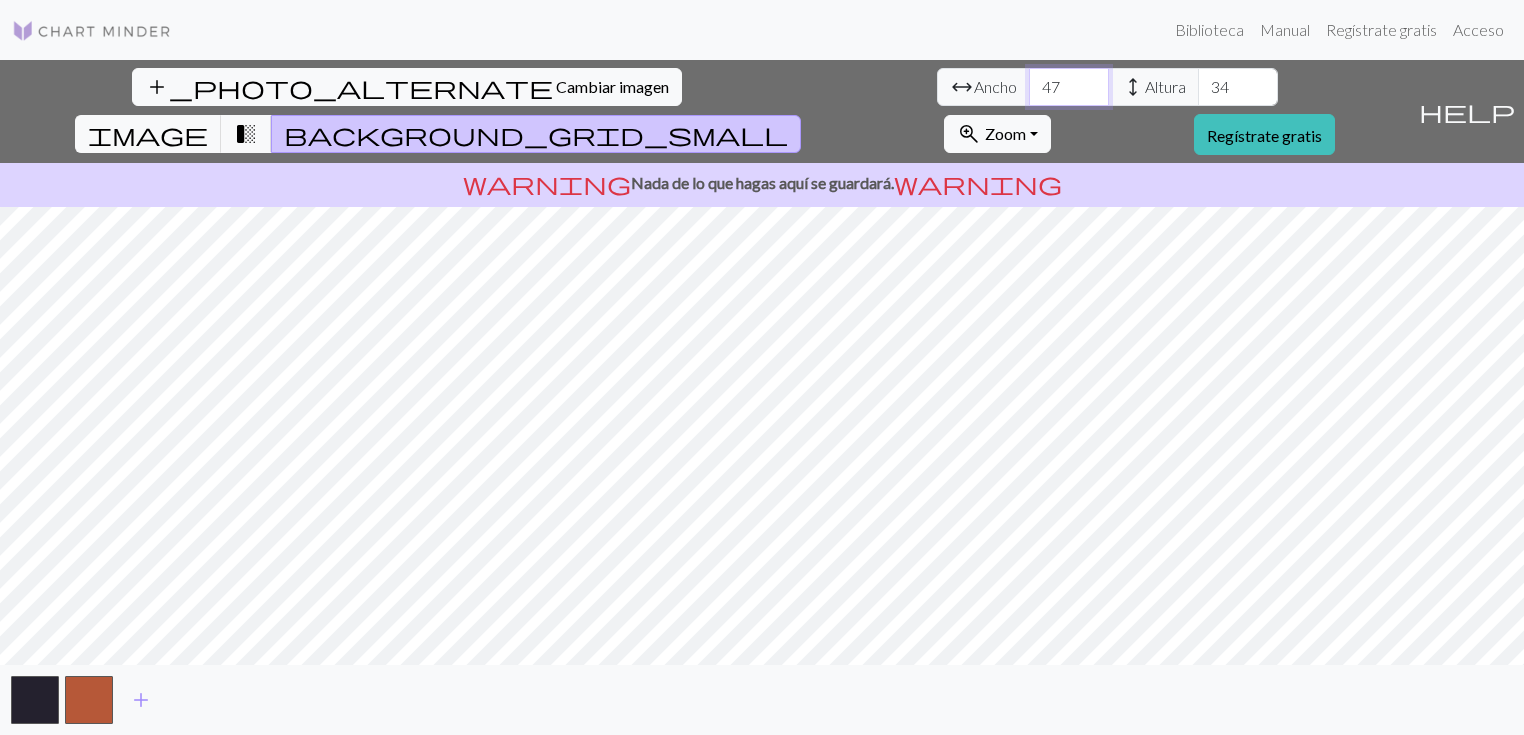 drag, startPoint x: 474, startPoint y: 108, endPoint x: 438, endPoint y: 108, distance: 36 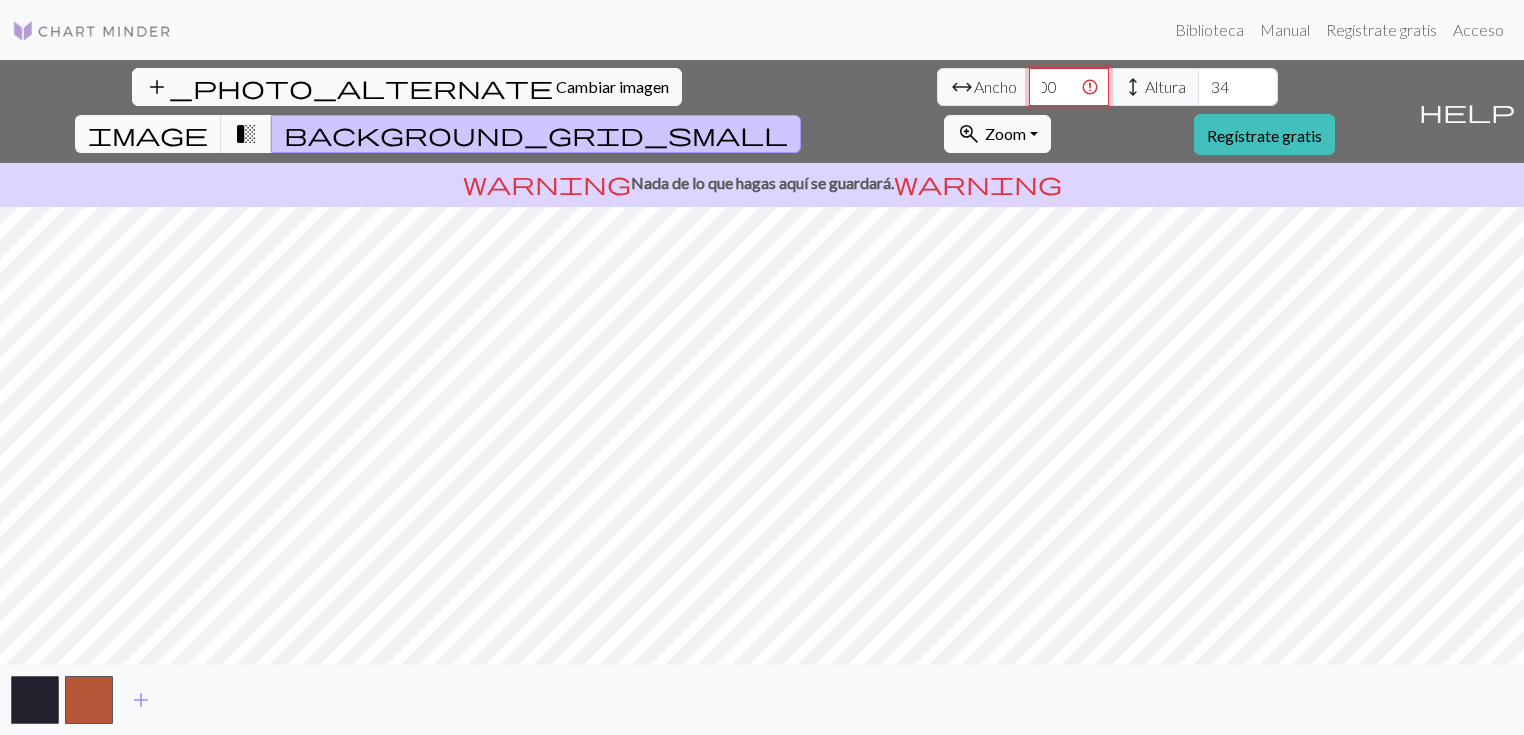 scroll, scrollTop: 0, scrollLeft: 0, axis: both 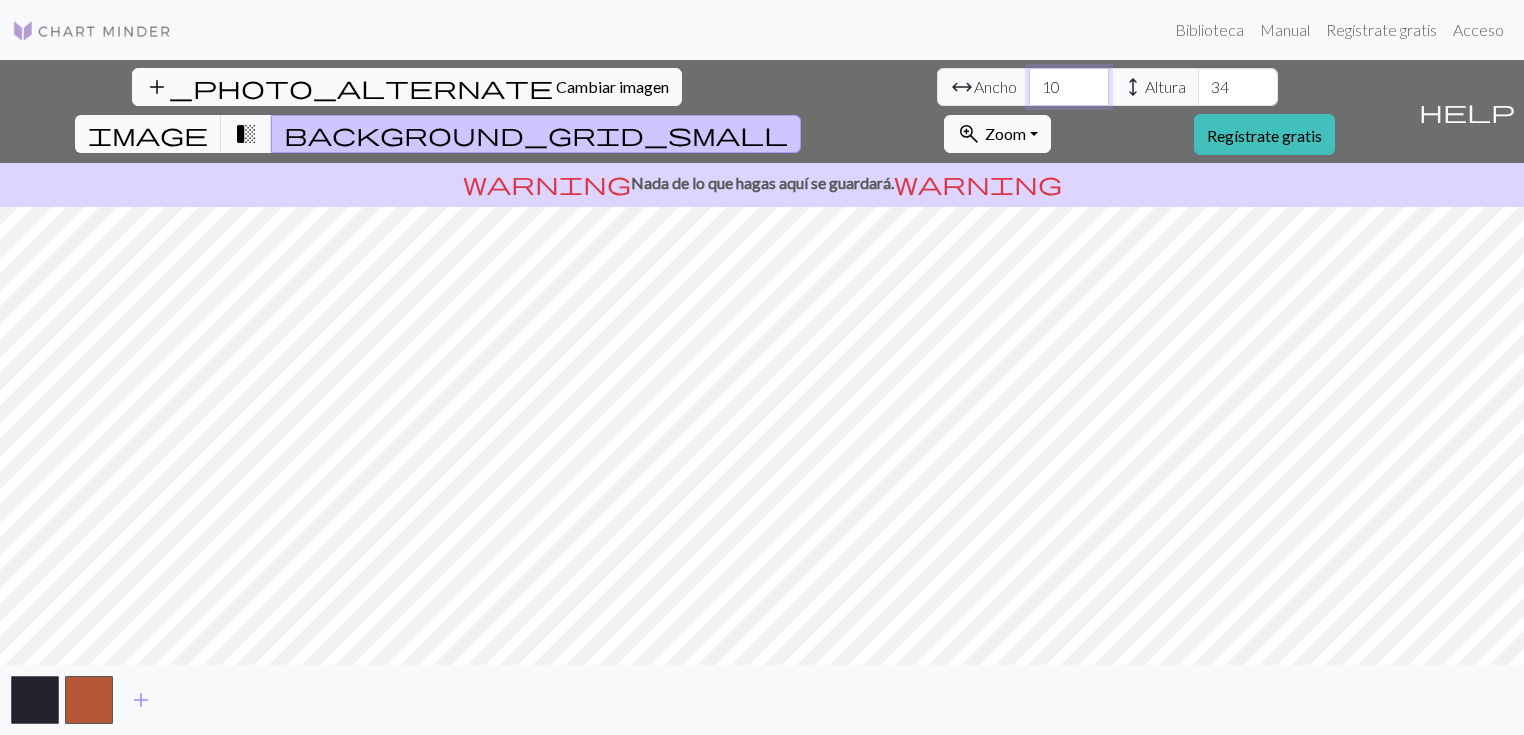 type on "1" 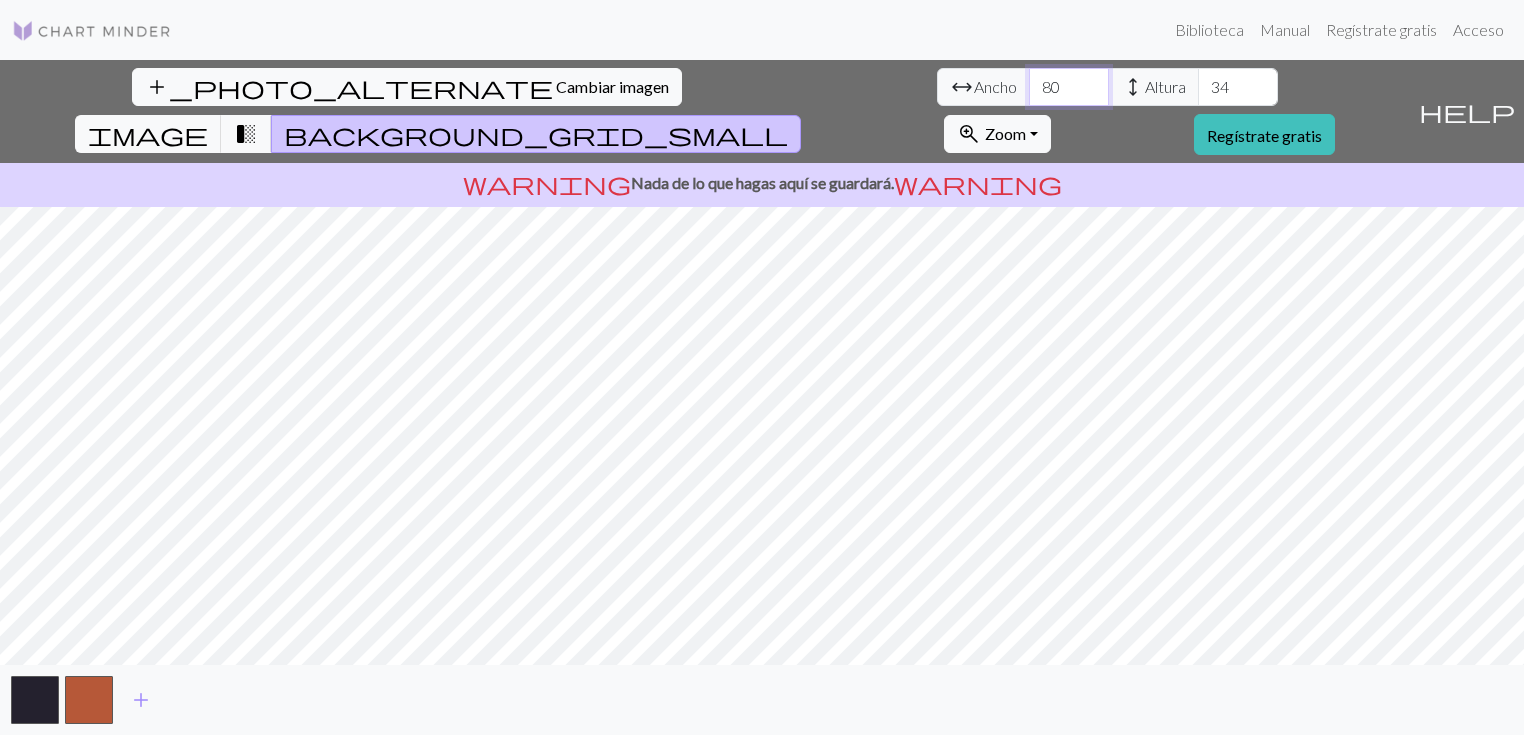 type on "80" 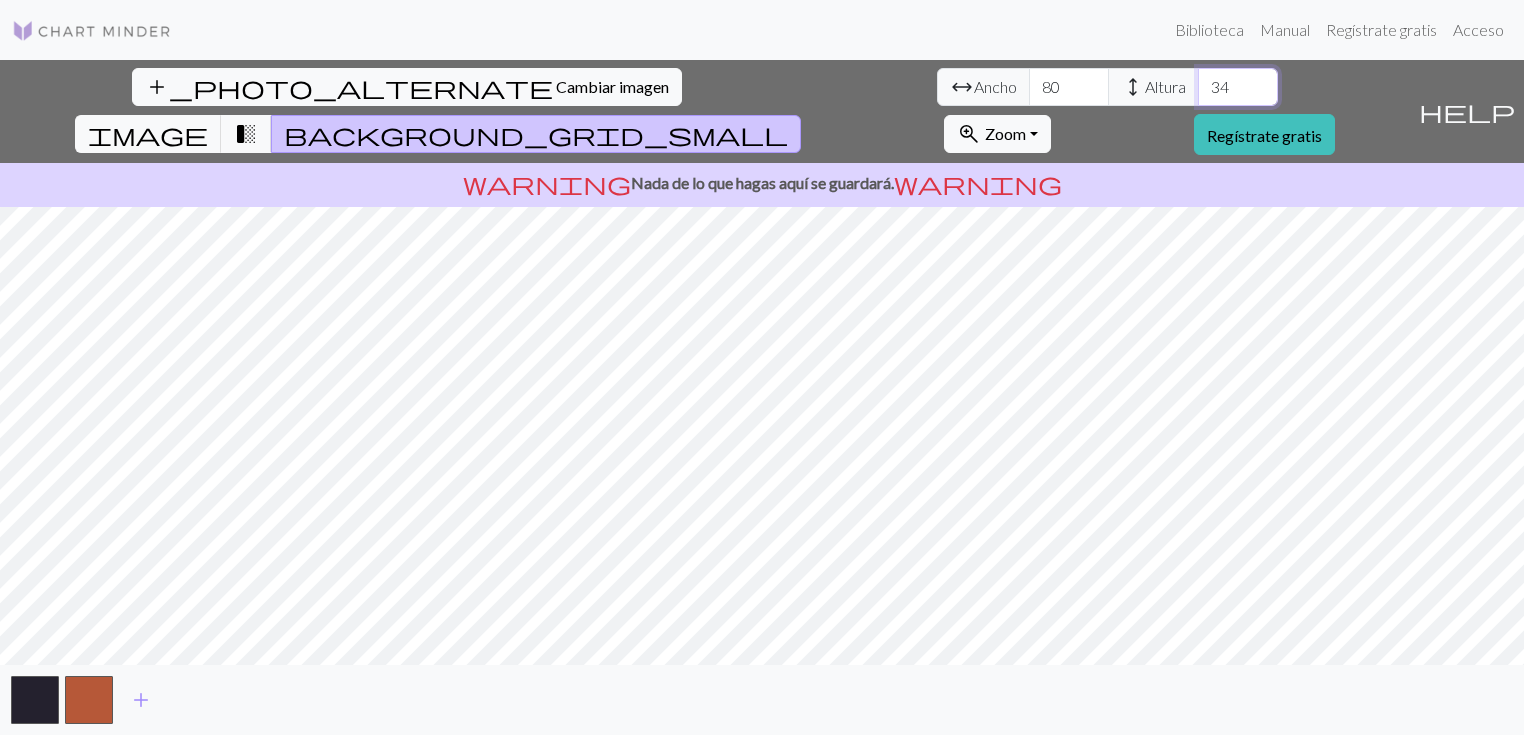 click on "34" at bounding box center [1238, 87] 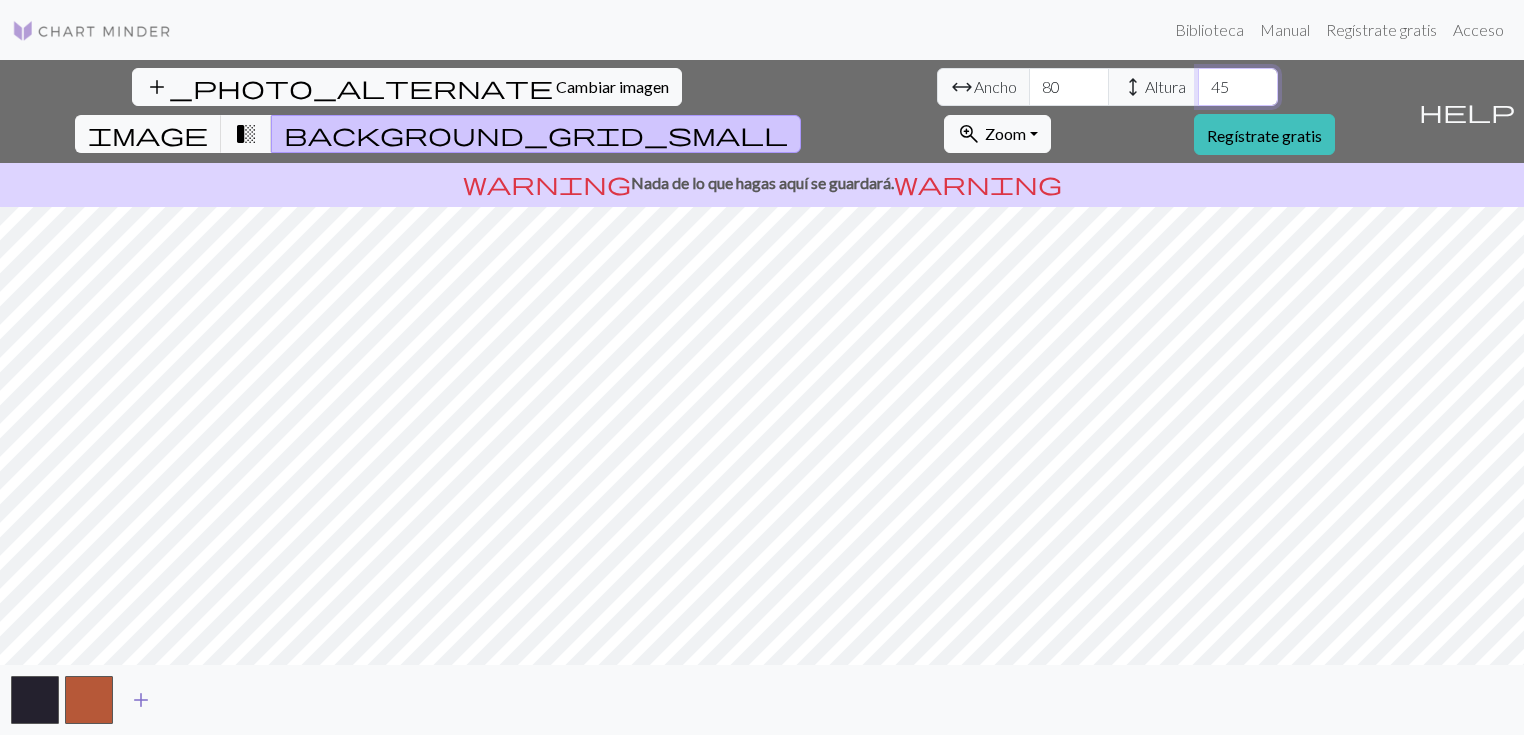 type on "45" 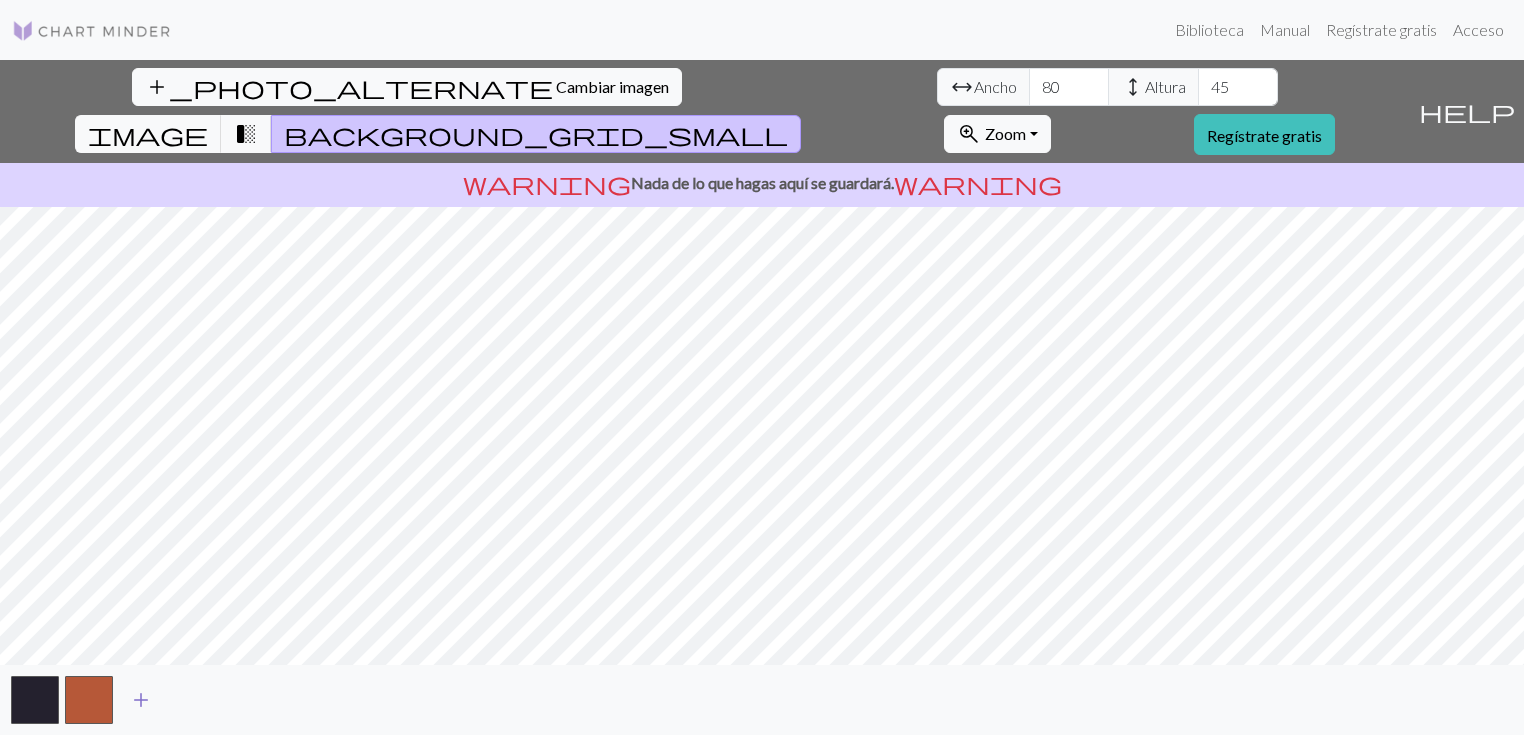 click on "add" at bounding box center (141, 700) 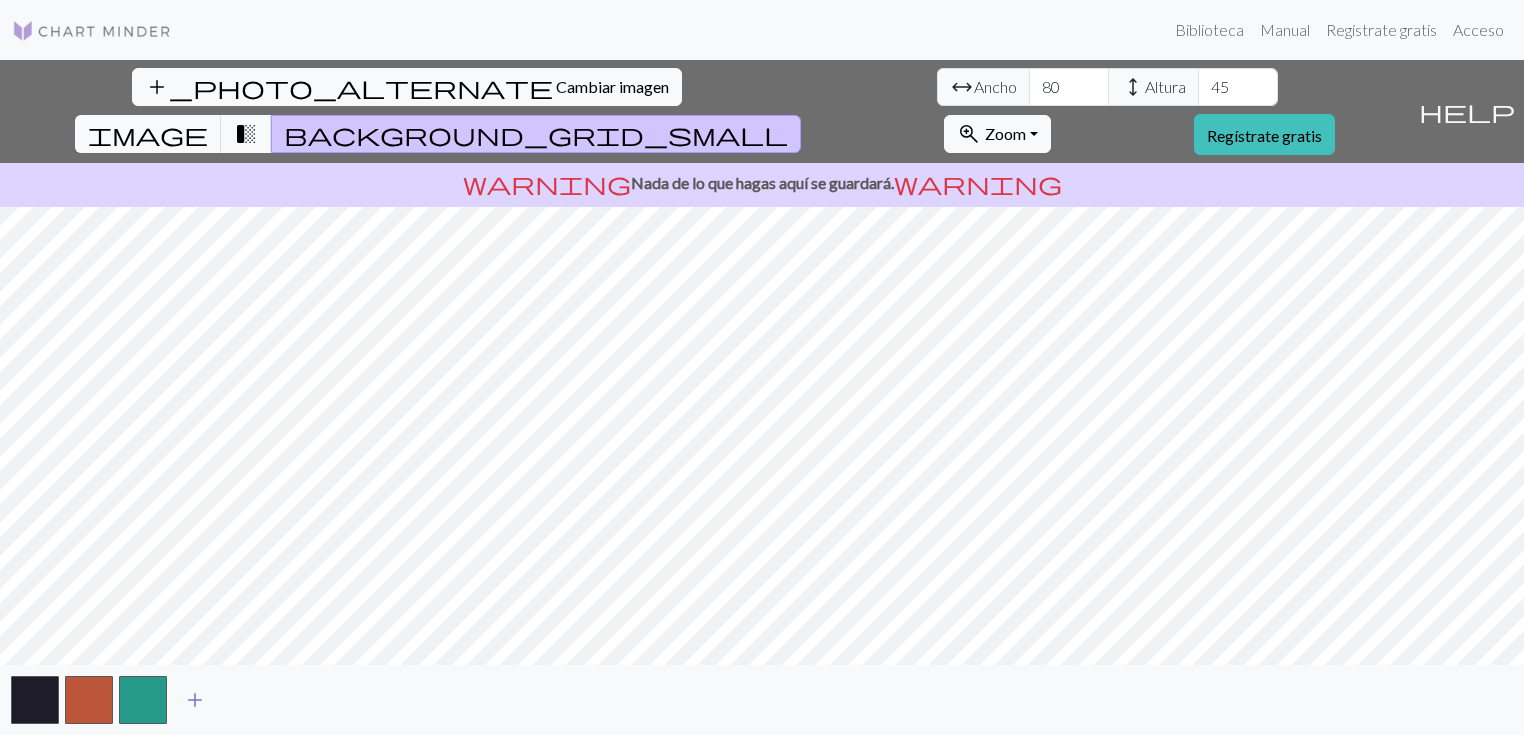 click on "add" at bounding box center (195, 700) 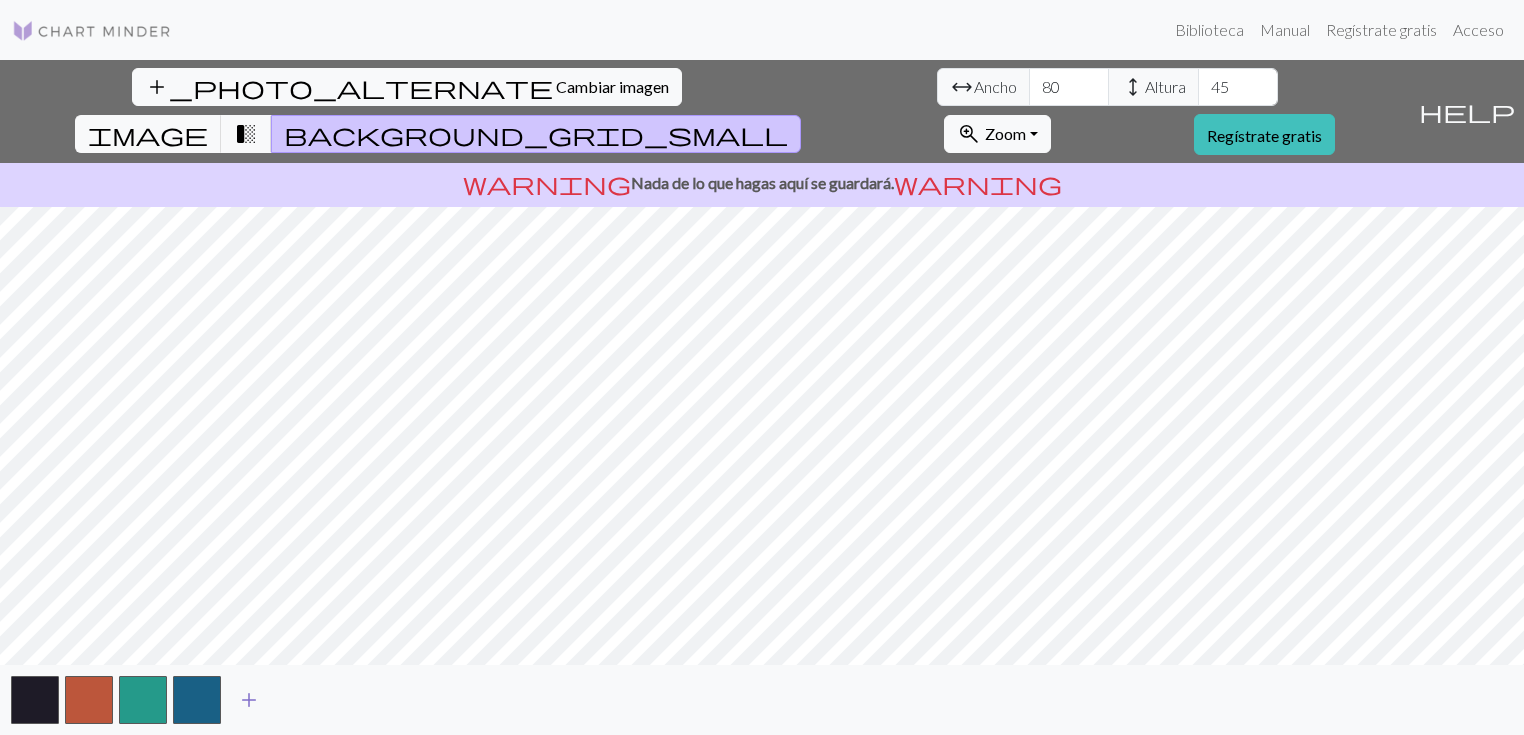 click on "add" at bounding box center (249, 700) 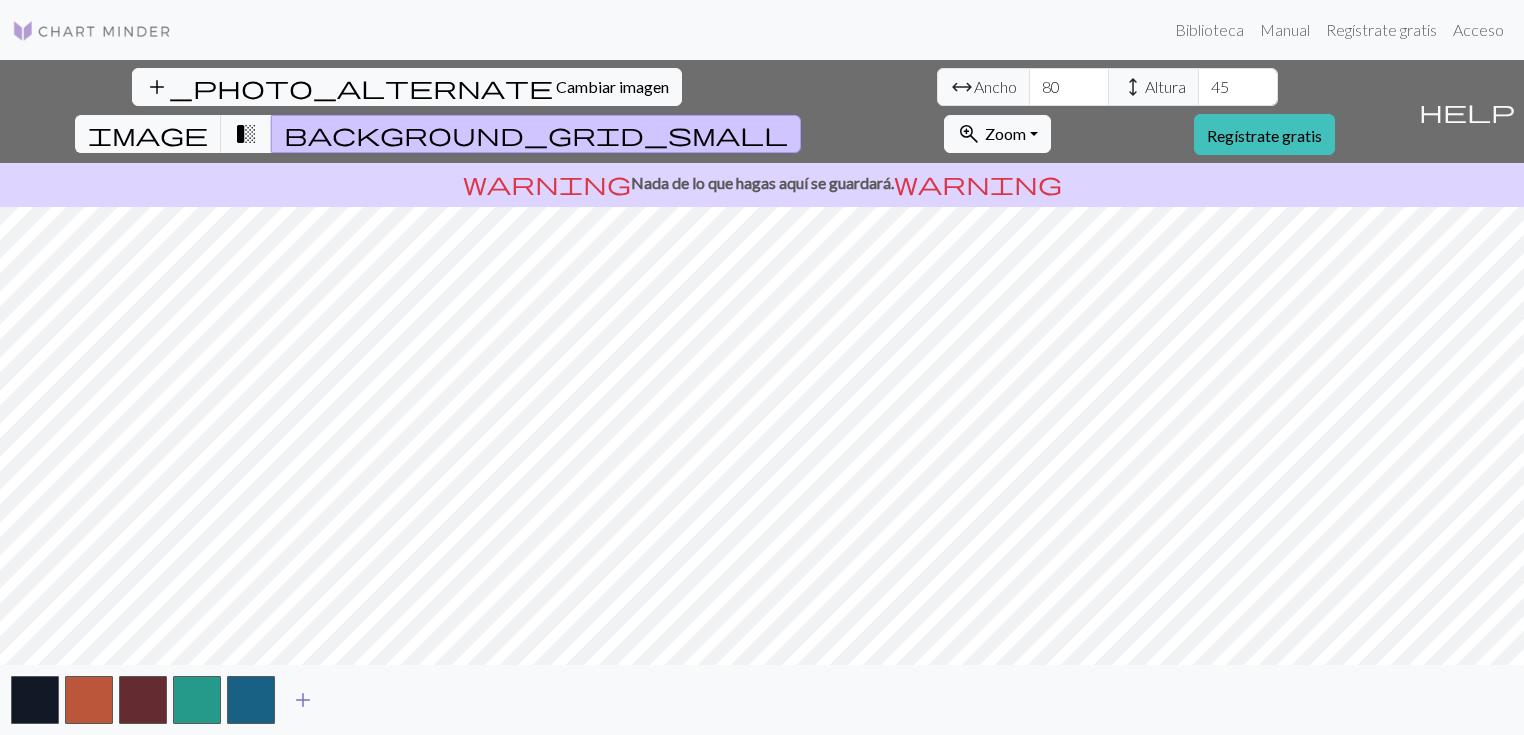 click on "add" at bounding box center (303, 700) 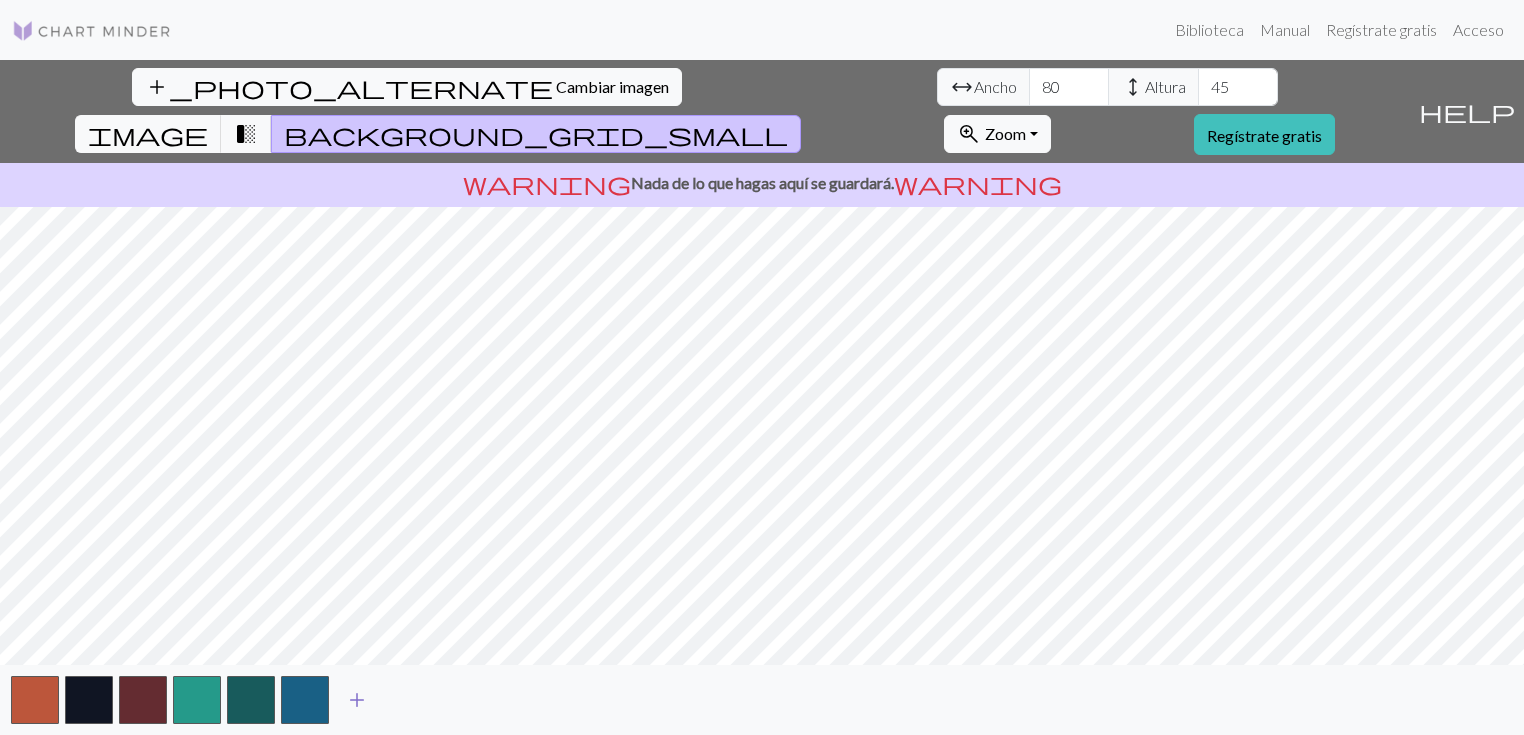 click on "add" at bounding box center (357, 700) 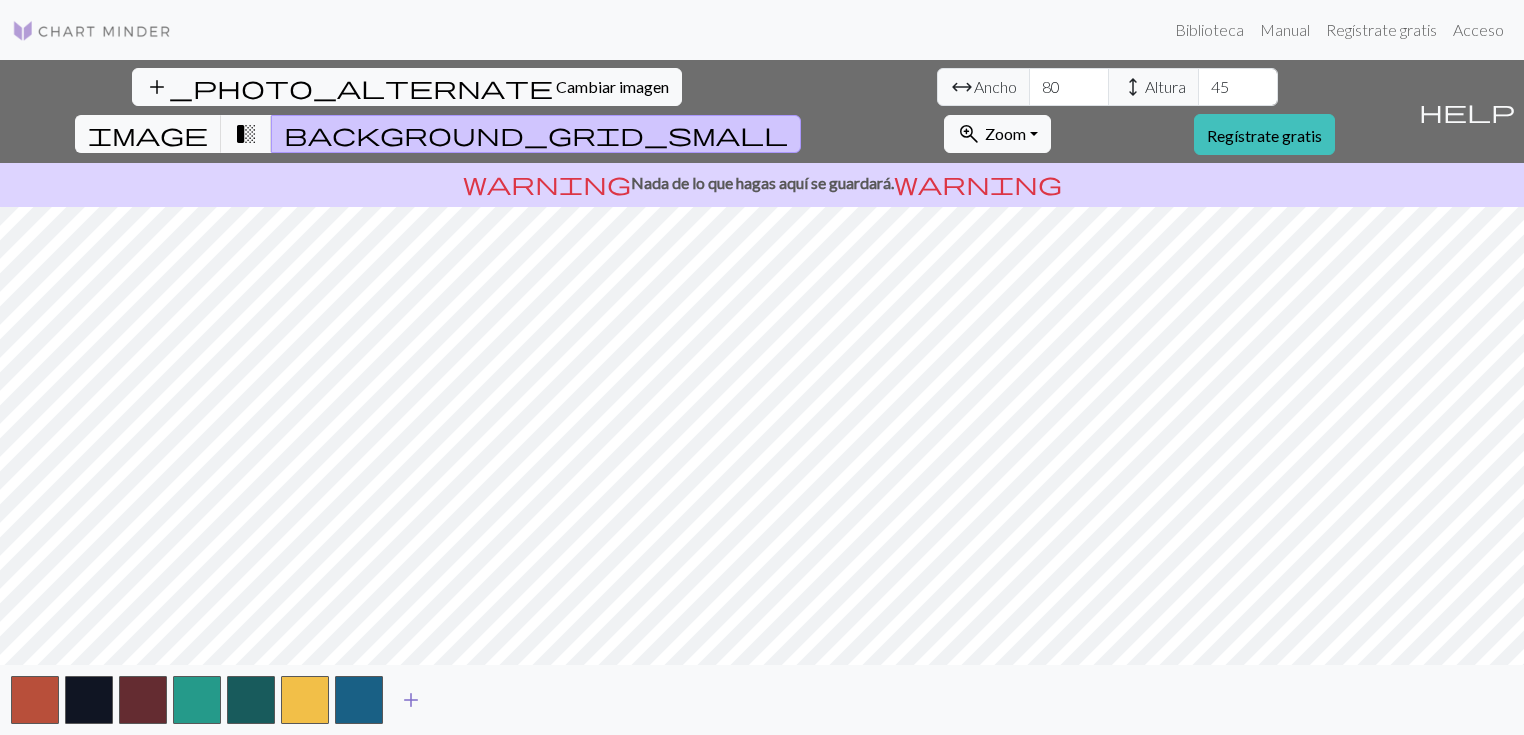 click on "add" at bounding box center (411, 700) 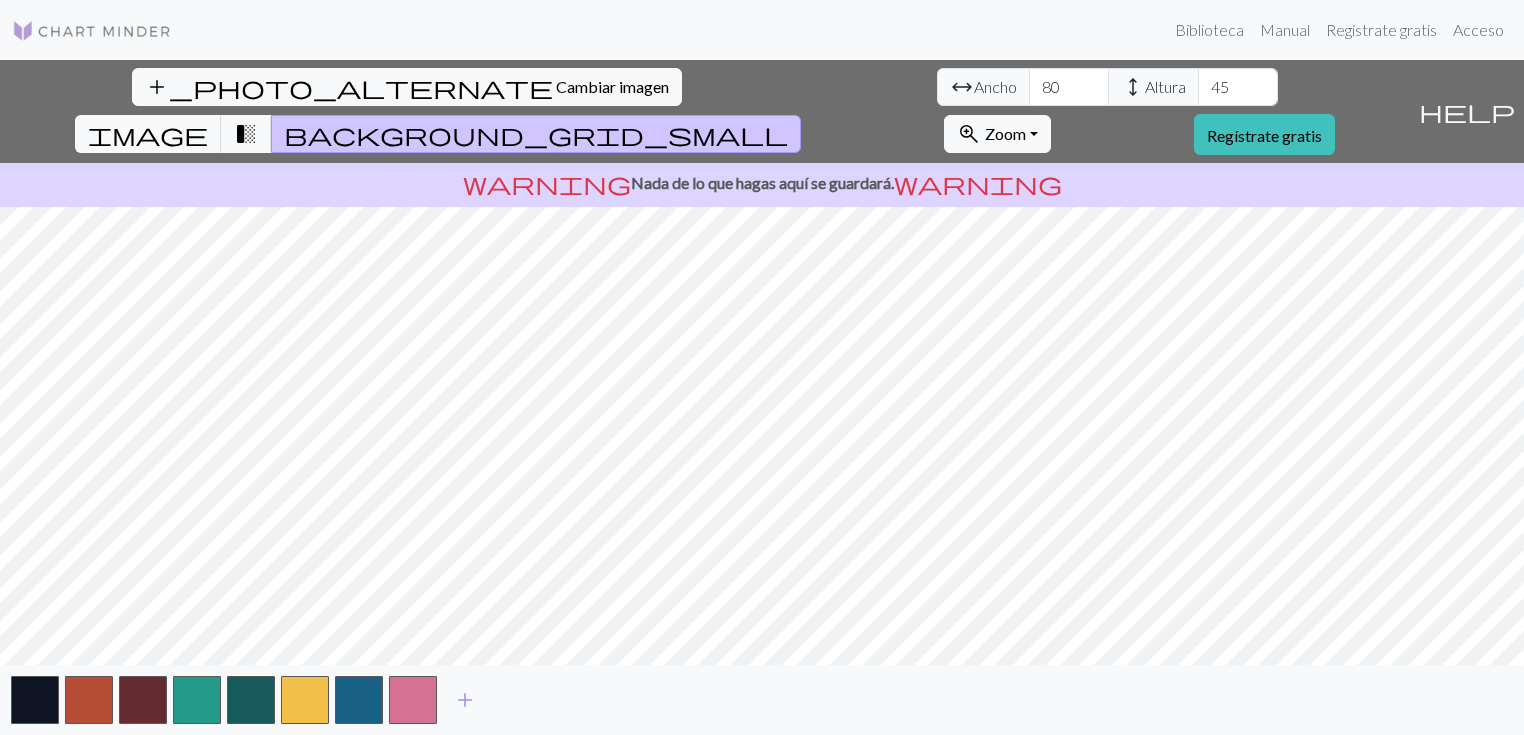 click on "add" at bounding box center [762, 700] 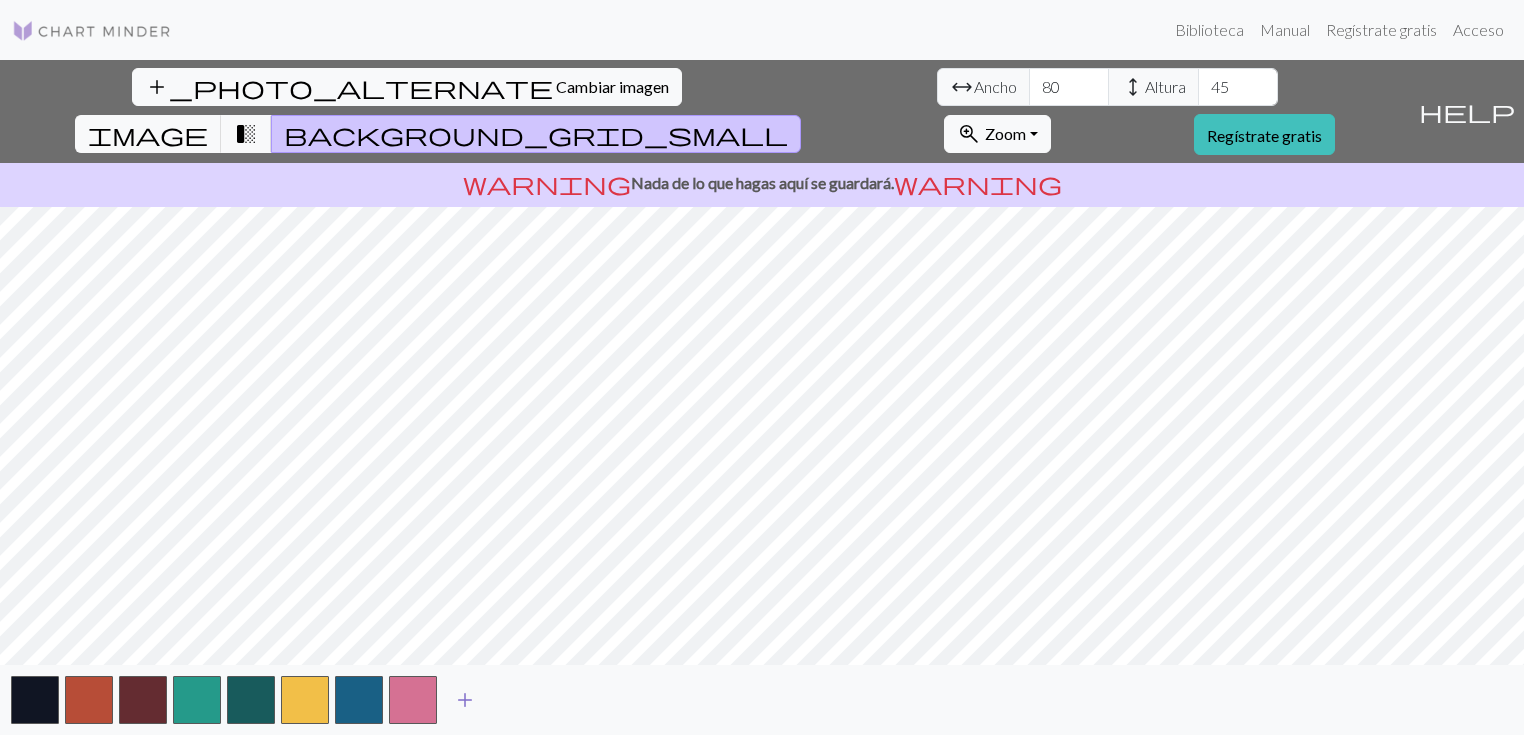 click on "add" at bounding box center [465, 700] 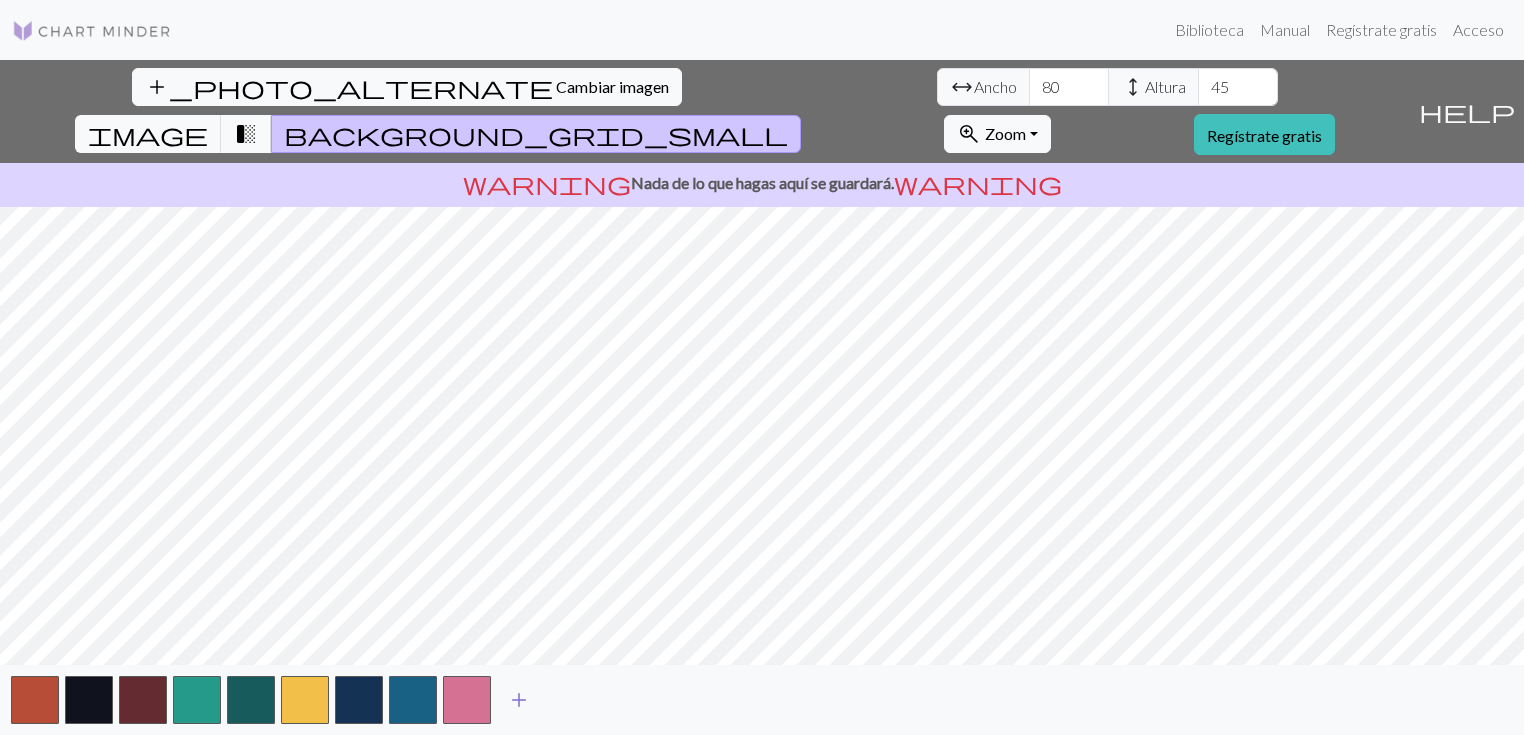 click on "add" at bounding box center (519, 700) 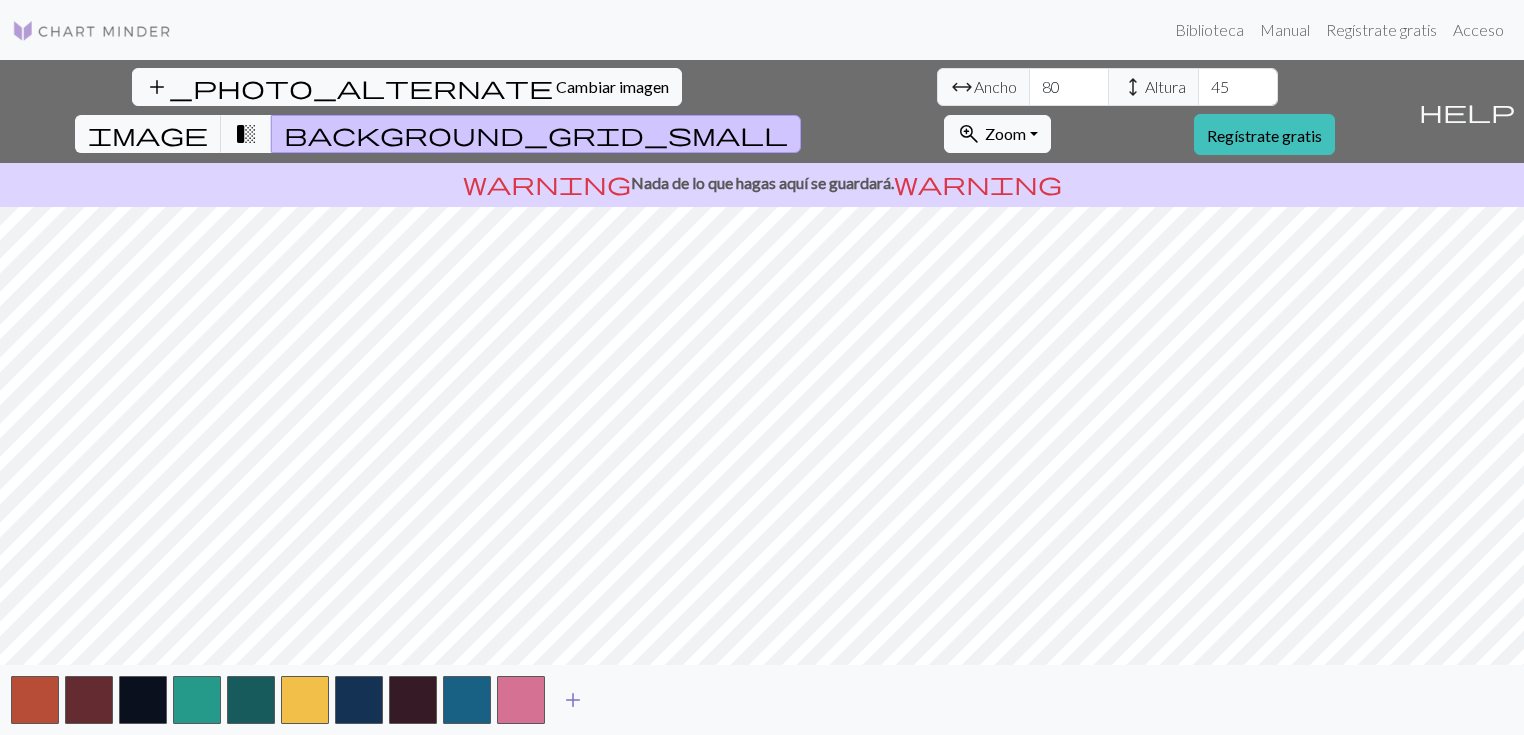 click on "add" at bounding box center (573, 700) 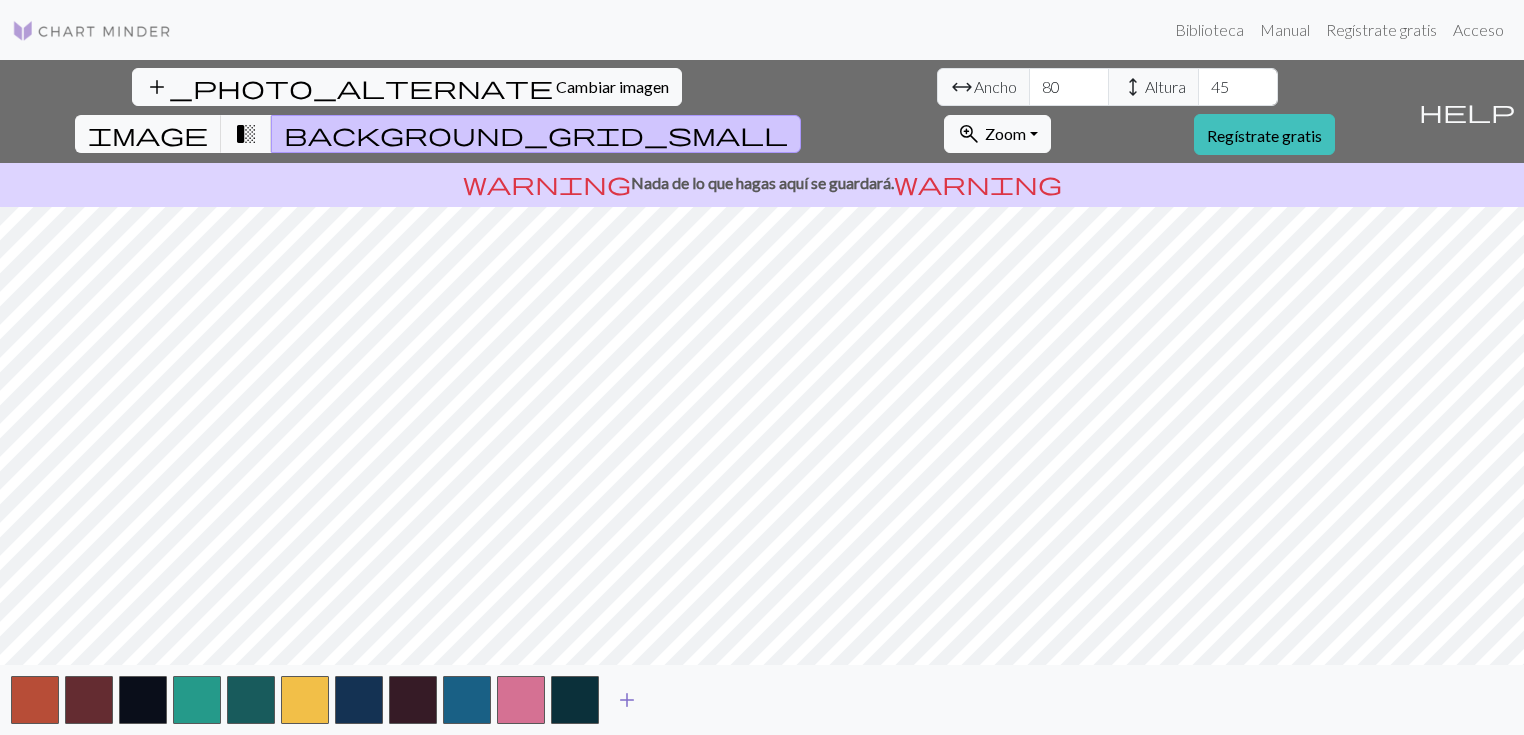 click on "add" at bounding box center (627, 700) 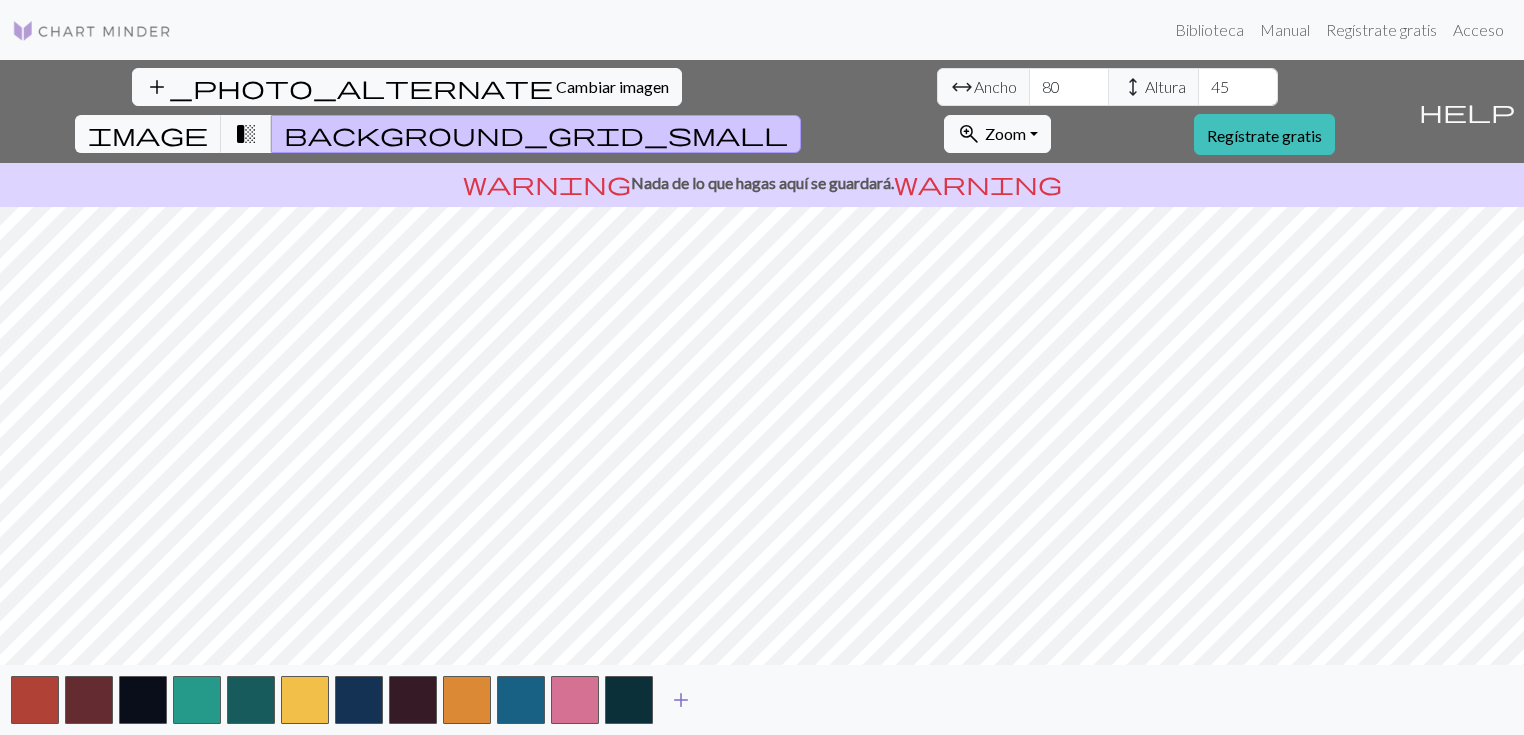 click on "add" at bounding box center (681, 700) 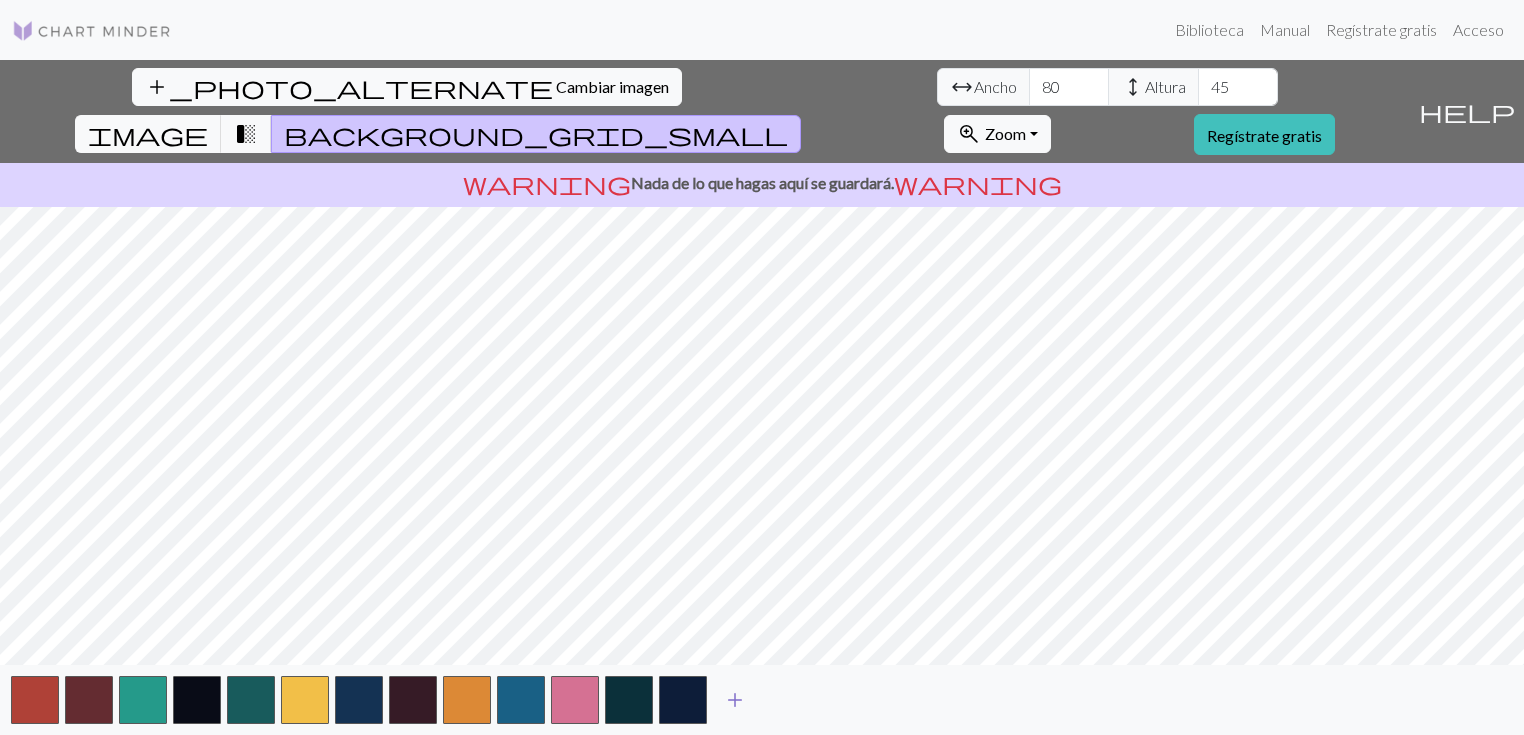 click on "add" at bounding box center [735, 700] 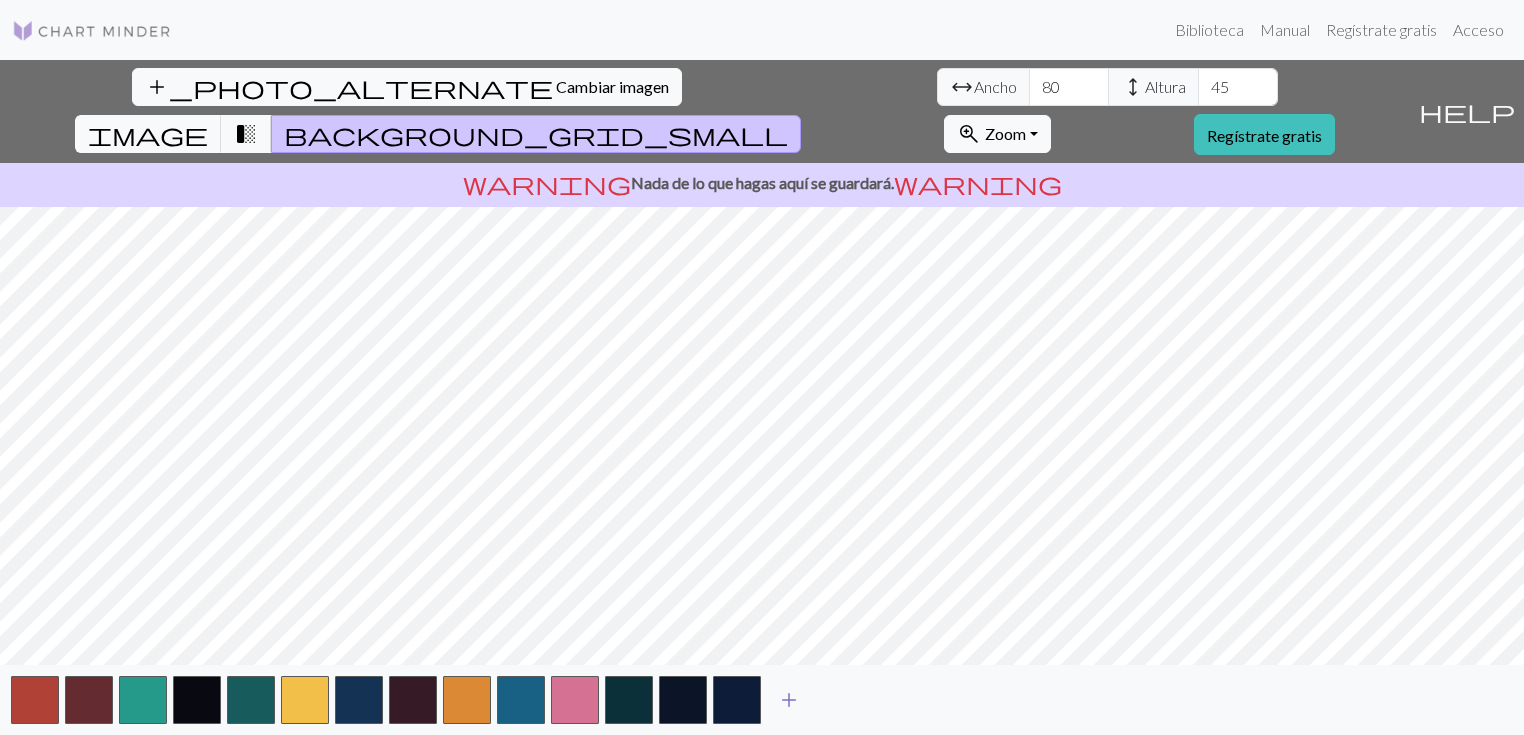 click on "add" at bounding box center [789, 700] 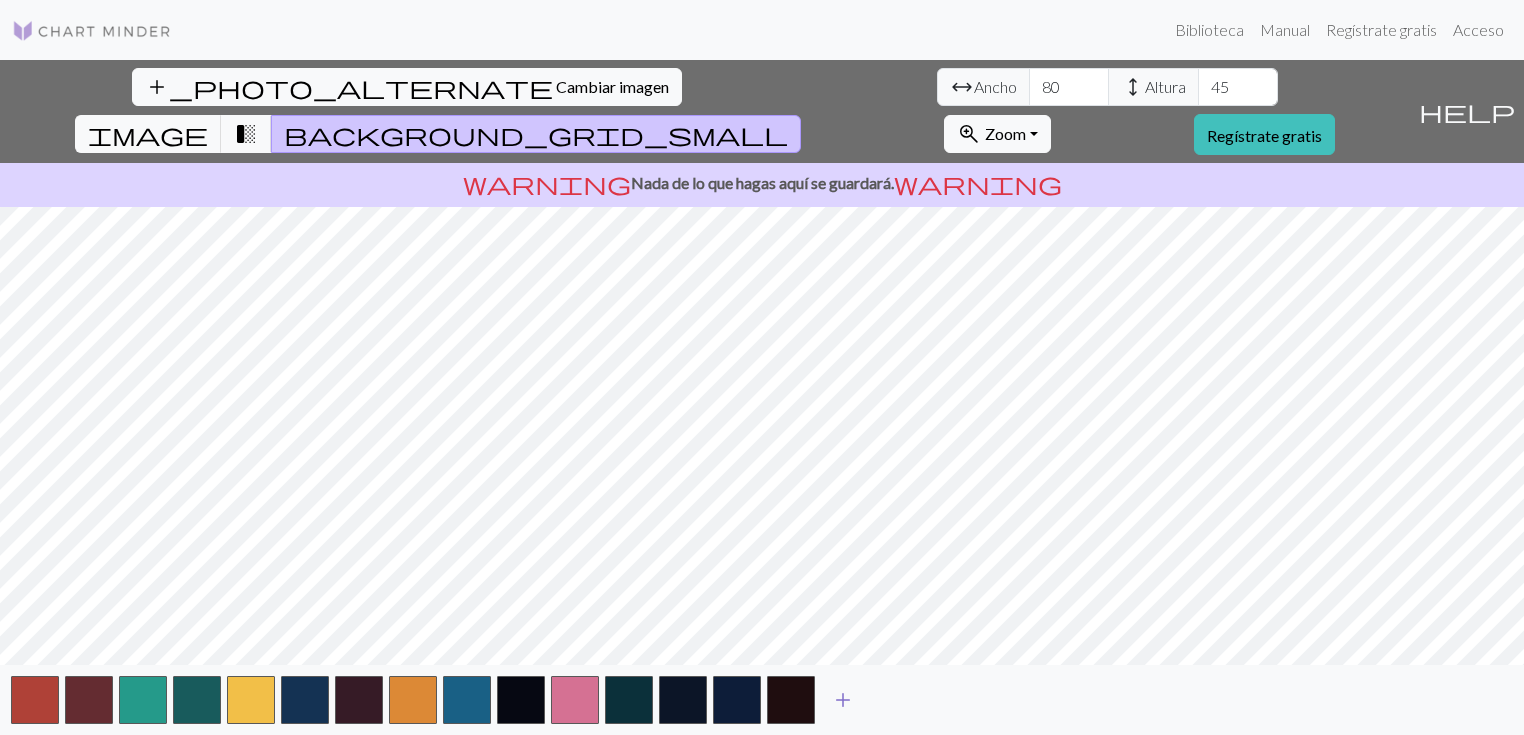 click on "add" at bounding box center (843, 700) 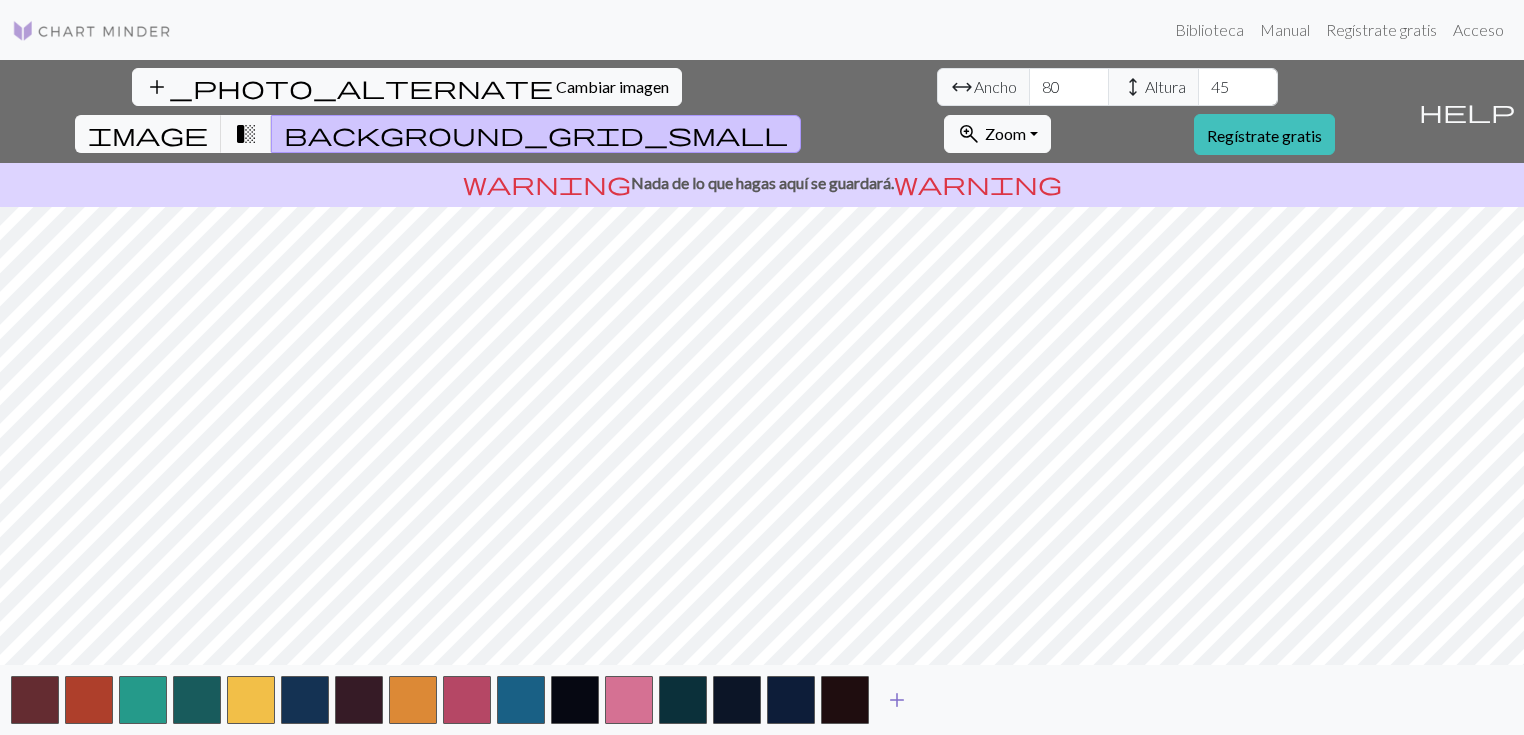 click on "add" at bounding box center [897, 700] 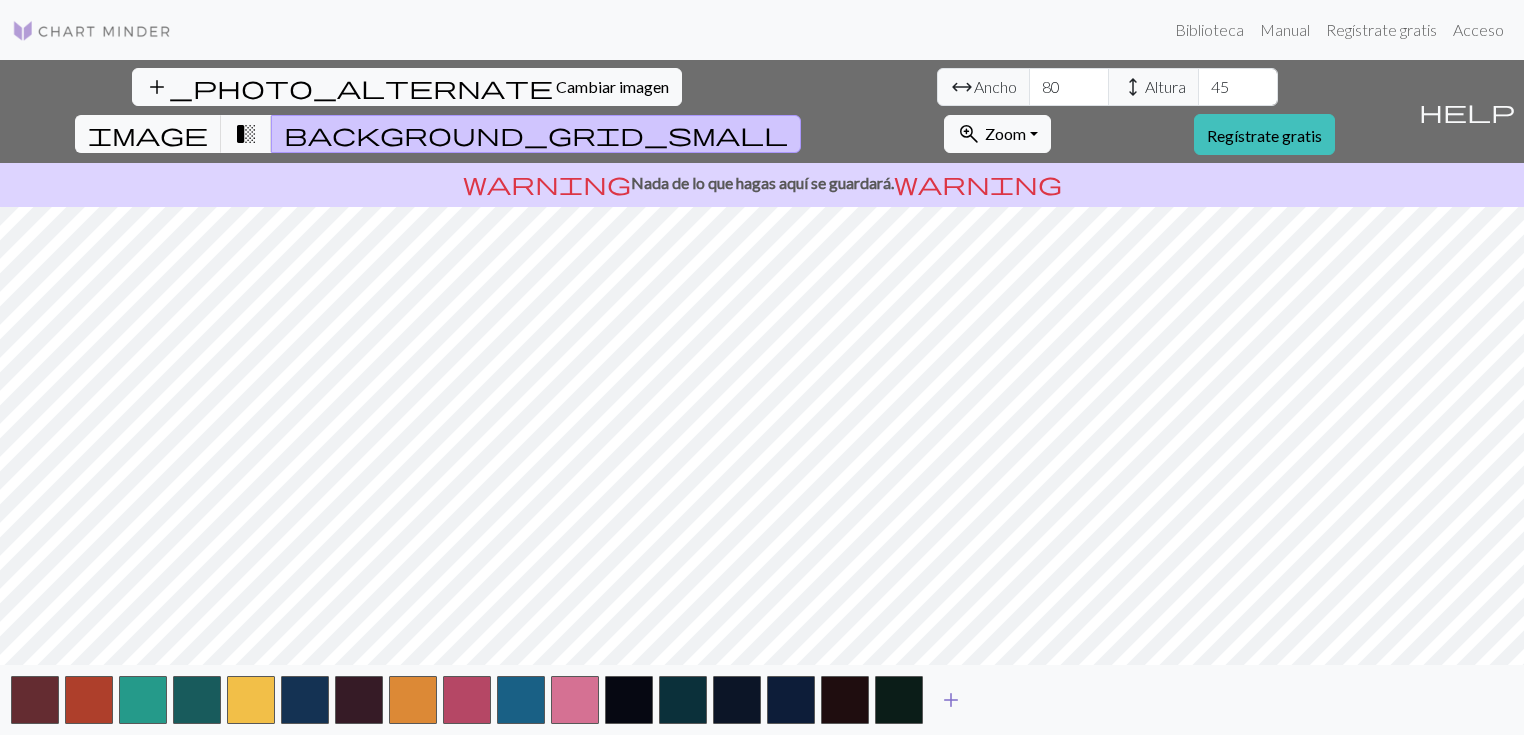 click on "add" at bounding box center (951, 700) 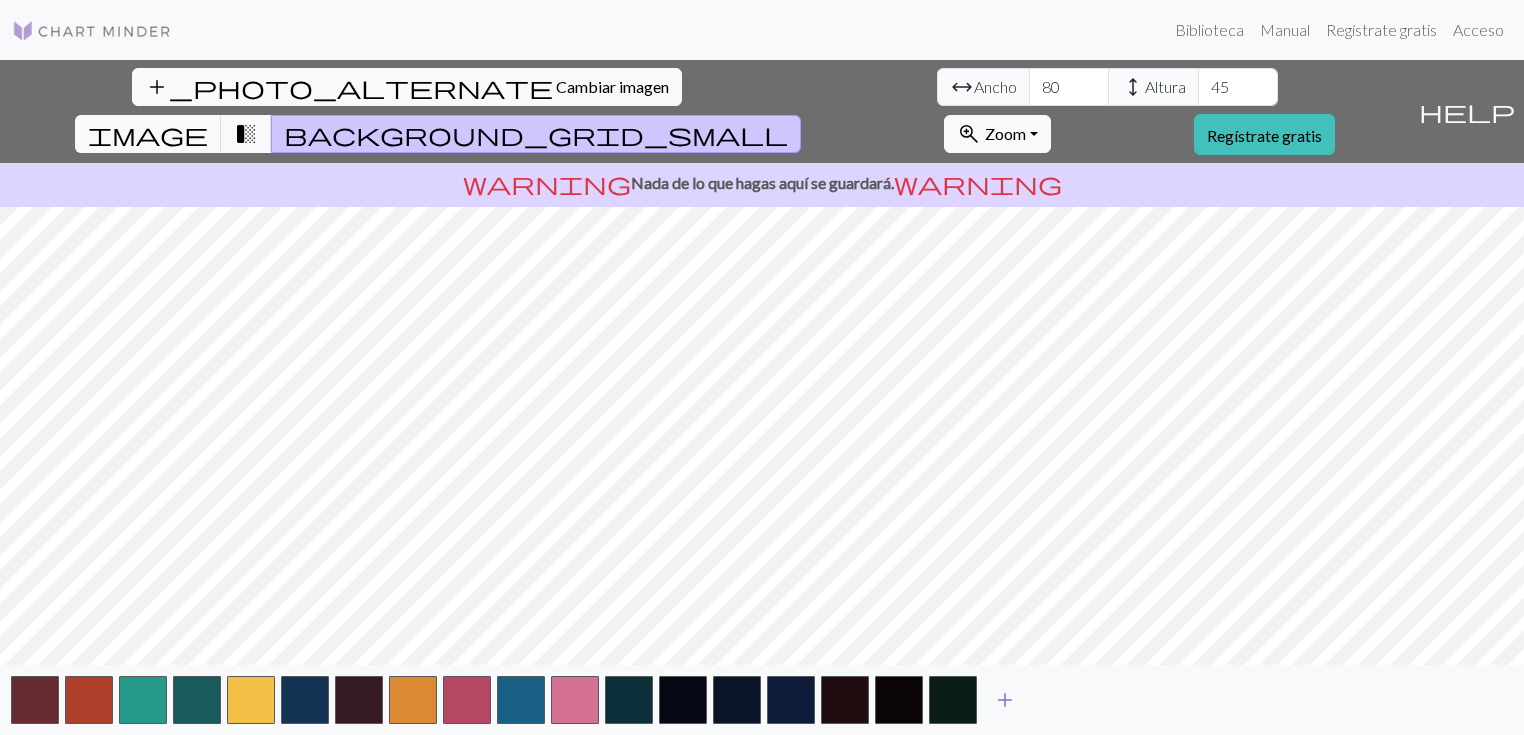click on "add" at bounding box center (1005, 700) 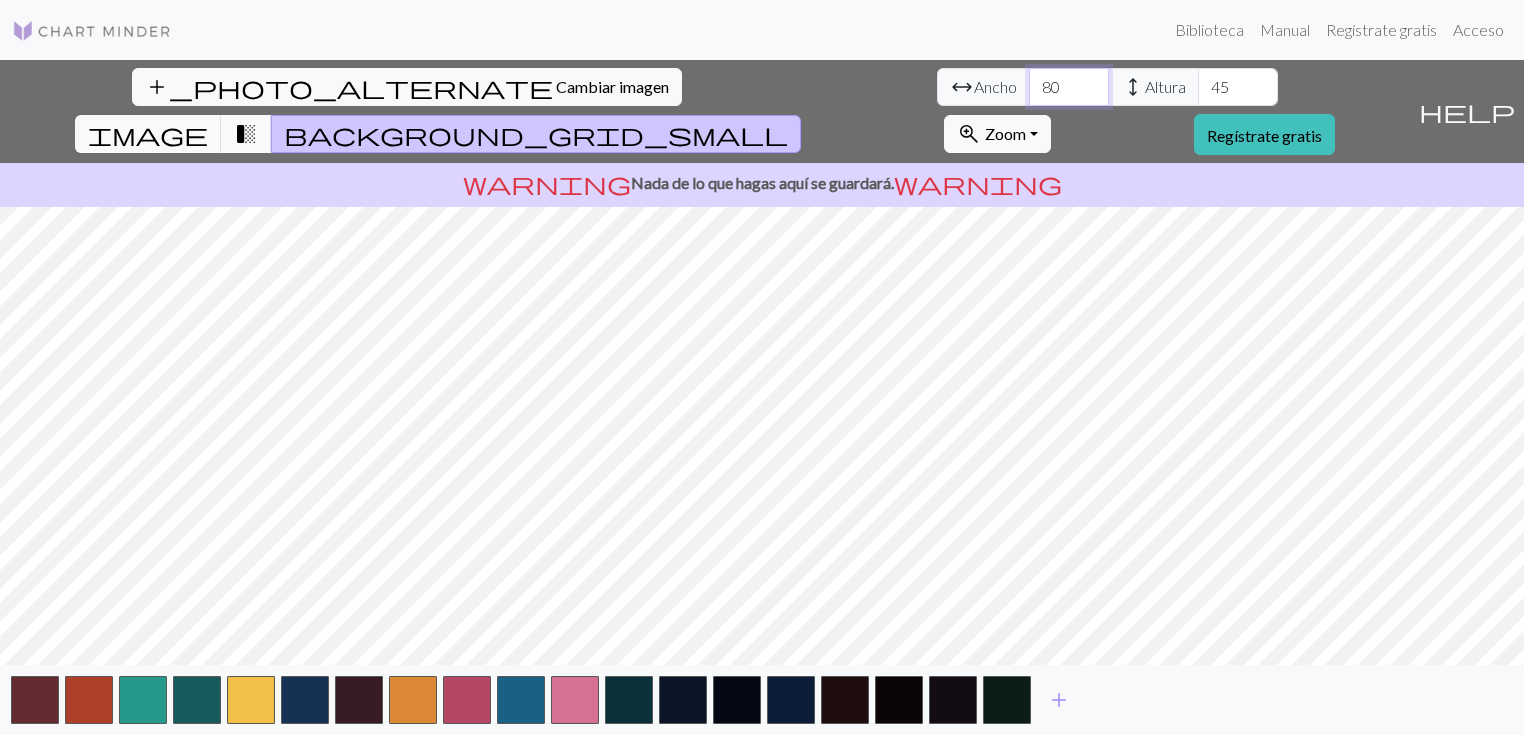 drag, startPoint x: 463, startPoint y: 104, endPoint x: 478, endPoint y: 105, distance: 15.033297 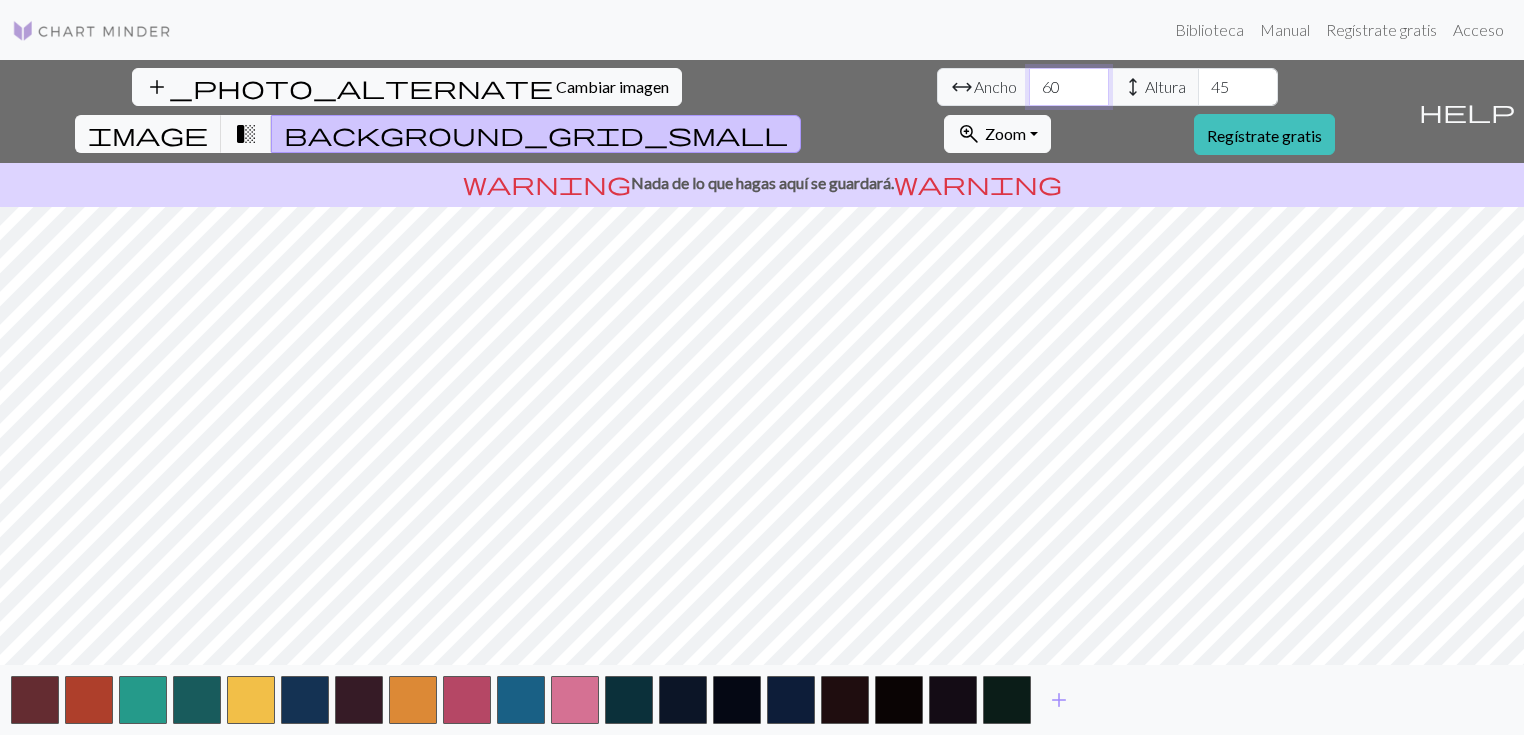 type on "60" 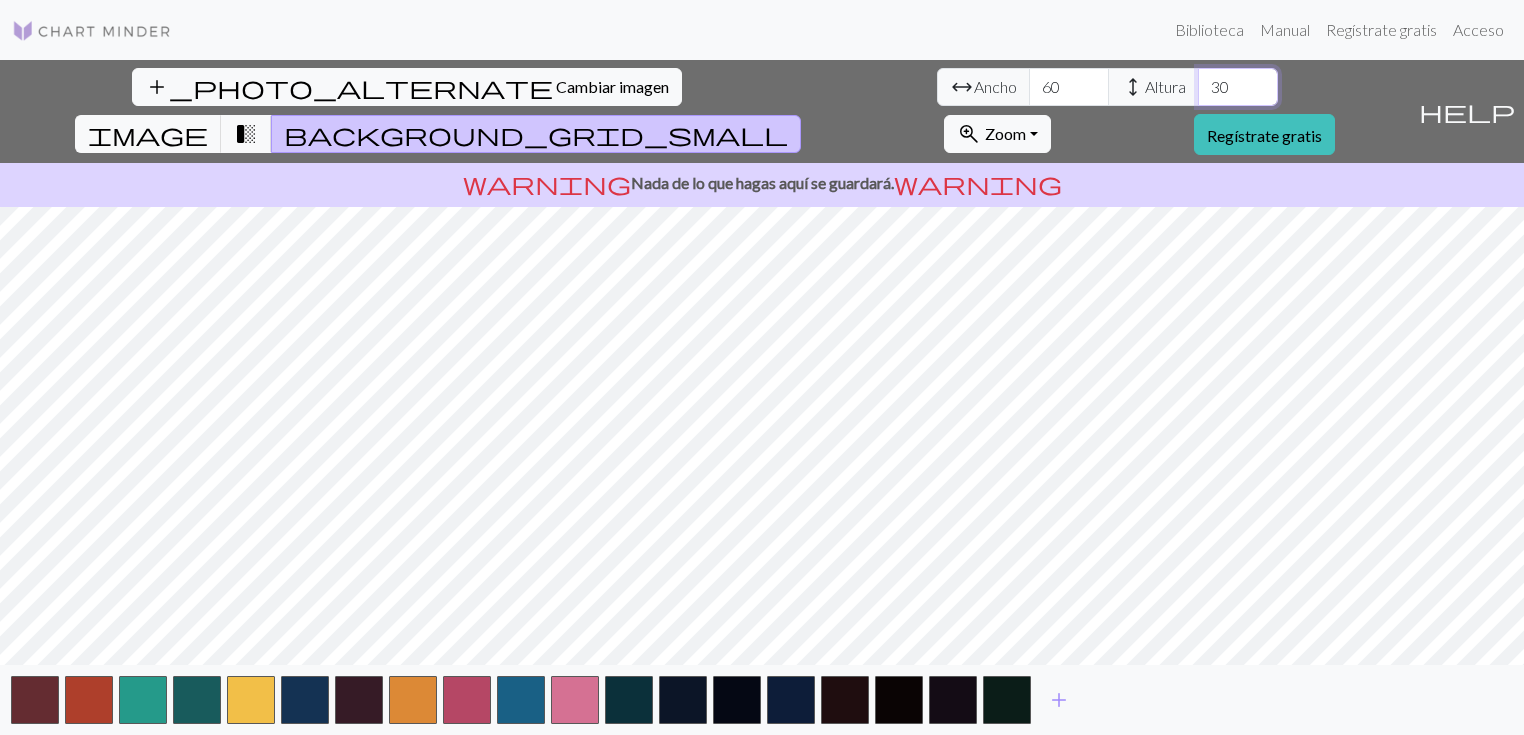 type on "30" 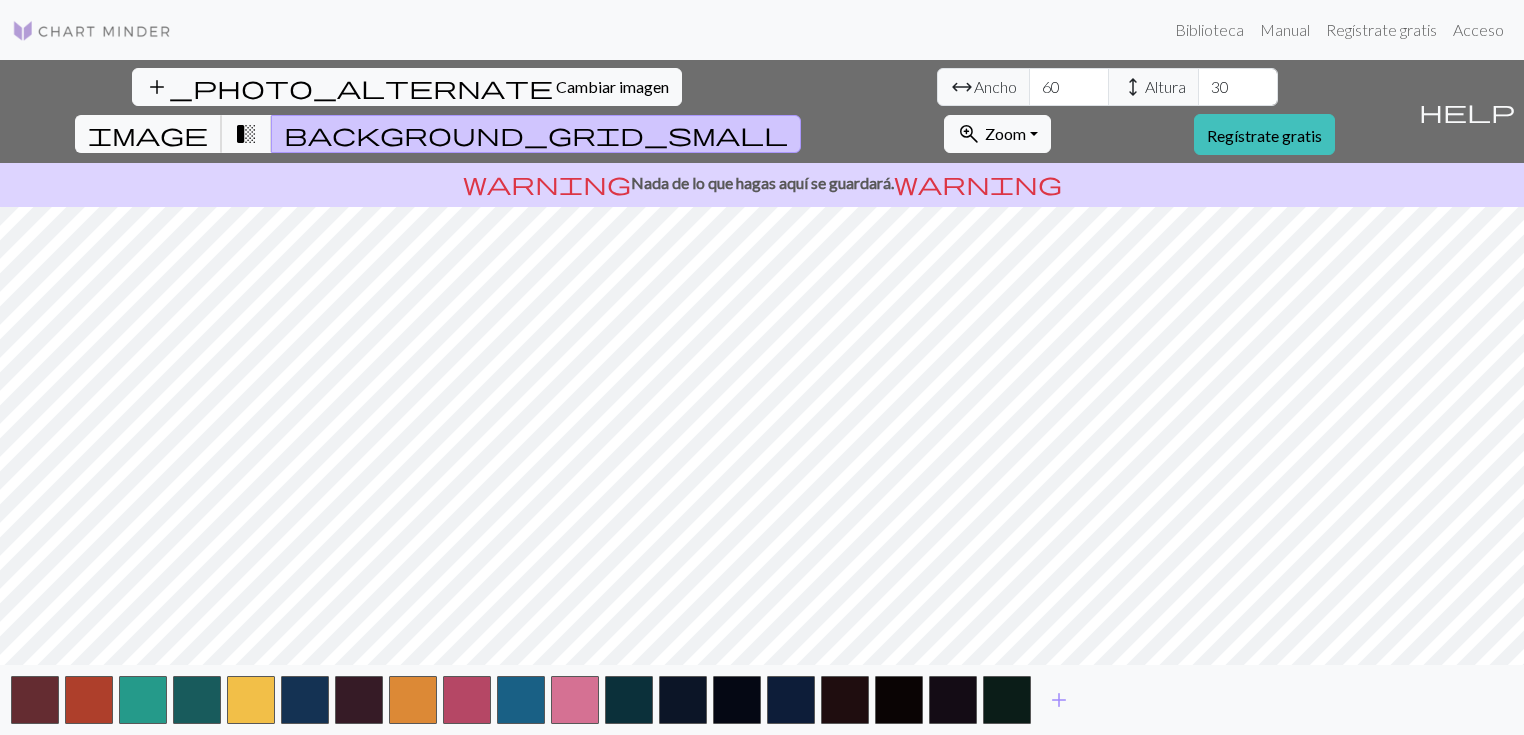 type 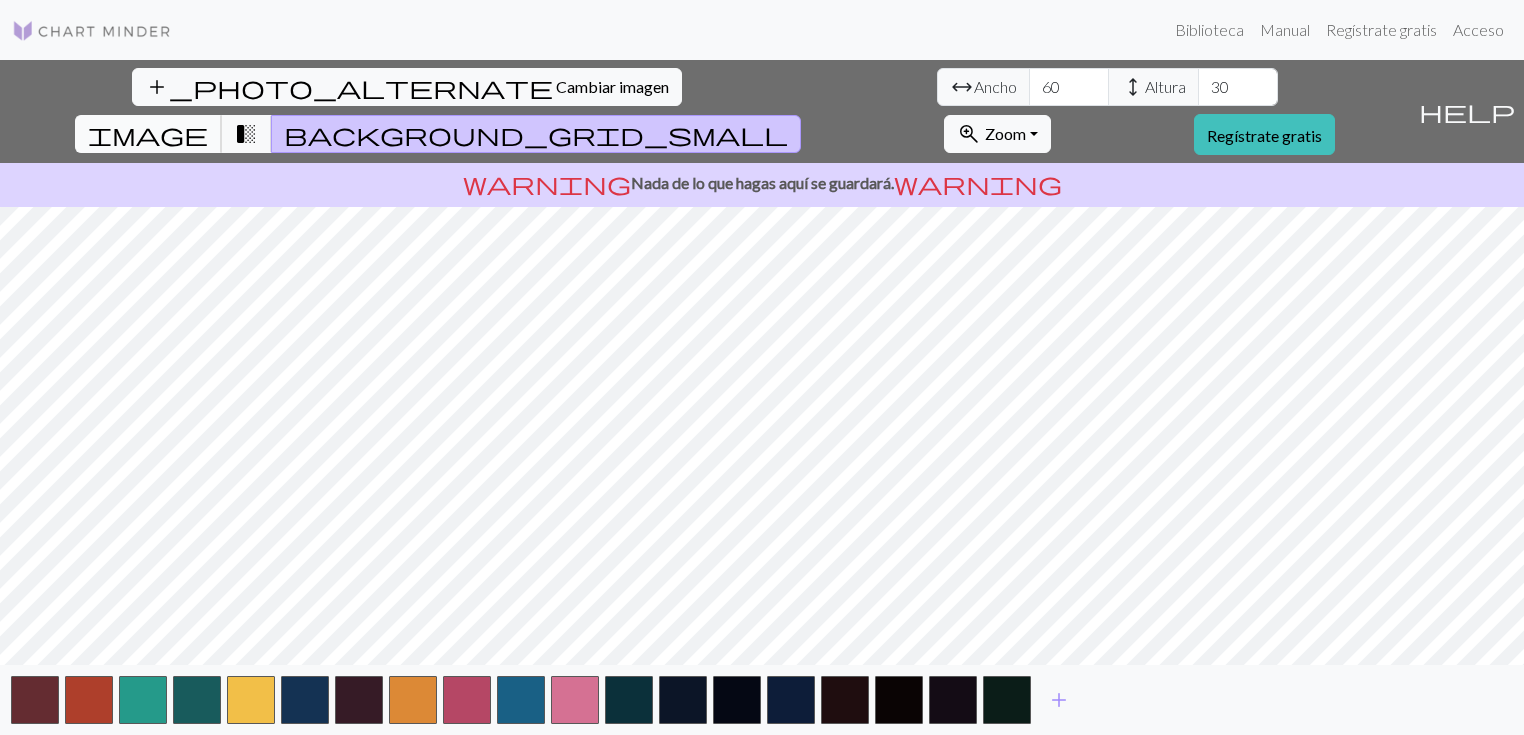 click on "image" at bounding box center (148, 134) 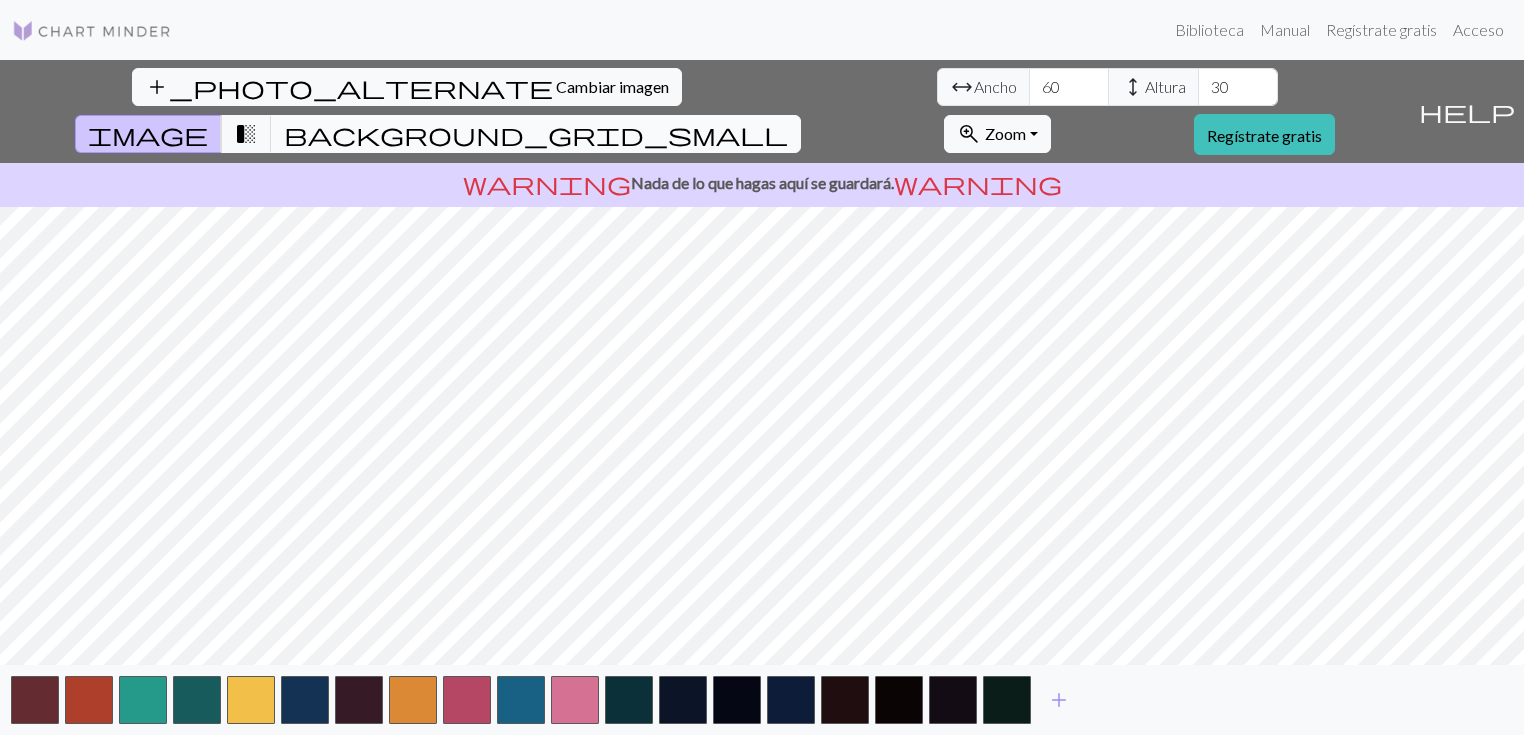 click on "background_grid_small" at bounding box center [536, 134] 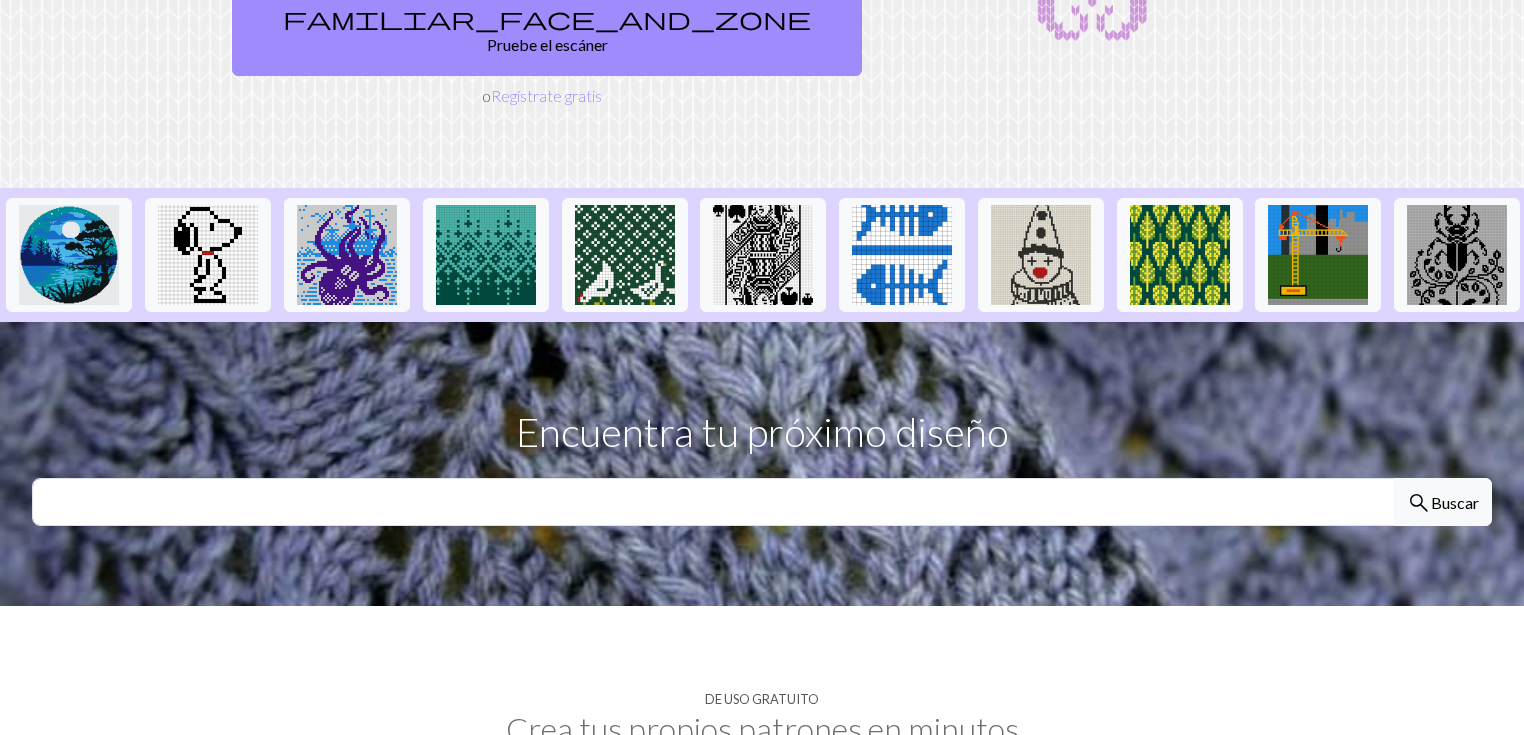 scroll, scrollTop: 0, scrollLeft: 0, axis: both 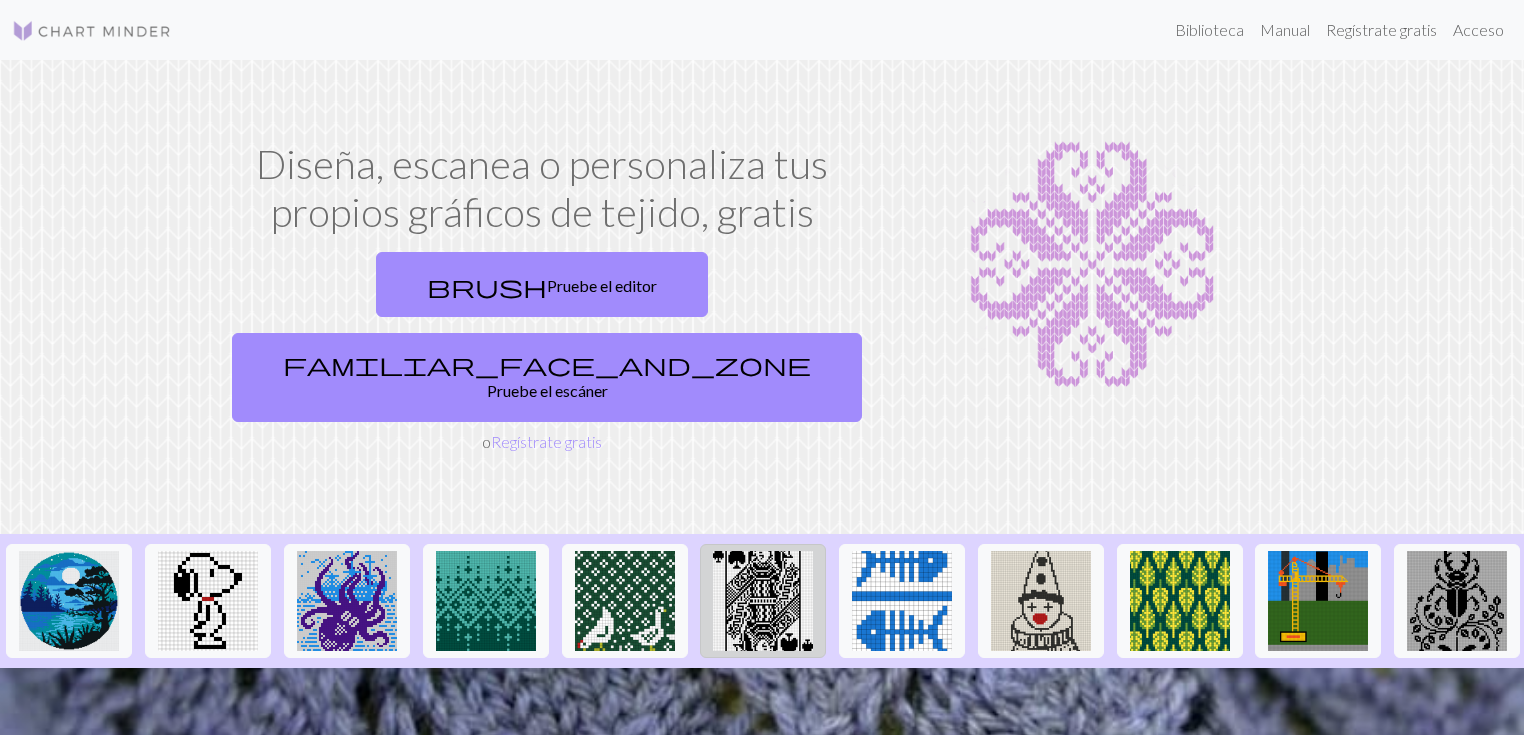 click at bounding box center [763, 601] 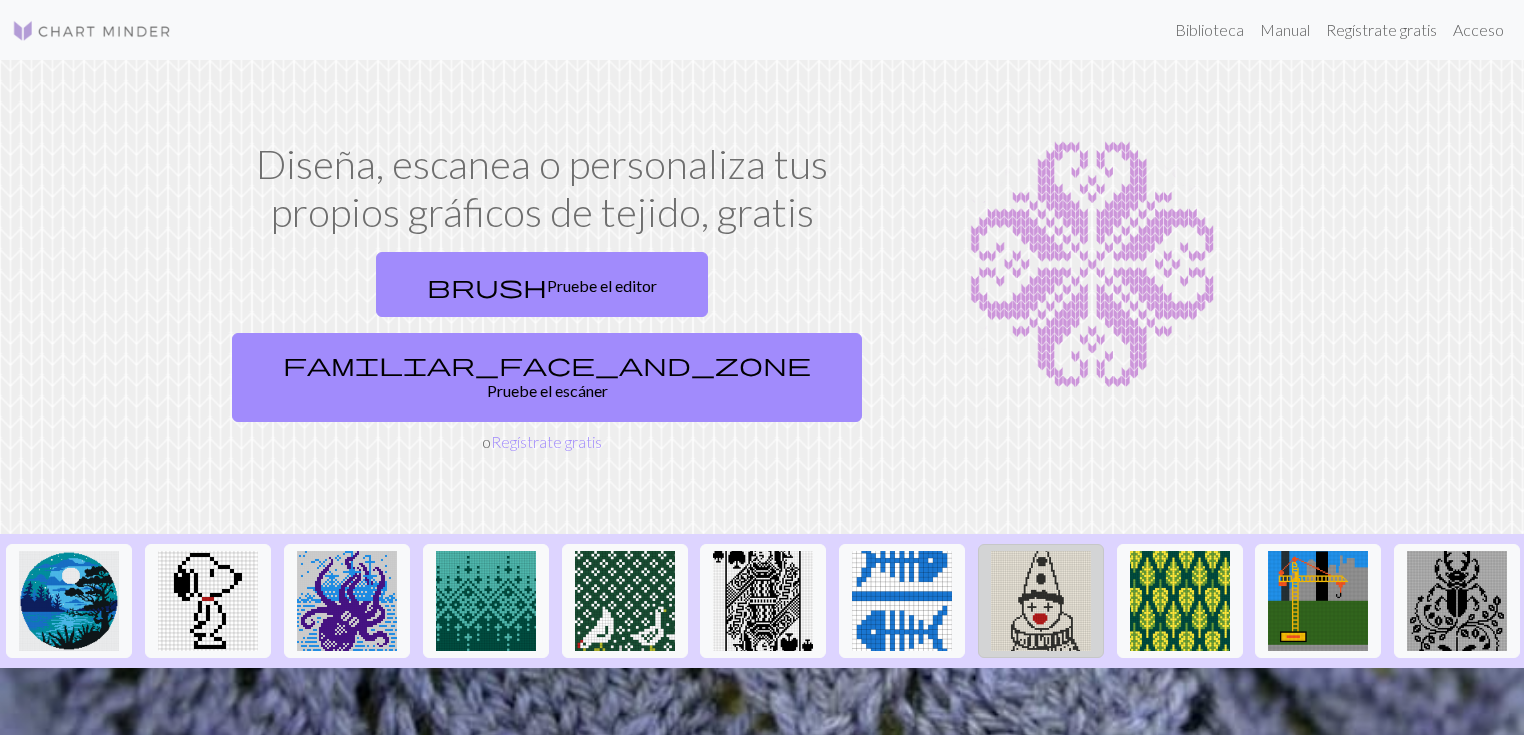 click at bounding box center [1041, 601] 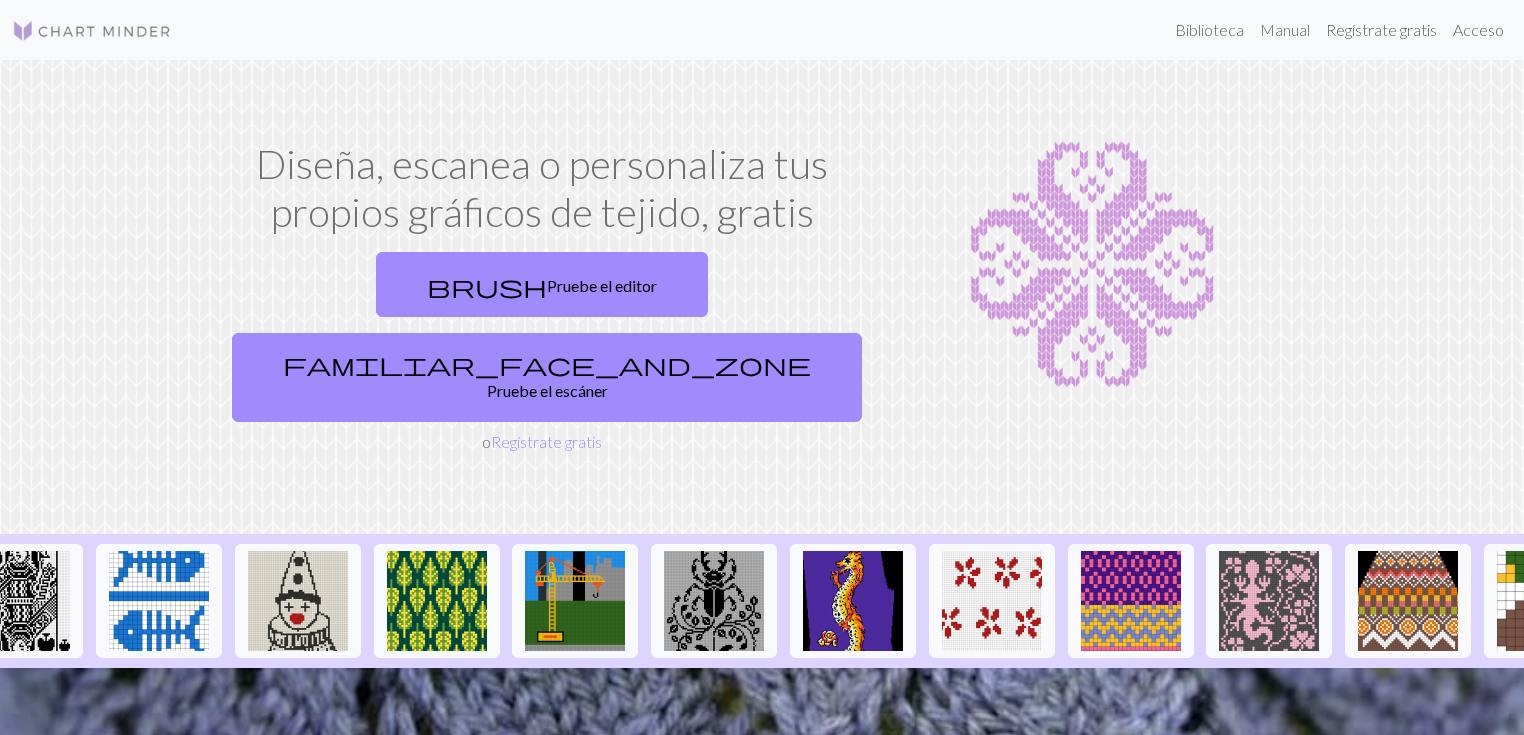 scroll, scrollTop: 0, scrollLeft: 768, axis: horizontal 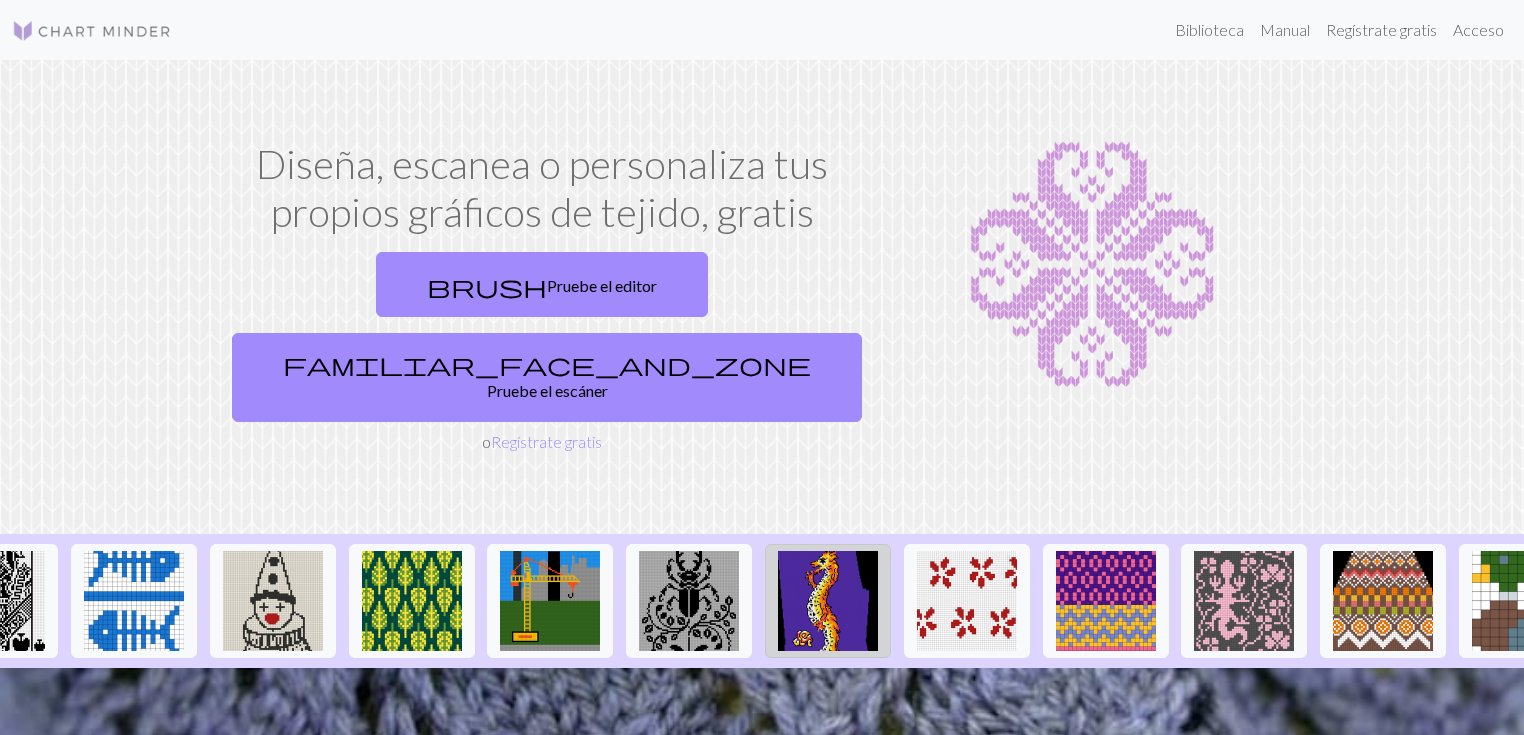click at bounding box center (828, 601) 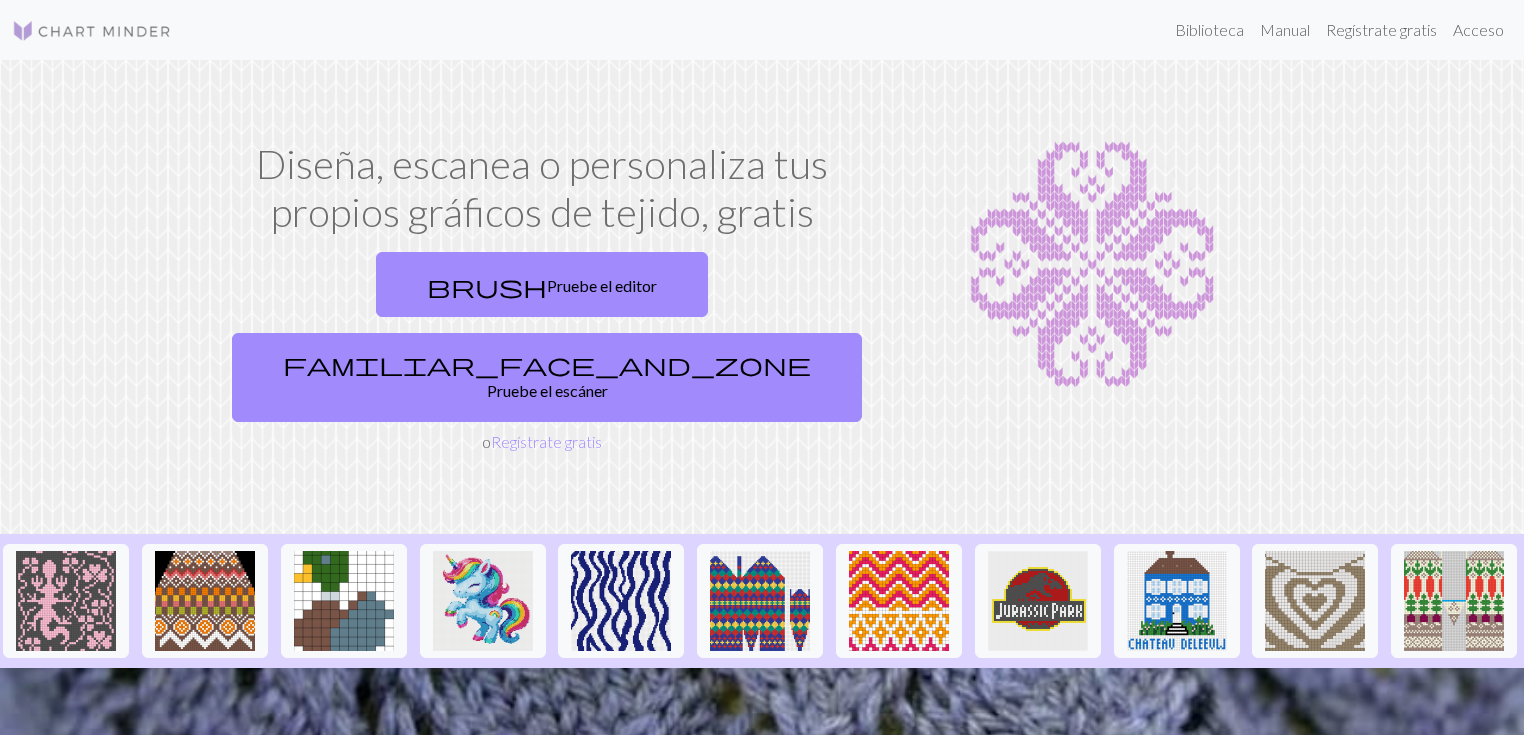 scroll, scrollTop: 0, scrollLeft: 1956, axis: horizontal 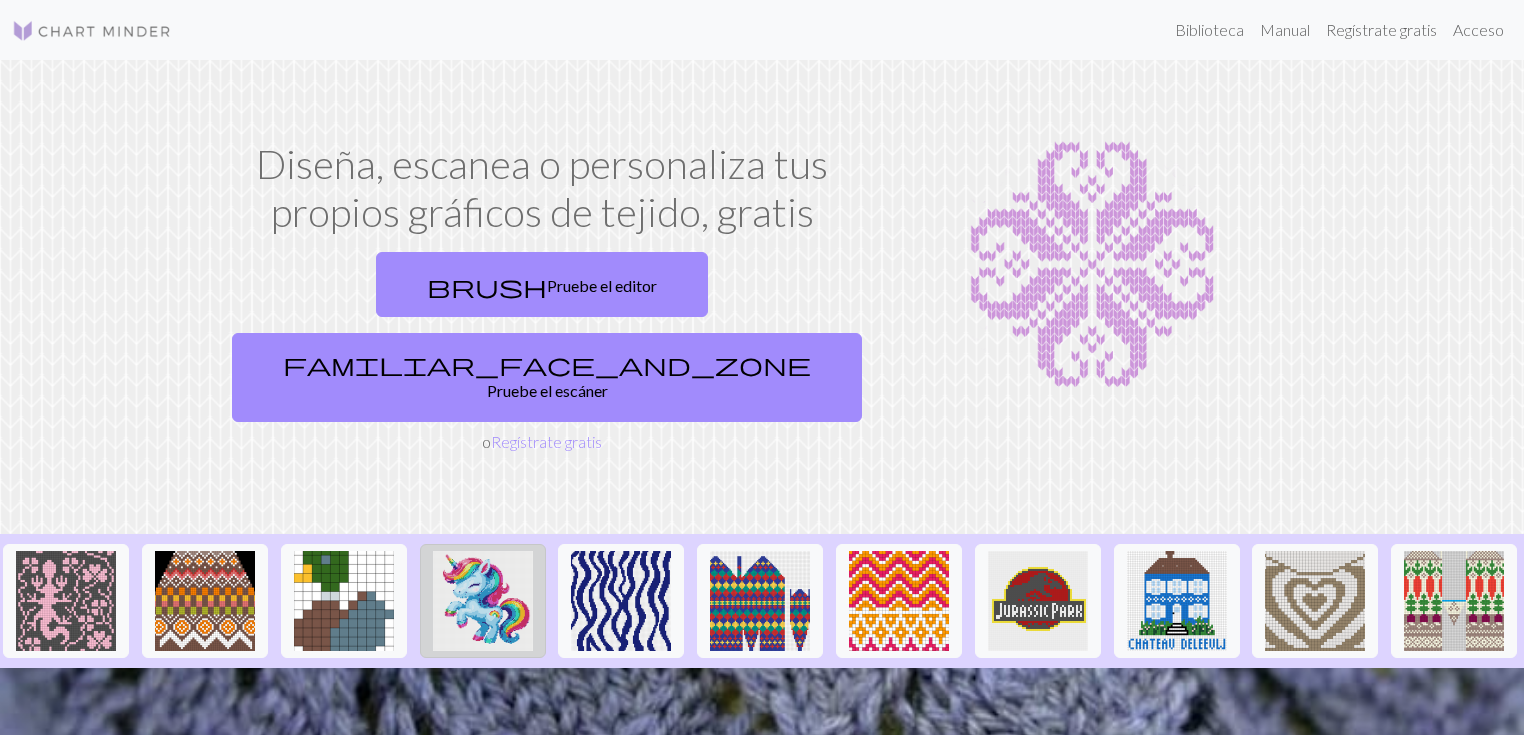 click at bounding box center (483, 601) 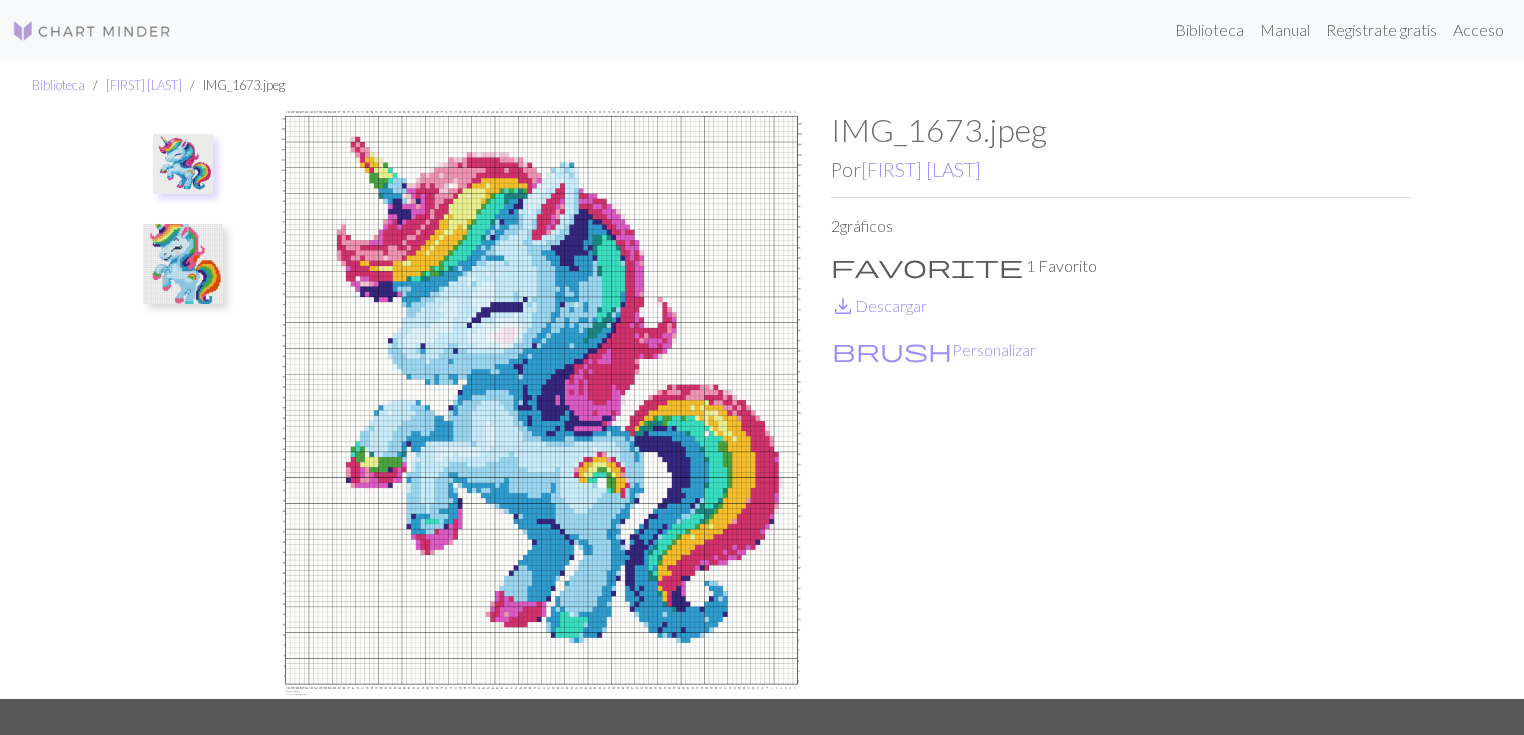 click at bounding box center (183, 264) 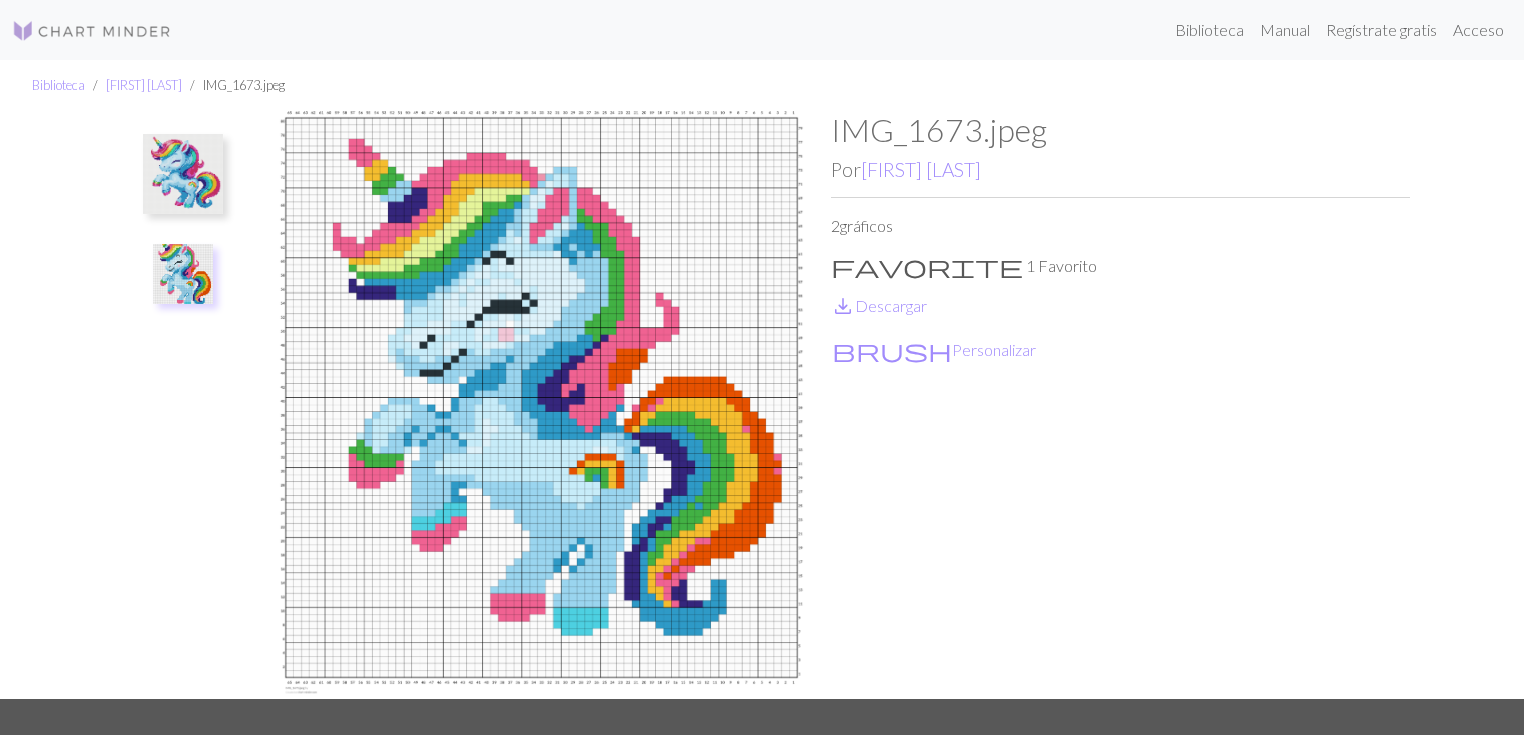 click at bounding box center [183, 274] 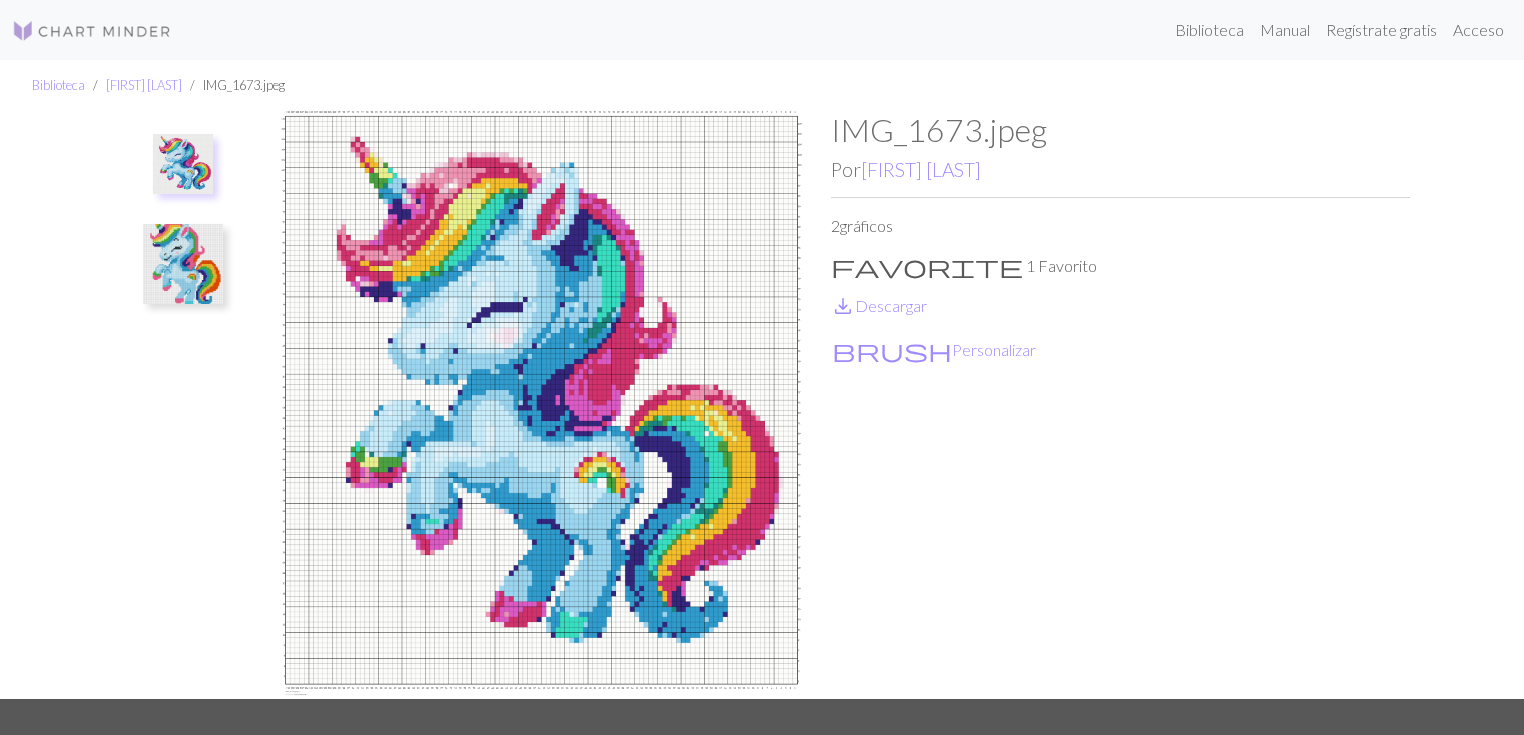 click at bounding box center [183, 264] 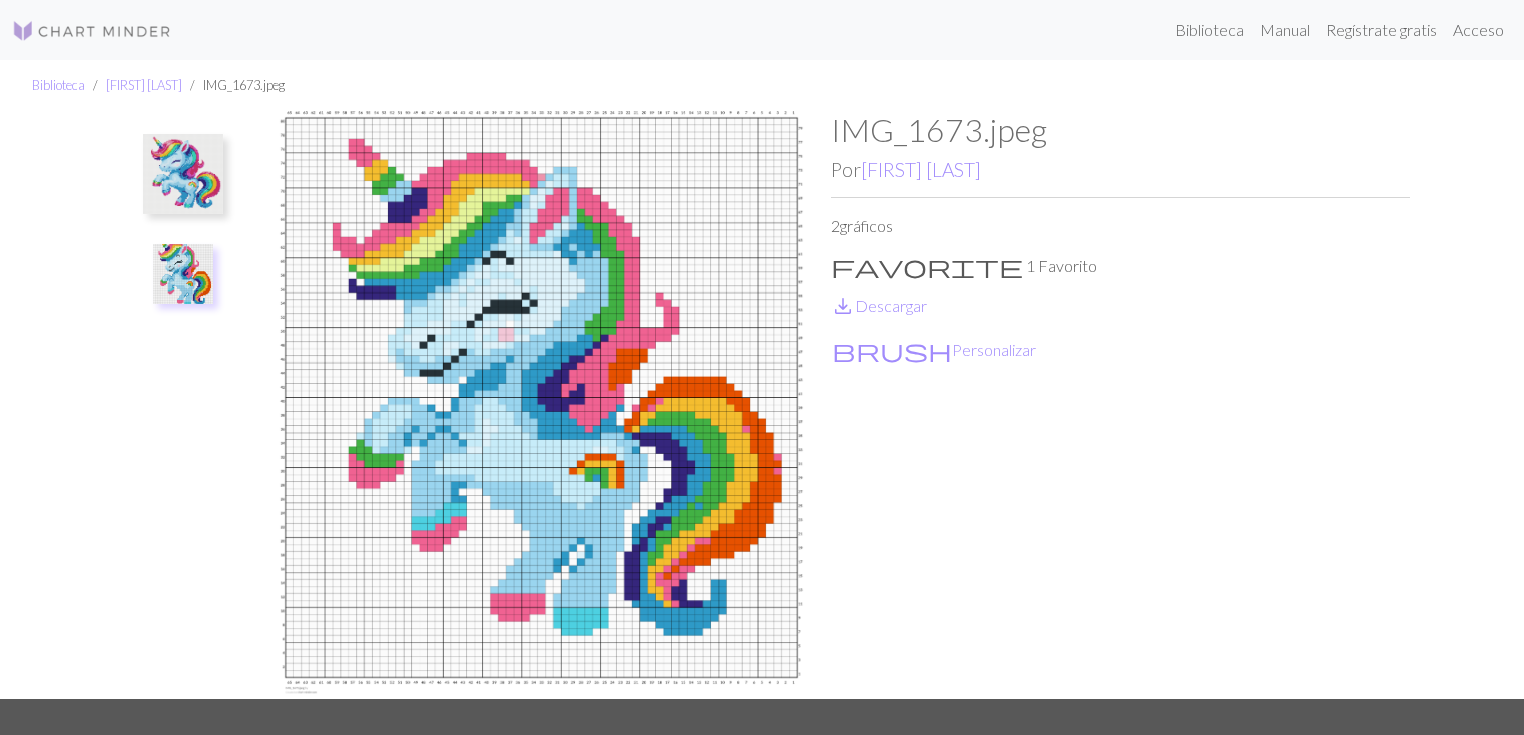 click at bounding box center [183, 174] 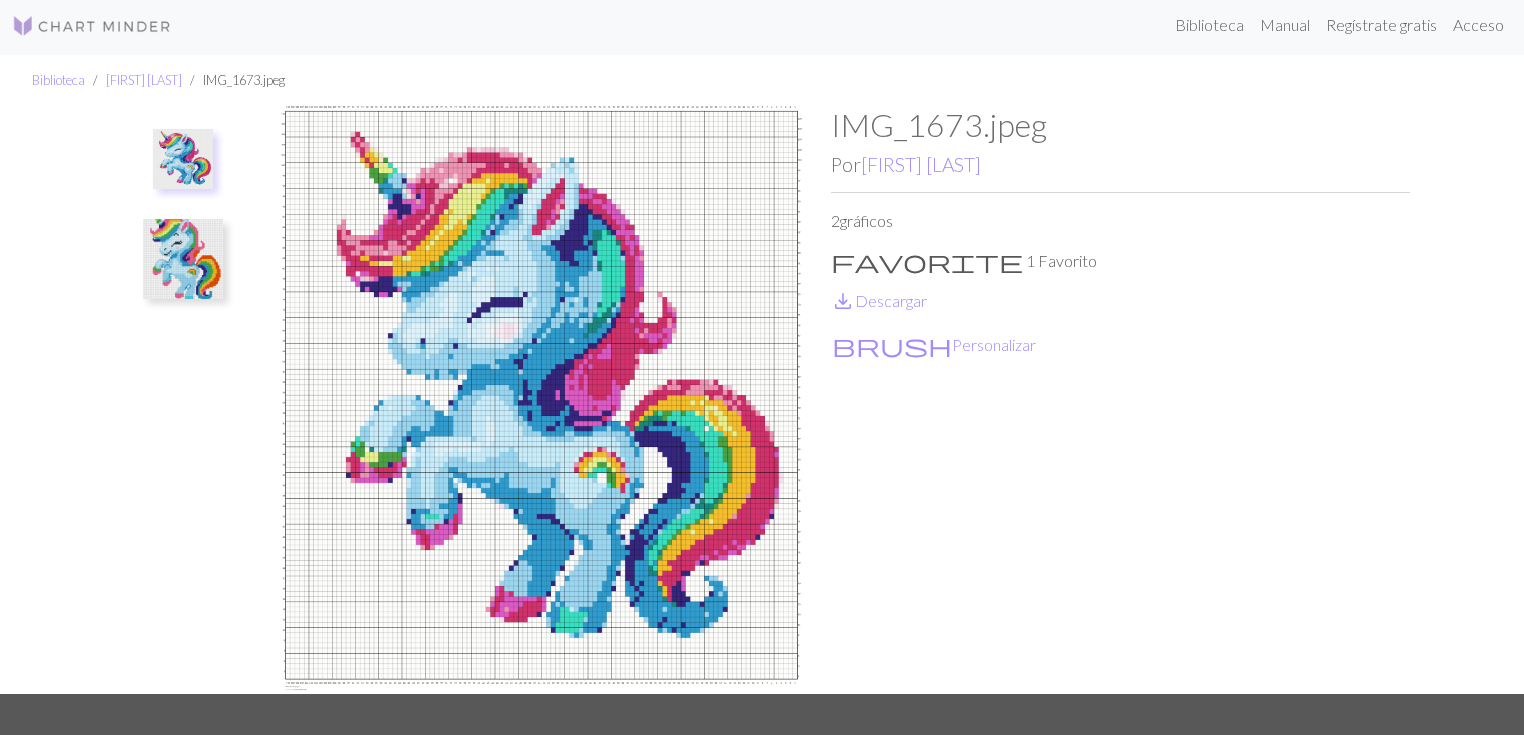 scroll, scrollTop: 0, scrollLeft: 0, axis: both 